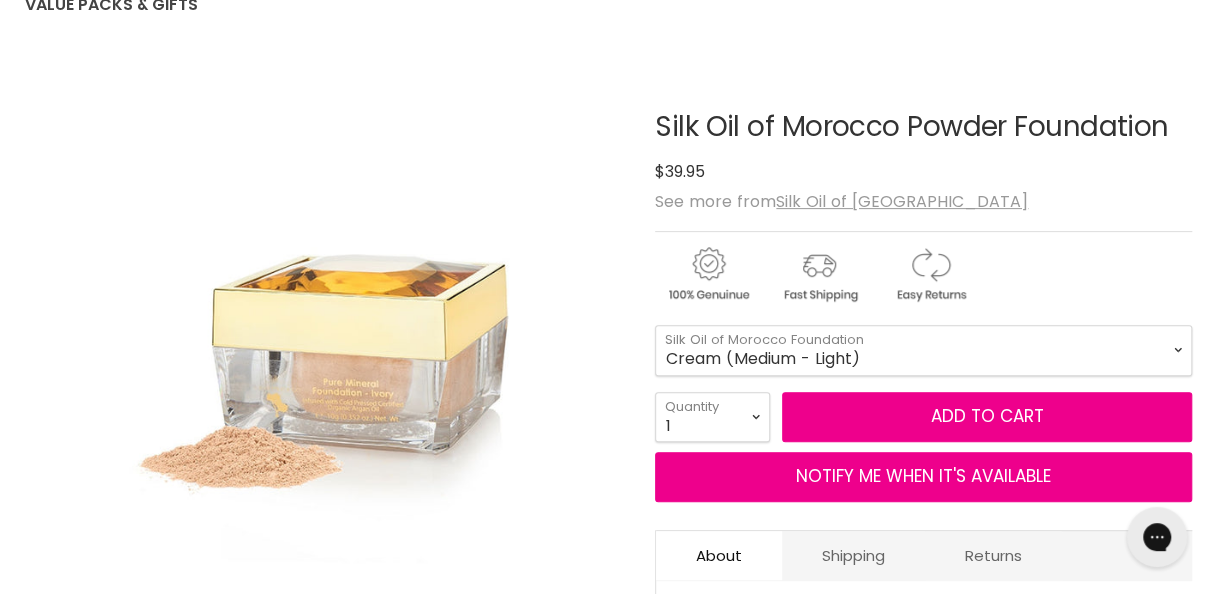scroll, scrollTop: 0, scrollLeft: 0, axis: both 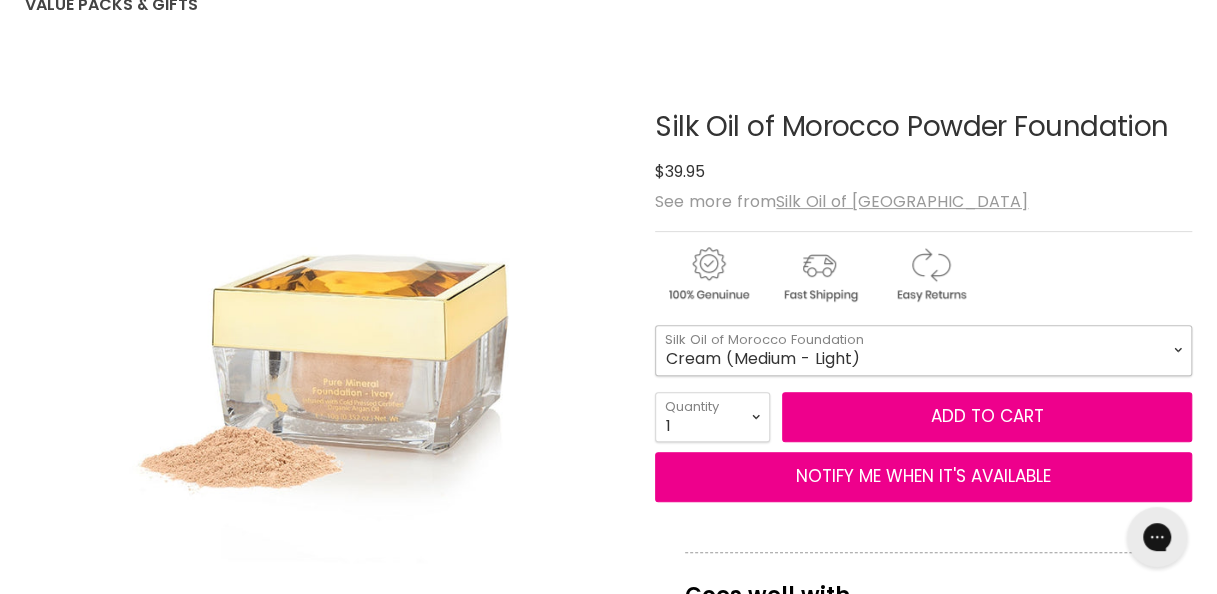 click on "Ivory (Light)
Cream (Medium - Light)
Beige (Medium)
Tan (Medium - Dark)
Dark Tan (Dark)" at bounding box center [923, 350] 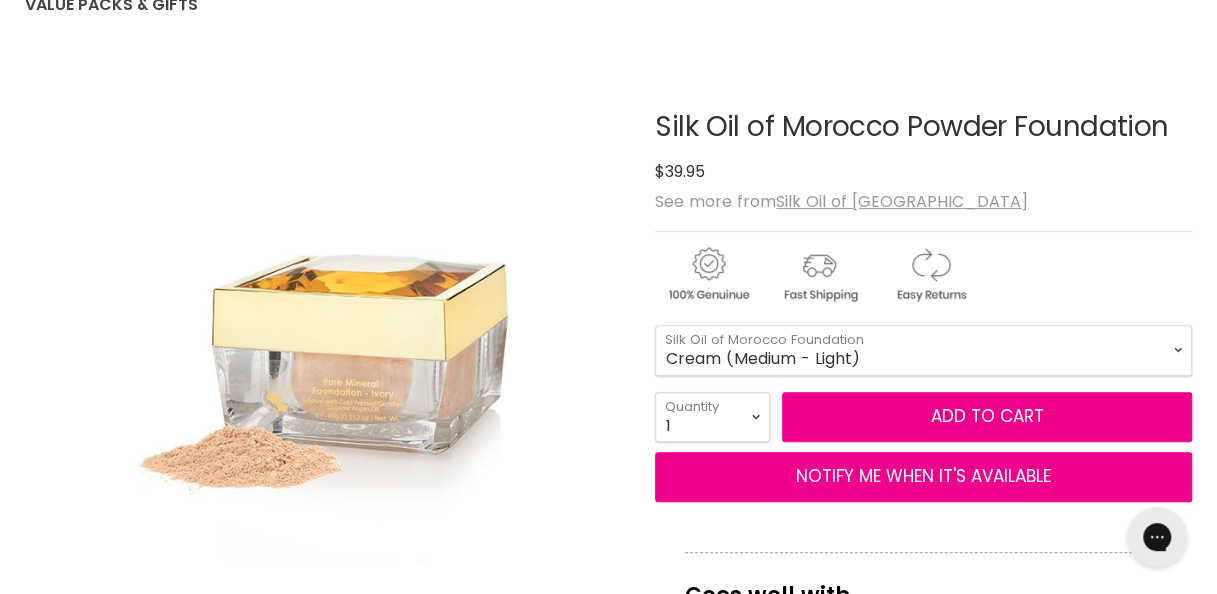 click on "Click or scroll to zoom
Tap or pinch to zoom" at bounding box center [325, 362] 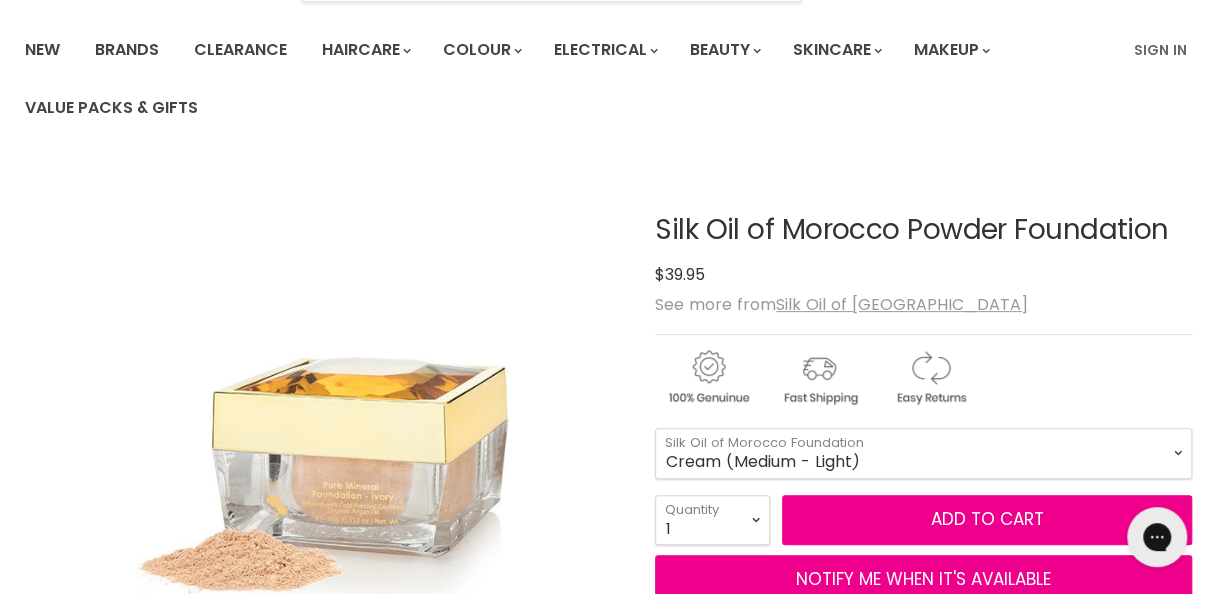 click at bounding box center [325, 465] 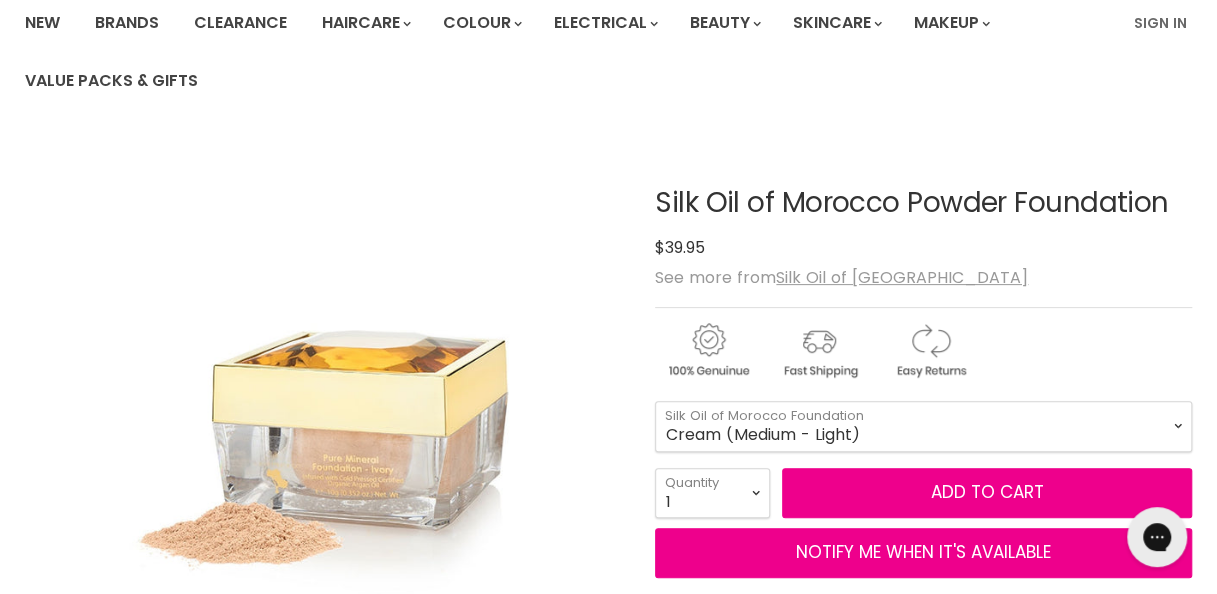 scroll, scrollTop: 0, scrollLeft: 0, axis: both 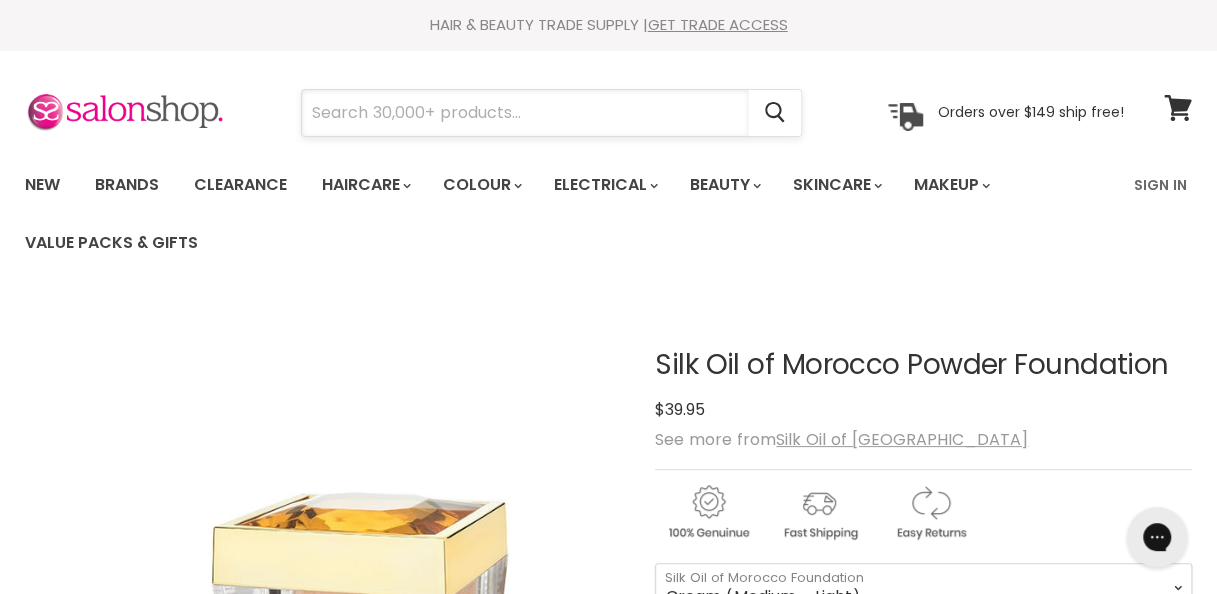 click at bounding box center (525, 113) 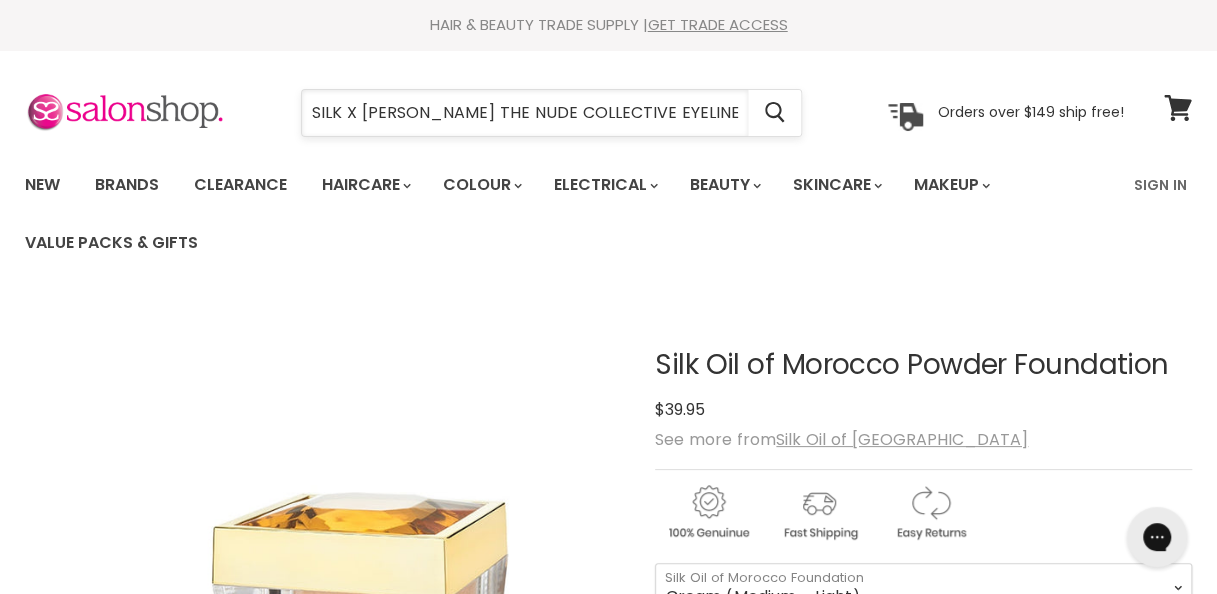 scroll, scrollTop: 0, scrollLeft: 87, axis: horizontal 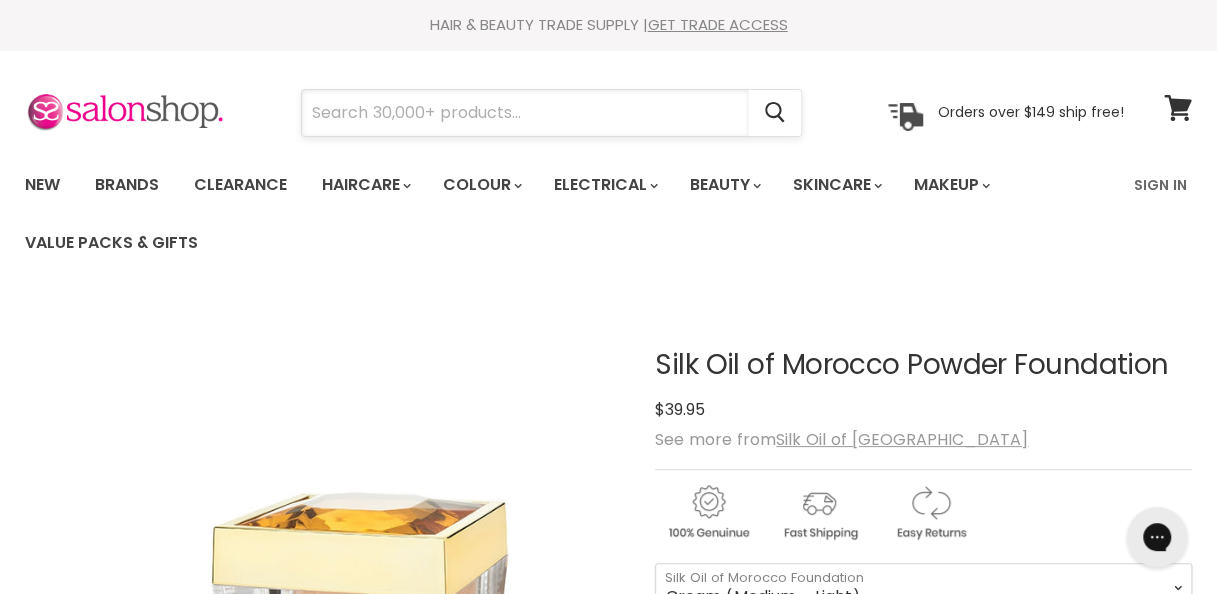 click at bounding box center (525, 113) 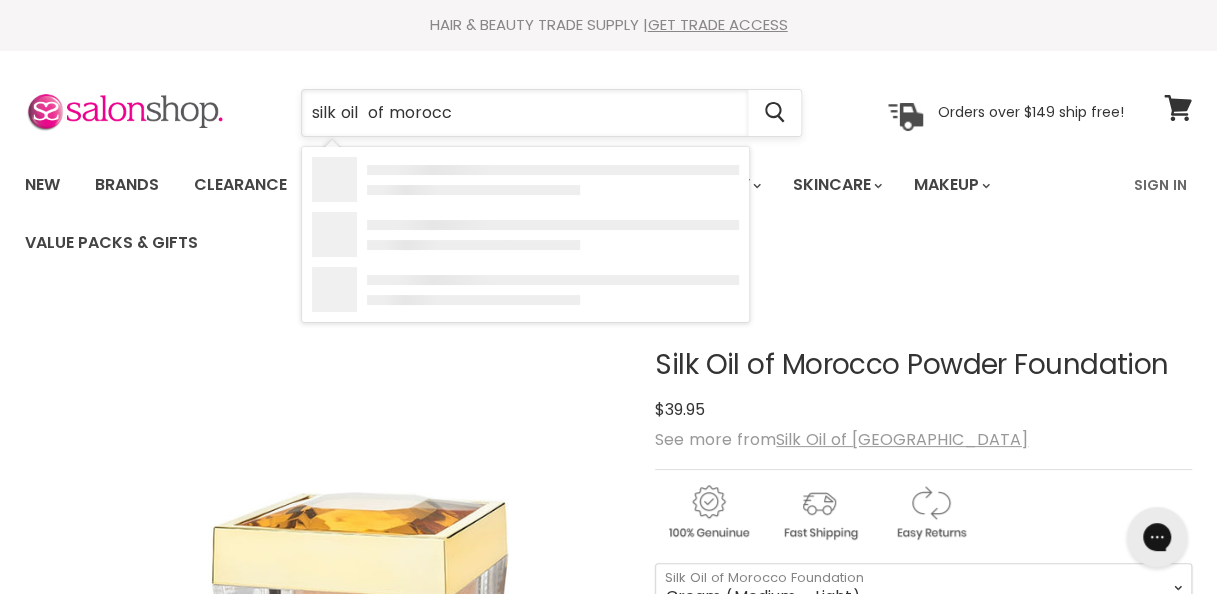 type on "silk oil  of morocco" 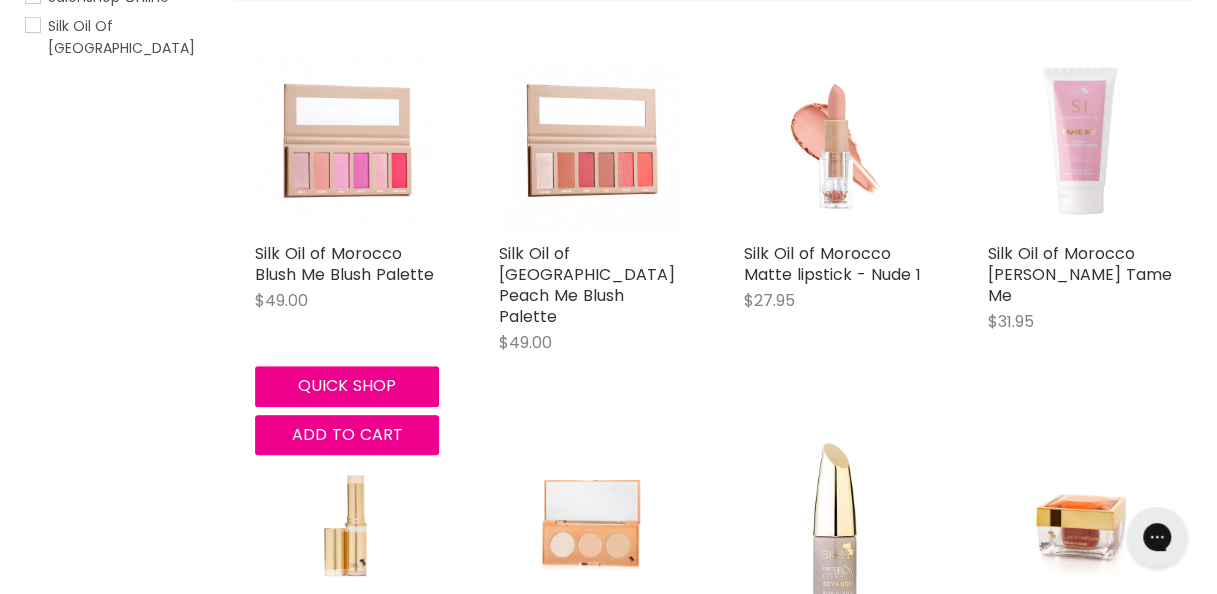 scroll, scrollTop: 544, scrollLeft: 0, axis: vertical 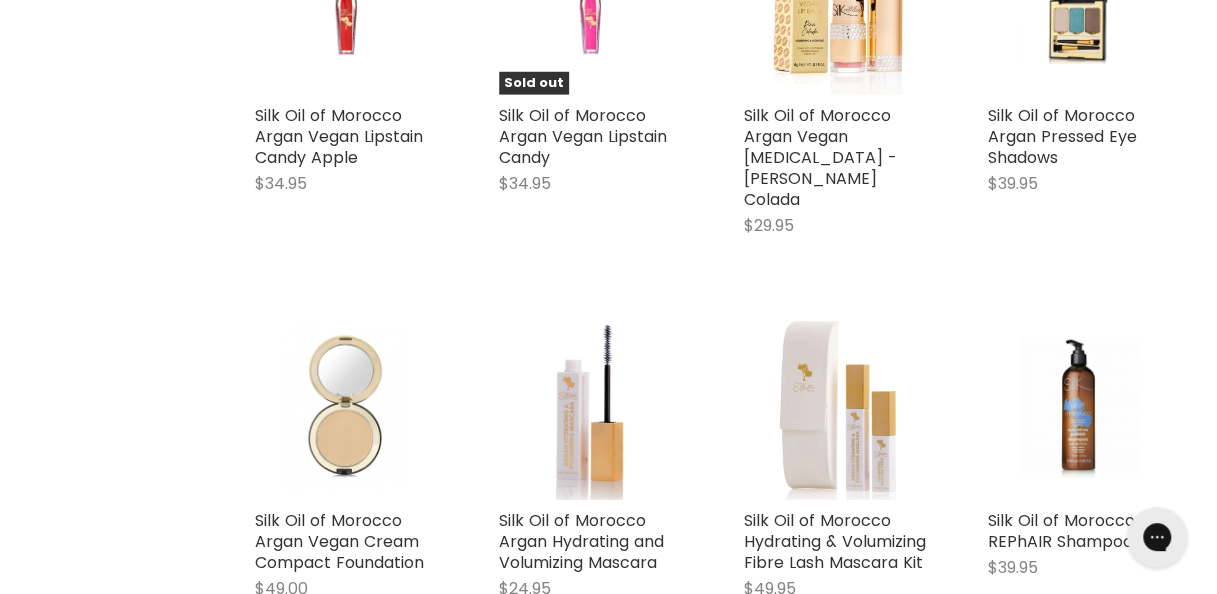 click at bounding box center [347, 407] 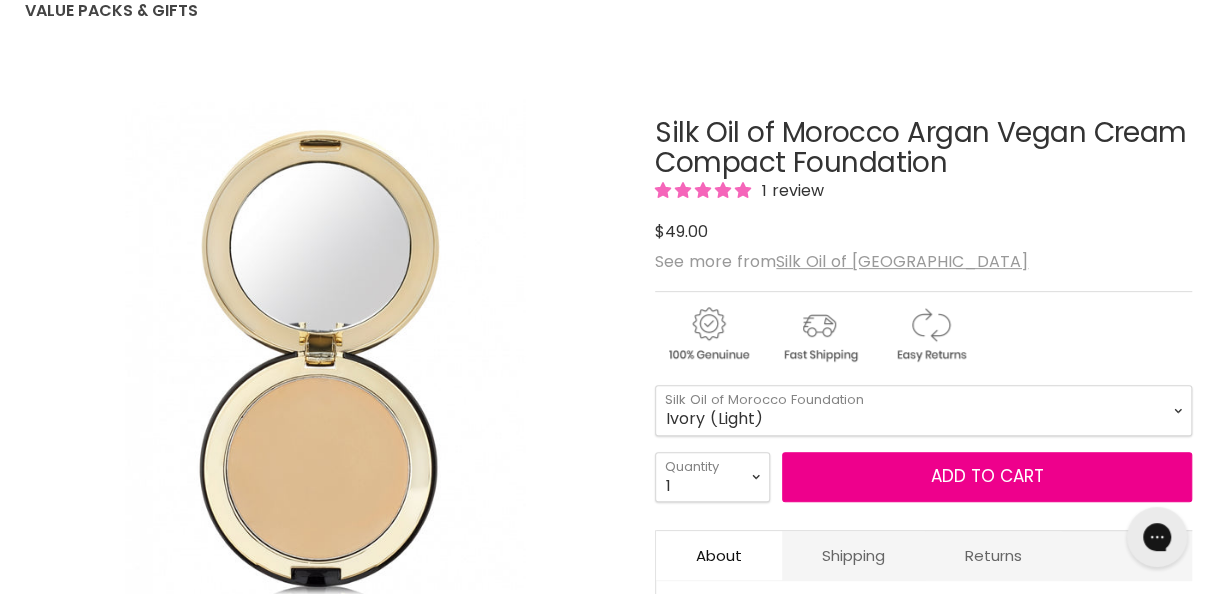 scroll, scrollTop: 0, scrollLeft: 0, axis: both 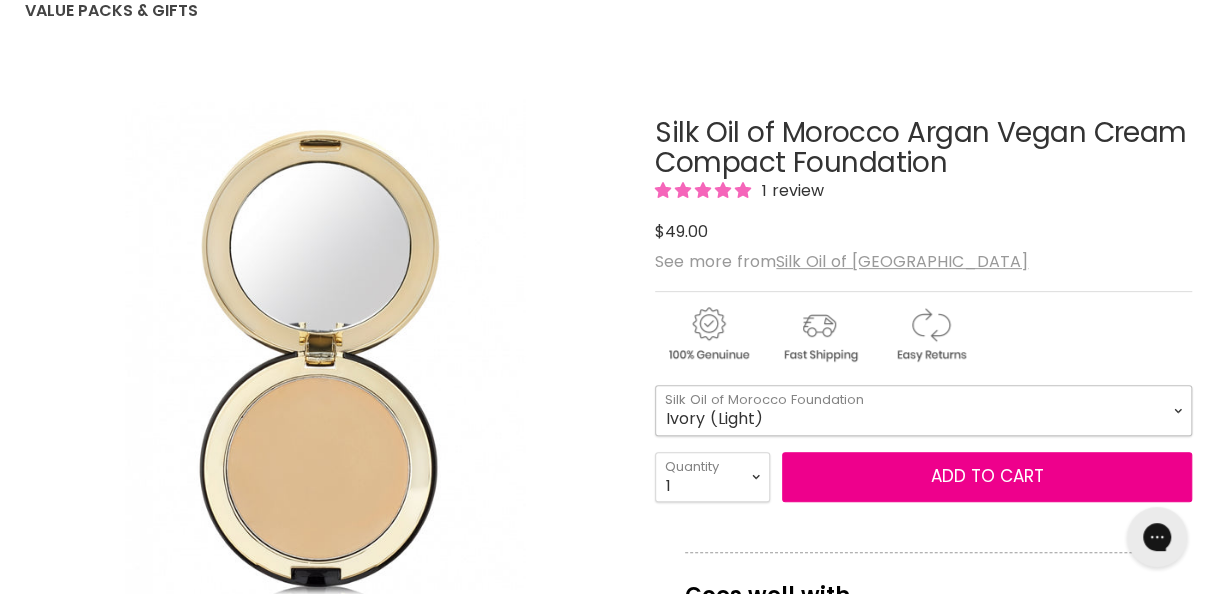 click on "Ivory (Light)
Cream (Medium - Light)
Beige (Medium)
Tan (Medium - Dark)
Dark Tan (Dark)" at bounding box center [923, 410] 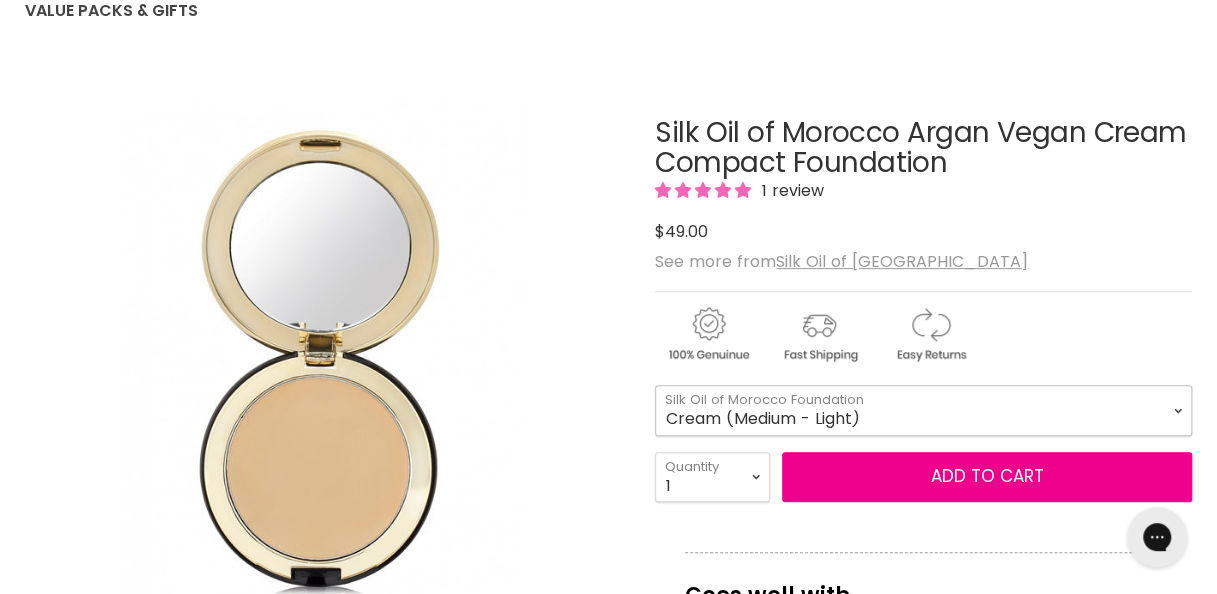 click on "Ivory (Light)
Cream (Medium - Light)
Beige (Medium)
Tan (Medium - Dark)
Dark Tan (Dark)" at bounding box center (923, 410) 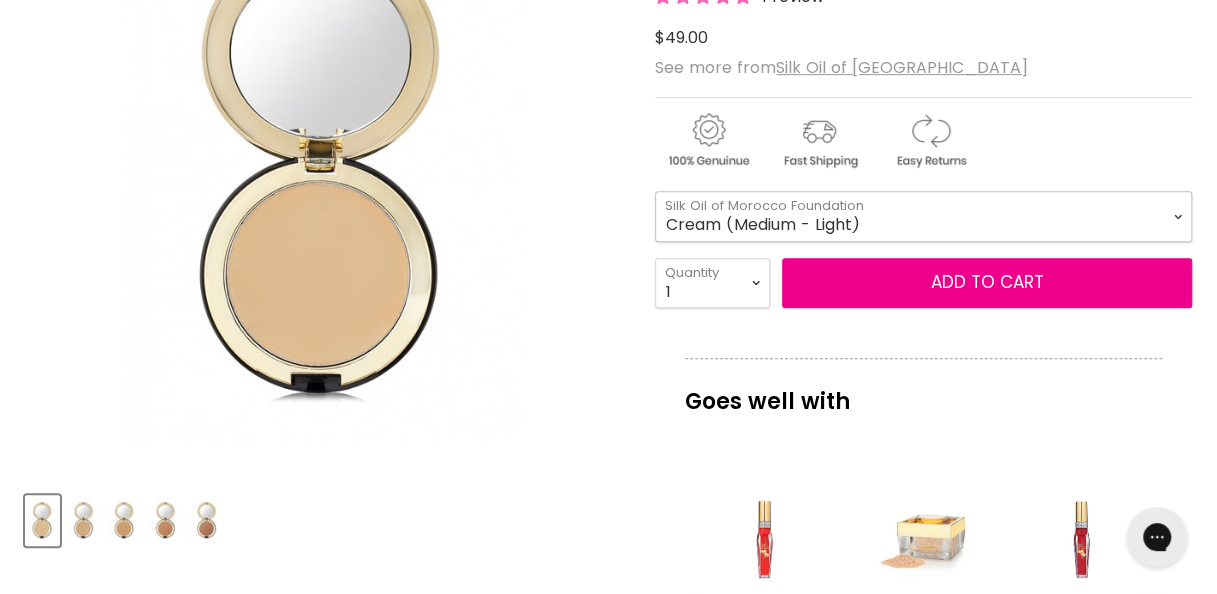 scroll, scrollTop: 429, scrollLeft: 0, axis: vertical 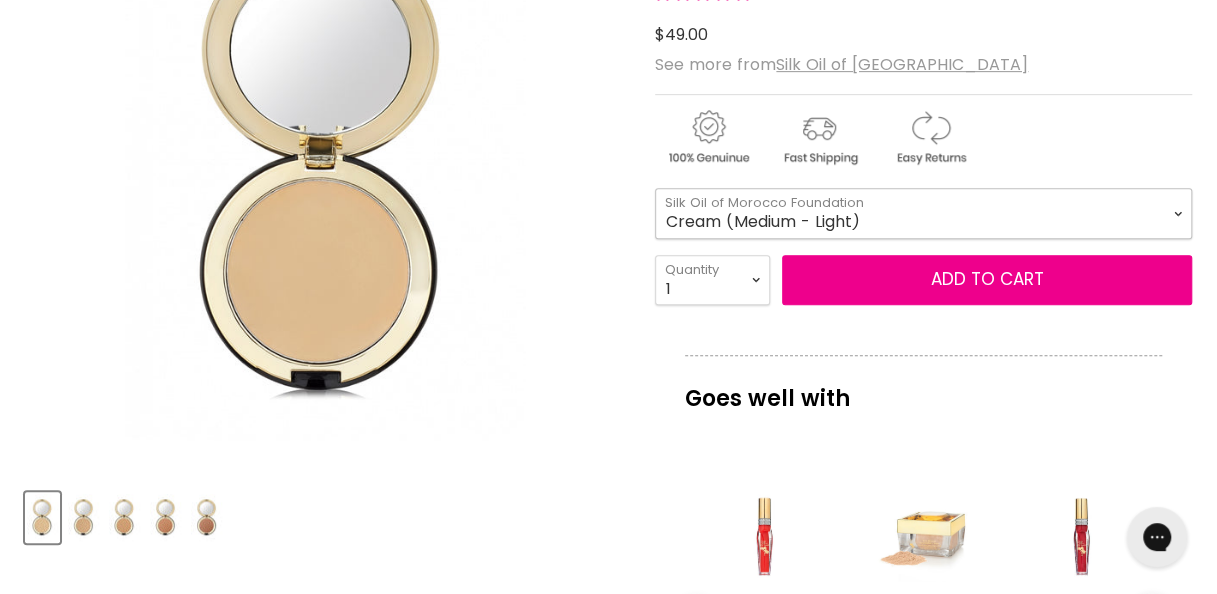 click on "Ivory (Light)
Cream (Medium - Light)
Beige (Medium)
Tan (Medium - Dark)
Dark Tan (Dark)" at bounding box center (923, 213) 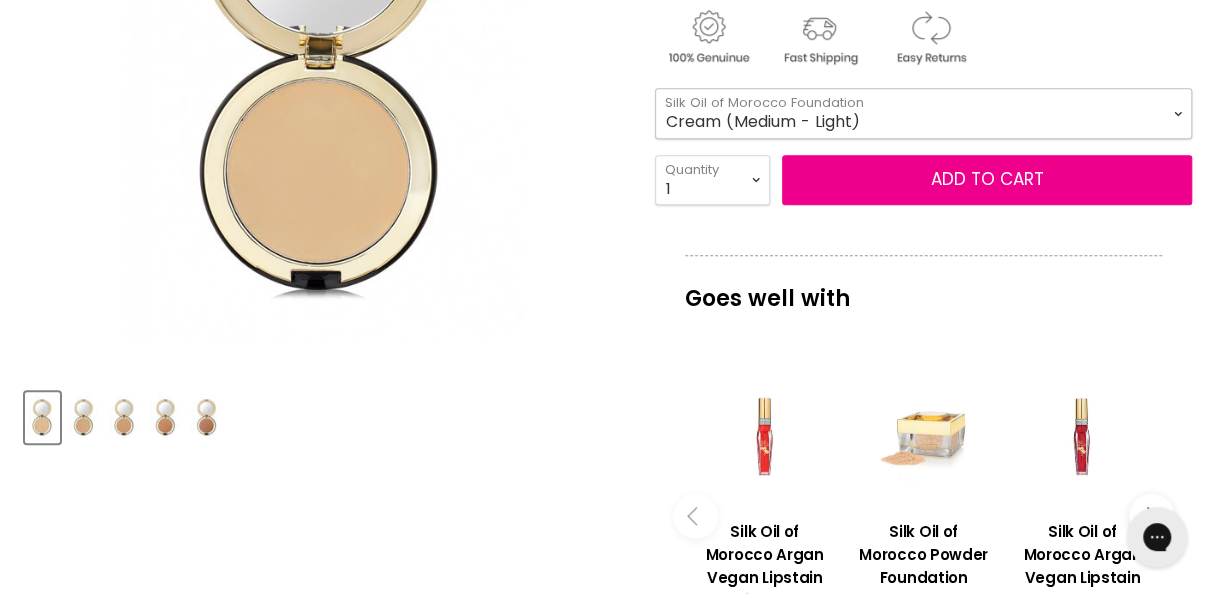 scroll, scrollTop: 530, scrollLeft: 0, axis: vertical 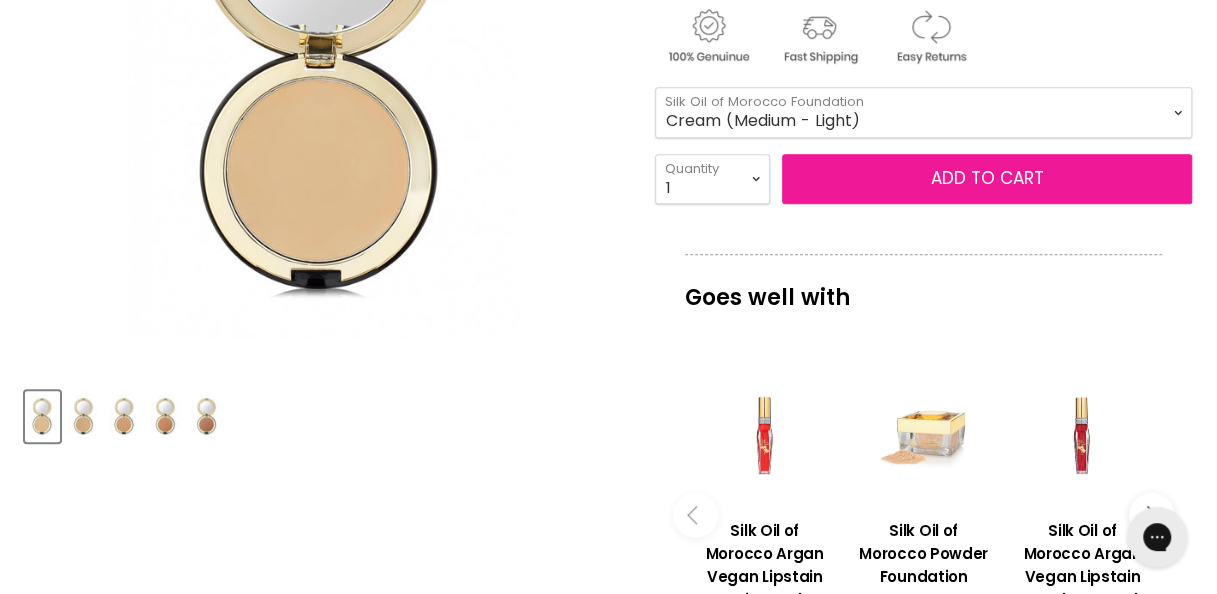 click on "Add to cart" at bounding box center (987, 179) 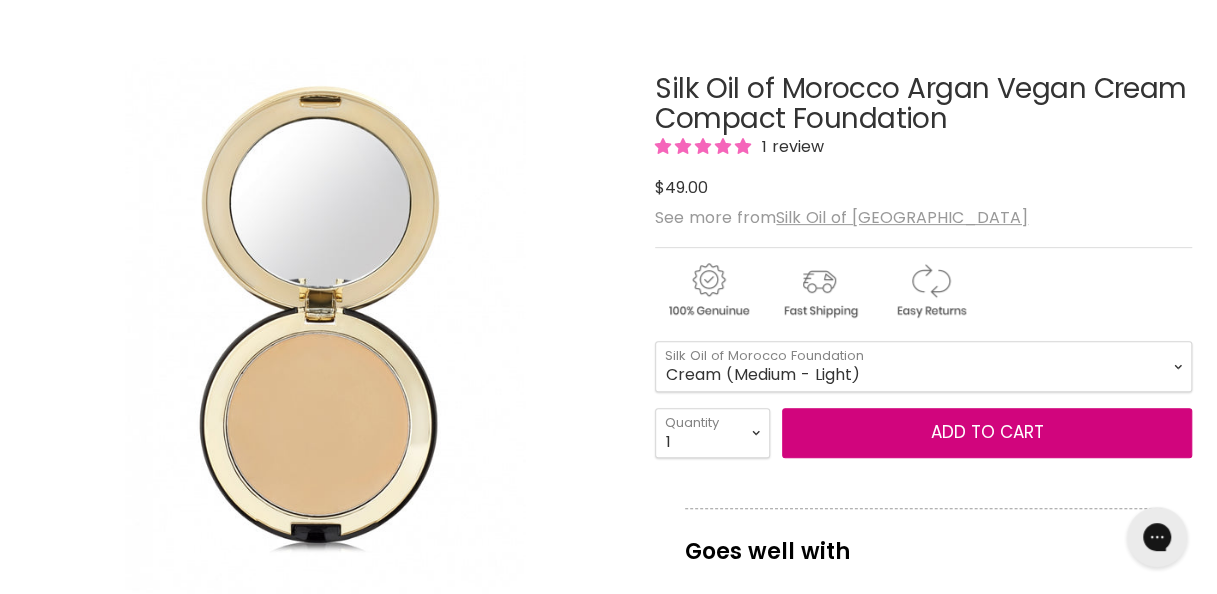 scroll, scrollTop: 286, scrollLeft: 0, axis: vertical 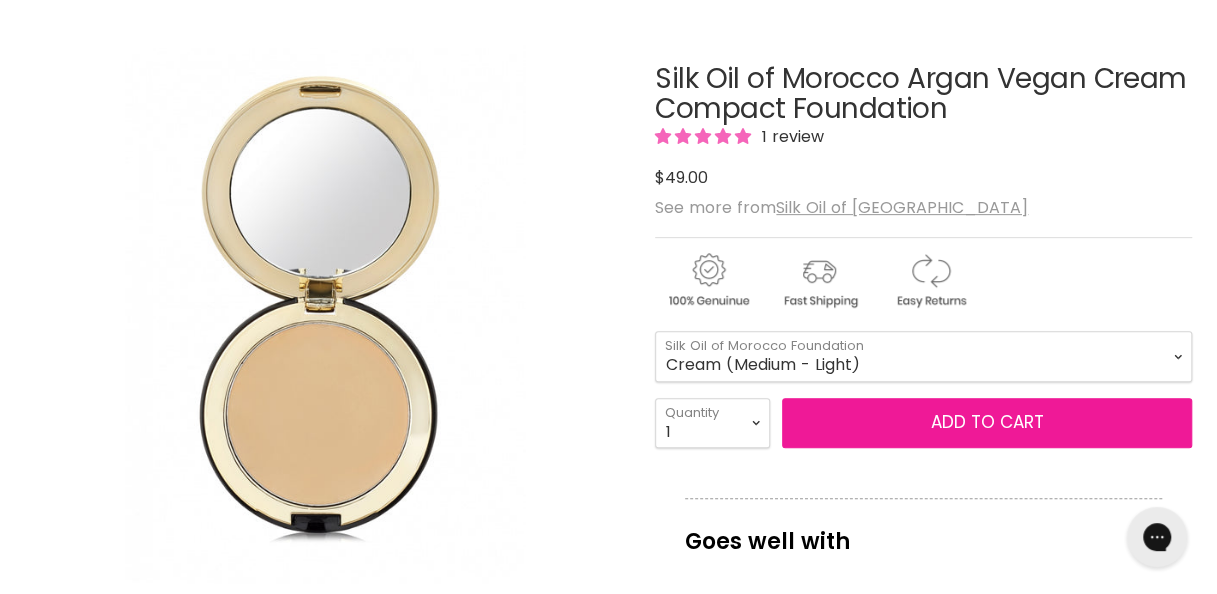 click on "Add to cart" at bounding box center [987, 423] 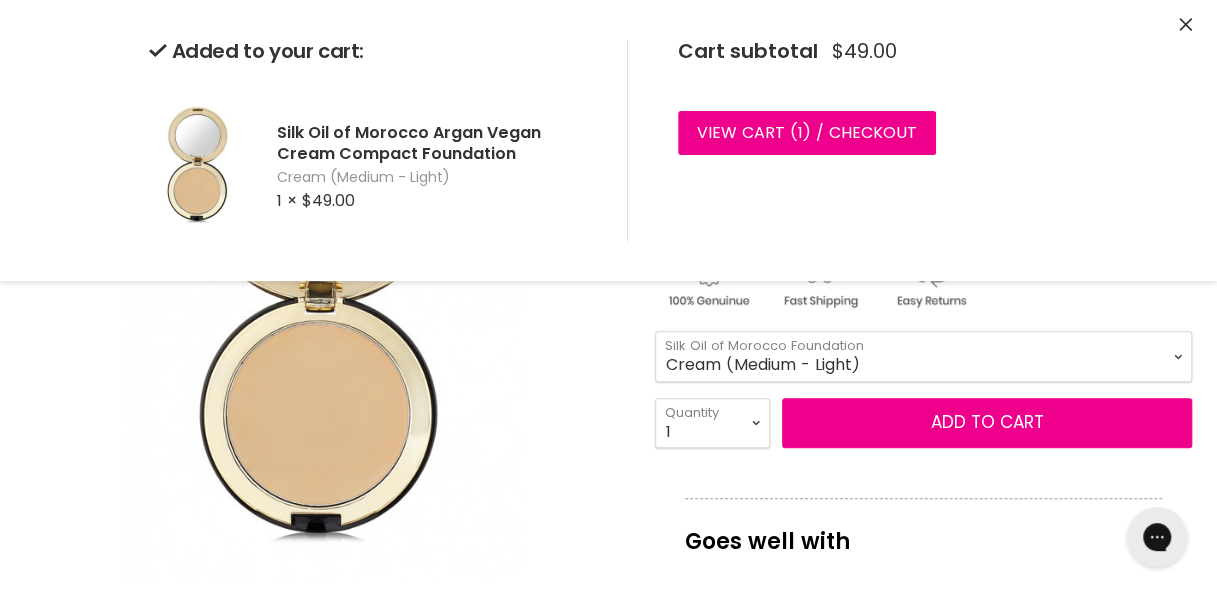 click on "Silk Oil of Morocco Argan Vegan Cream Compact Foundation
1 review
$0
$49.00
See more from  Silk Oil of Morocco
Ivory (Light) -
Cream (Medium - Light) -" at bounding box center (923, 674) 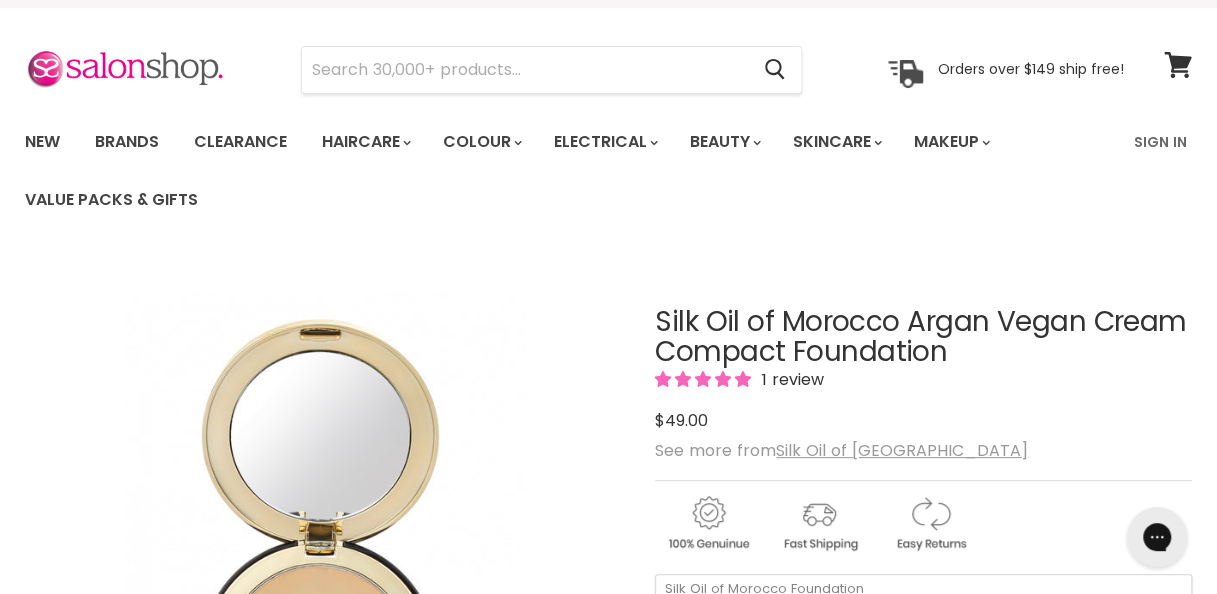 scroll, scrollTop: 0, scrollLeft: 0, axis: both 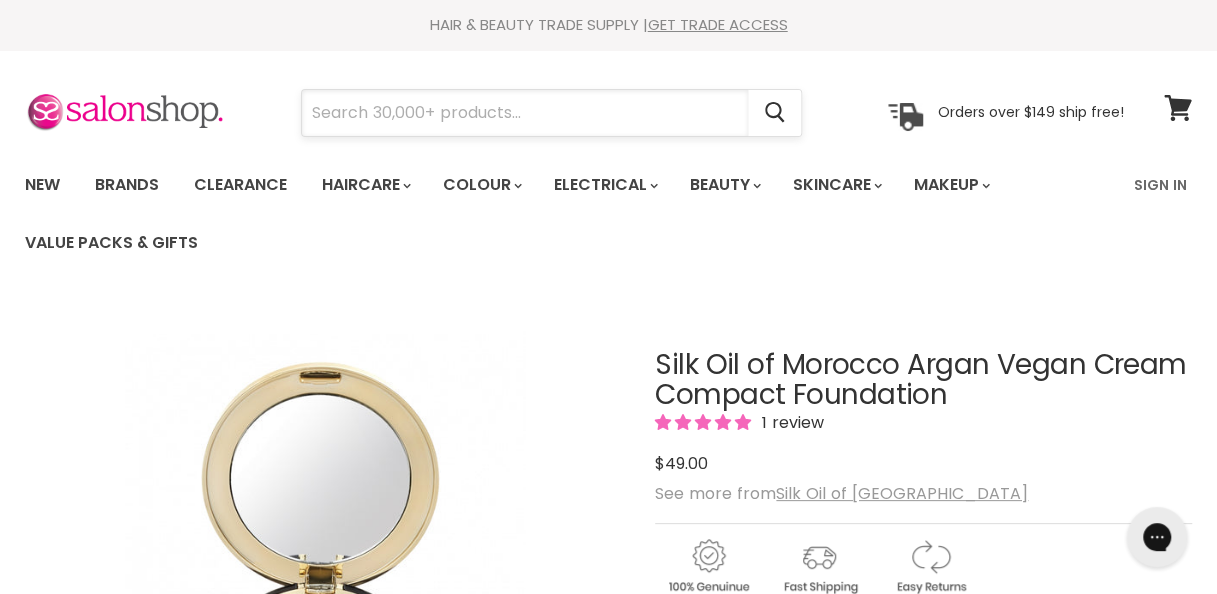 click at bounding box center (525, 113) 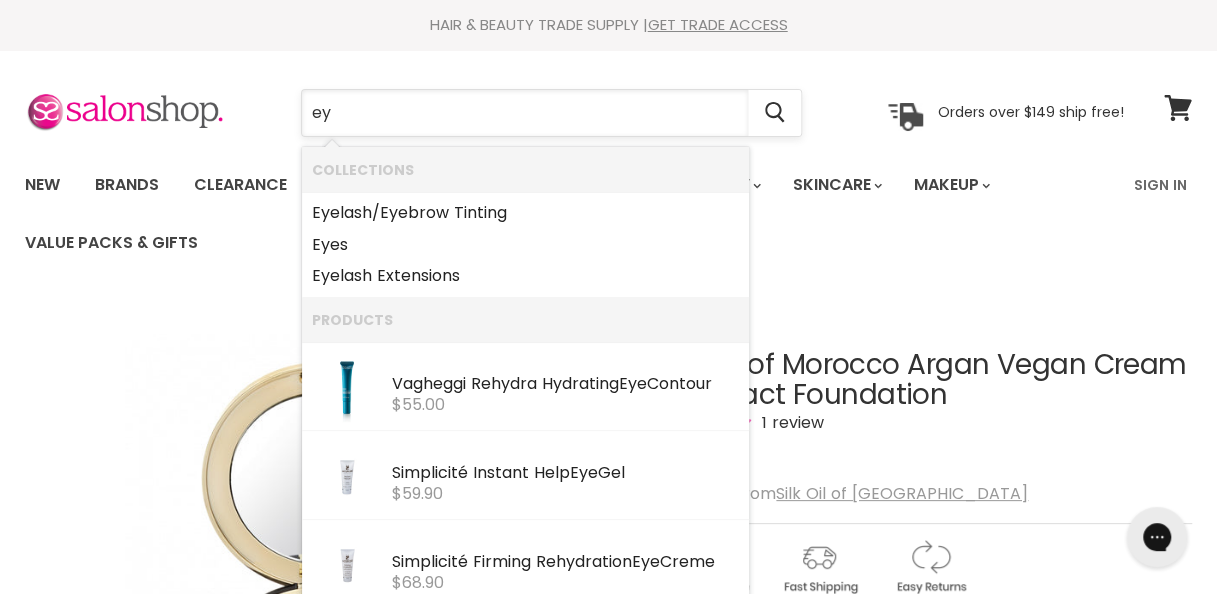 type on "e" 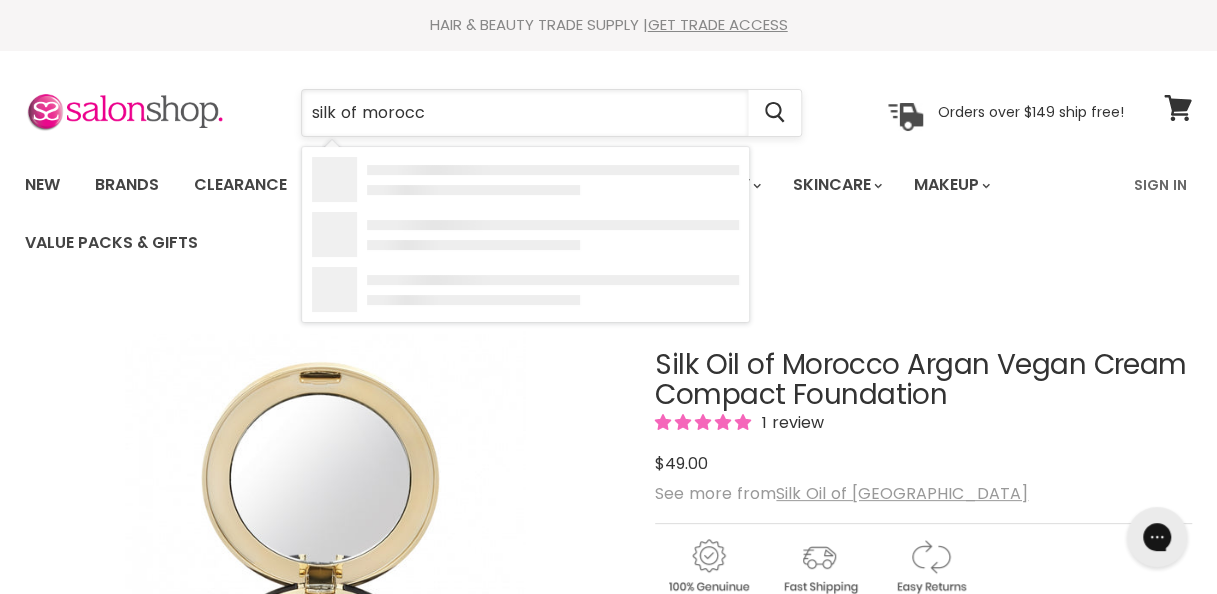 type on "silk of morocco" 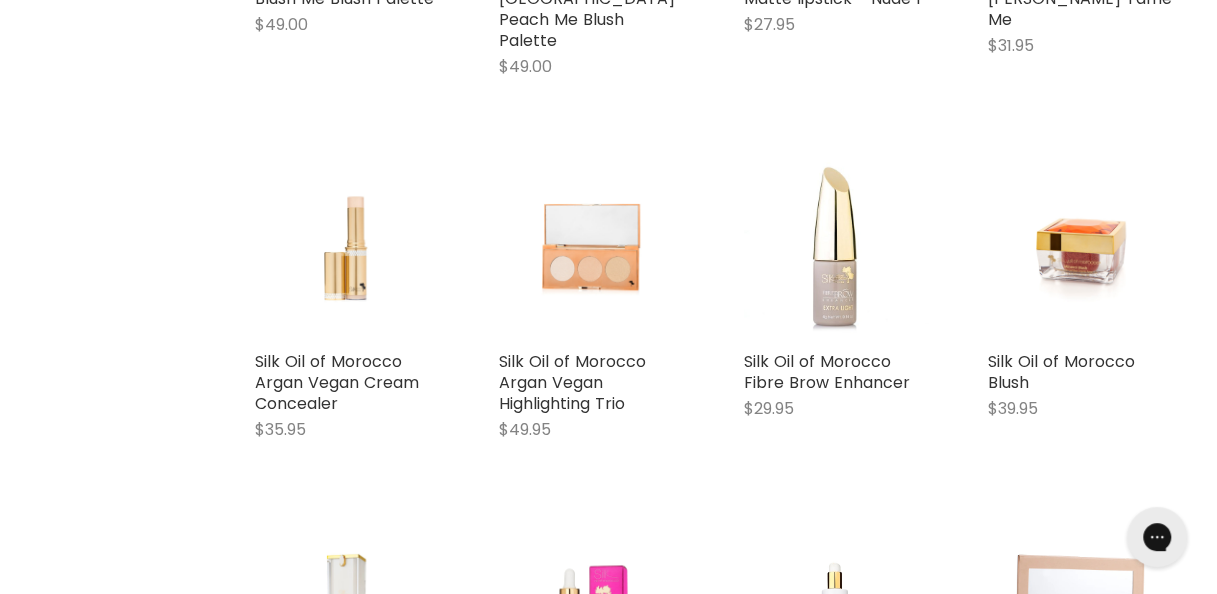 scroll, scrollTop: 0, scrollLeft: 0, axis: both 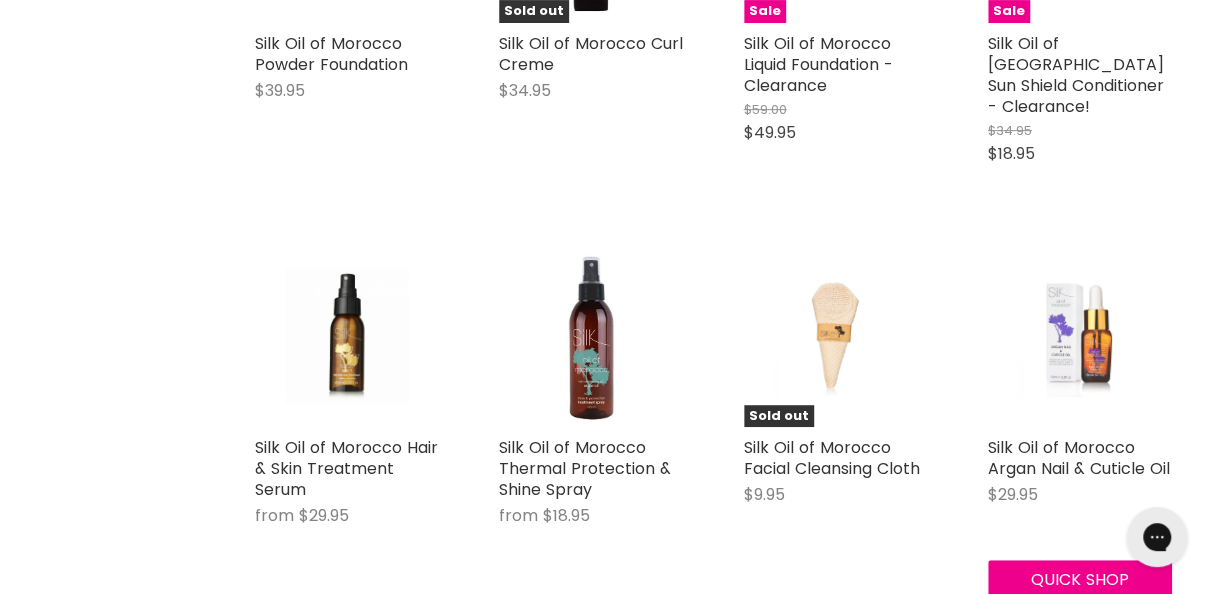 click at bounding box center (1079, 335) 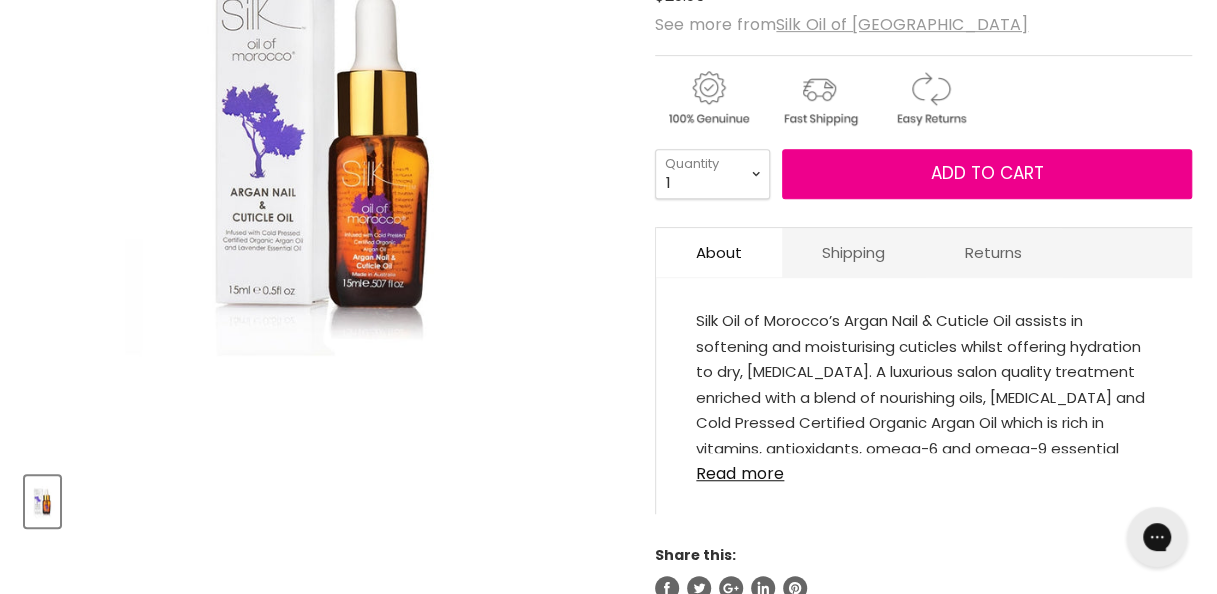 scroll, scrollTop: 0, scrollLeft: 0, axis: both 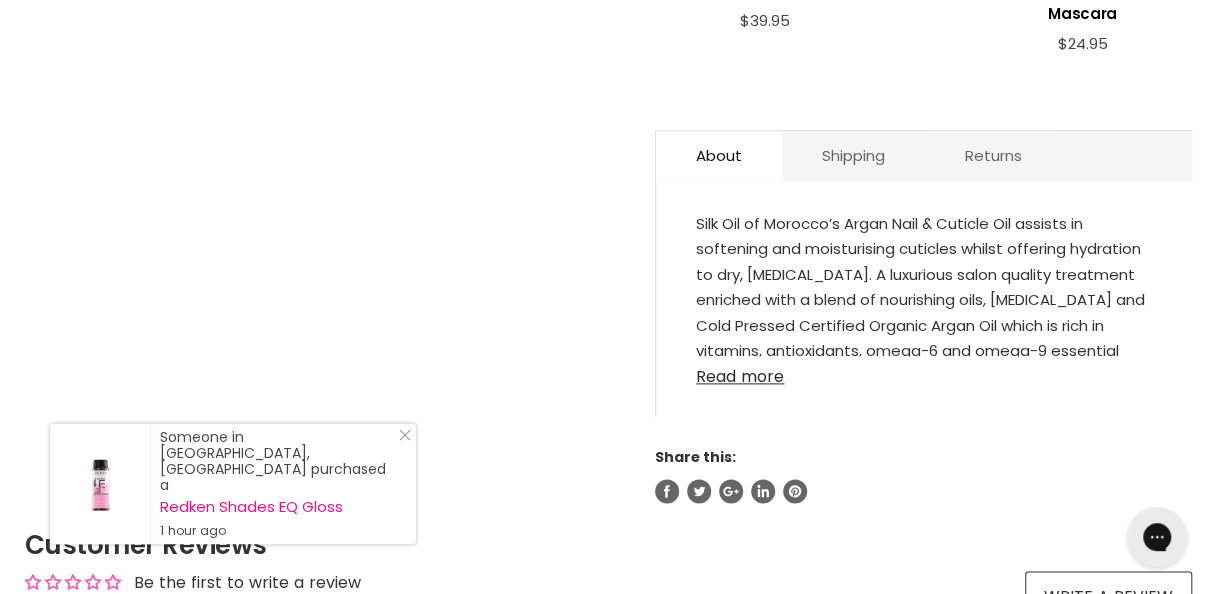 click on "Read more" at bounding box center [924, 371] 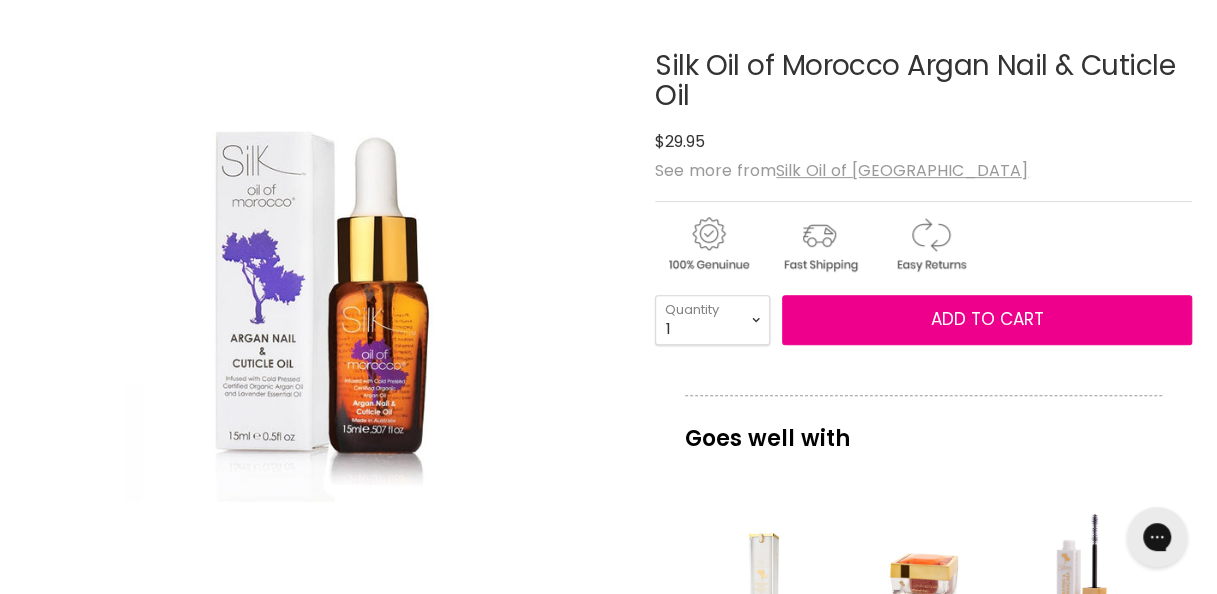 scroll, scrollTop: 298, scrollLeft: 0, axis: vertical 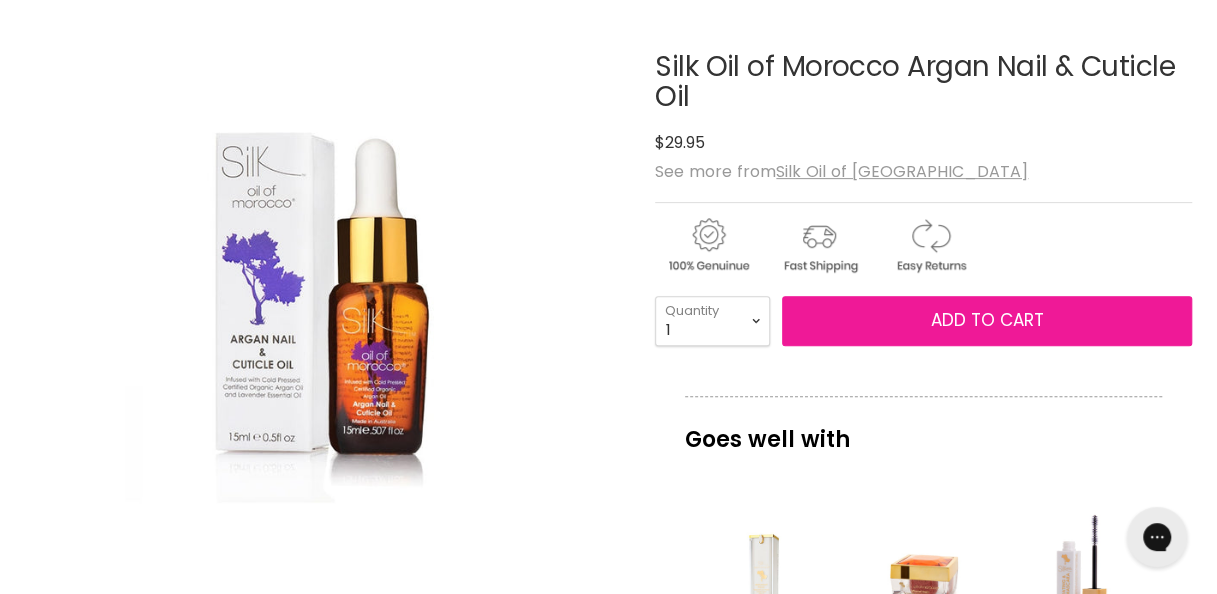 click on "Add to cart" at bounding box center [987, 321] 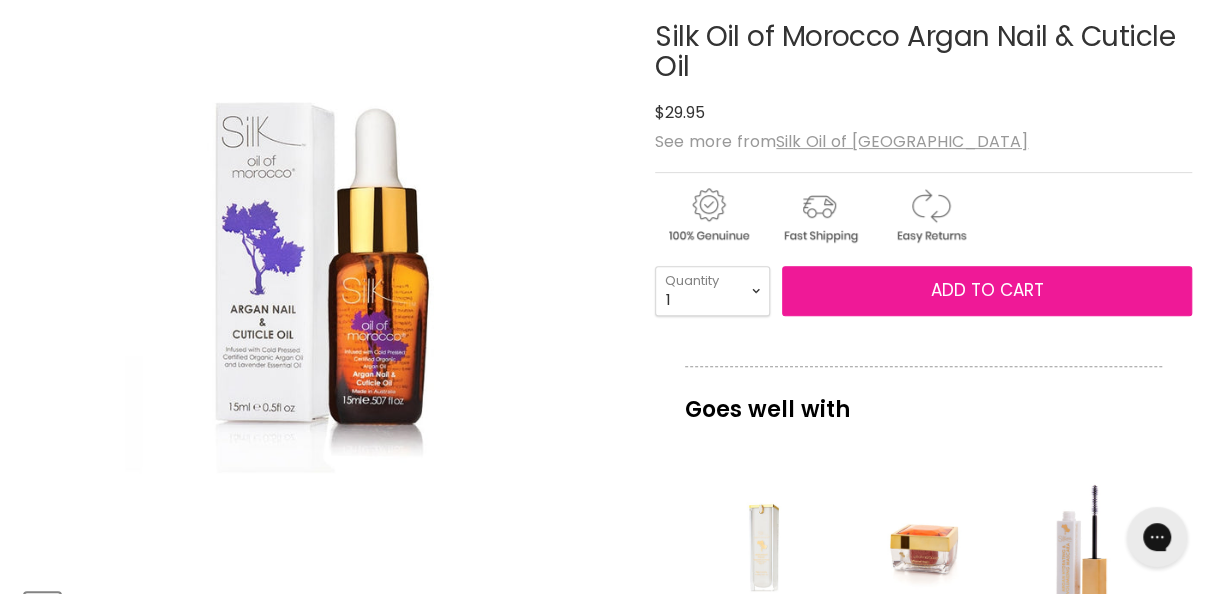 scroll, scrollTop: 334, scrollLeft: 0, axis: vertical 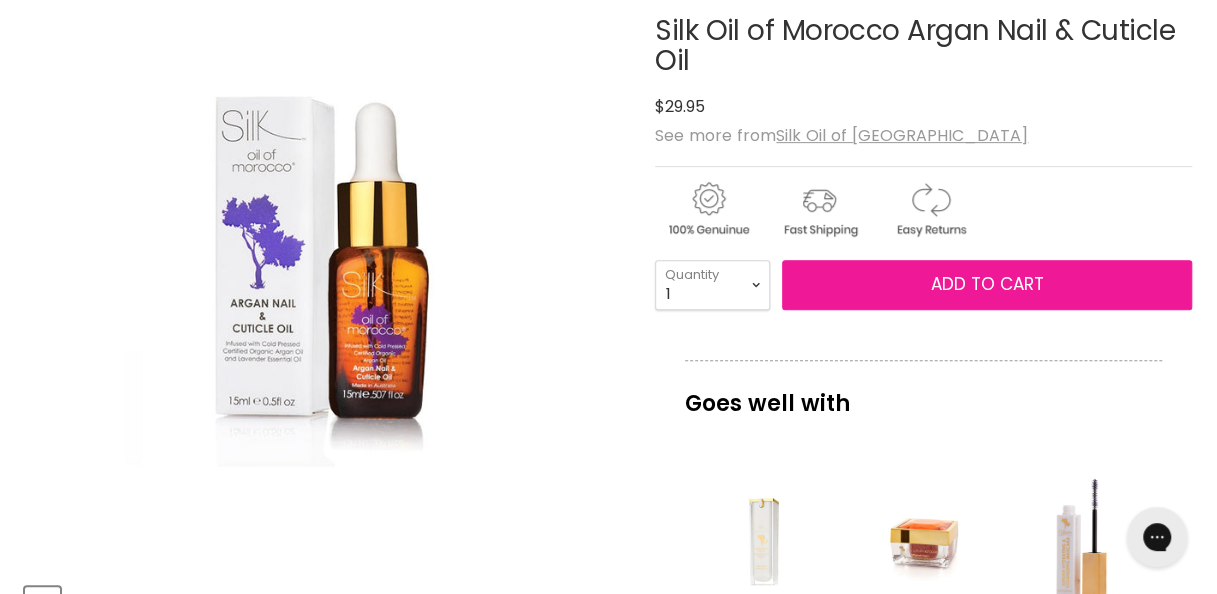 click on "Add to cart" at bounding box center (987, 284) 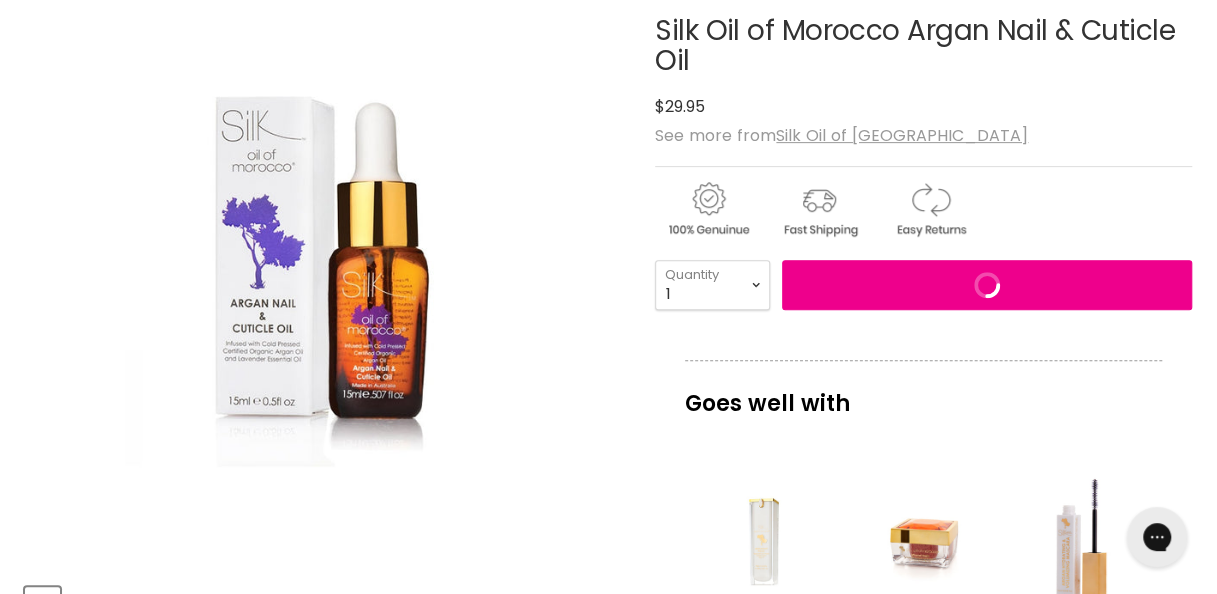 scroll, scrollTop: 0, scrollLeft: 0, axis: both 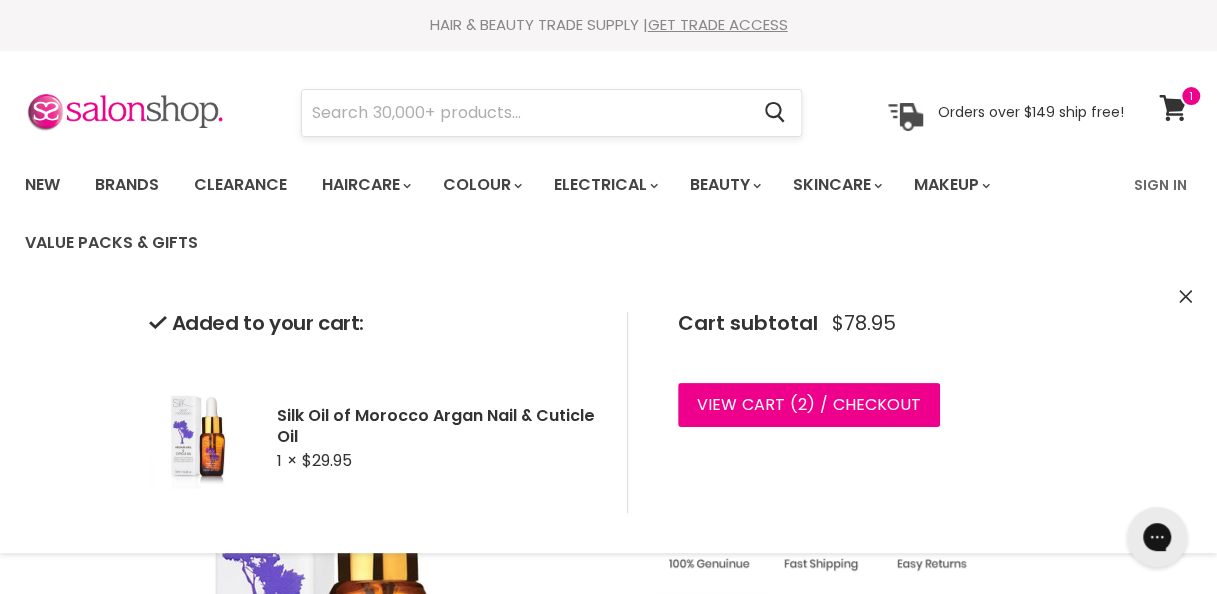 click at bounding box center [525, 113] 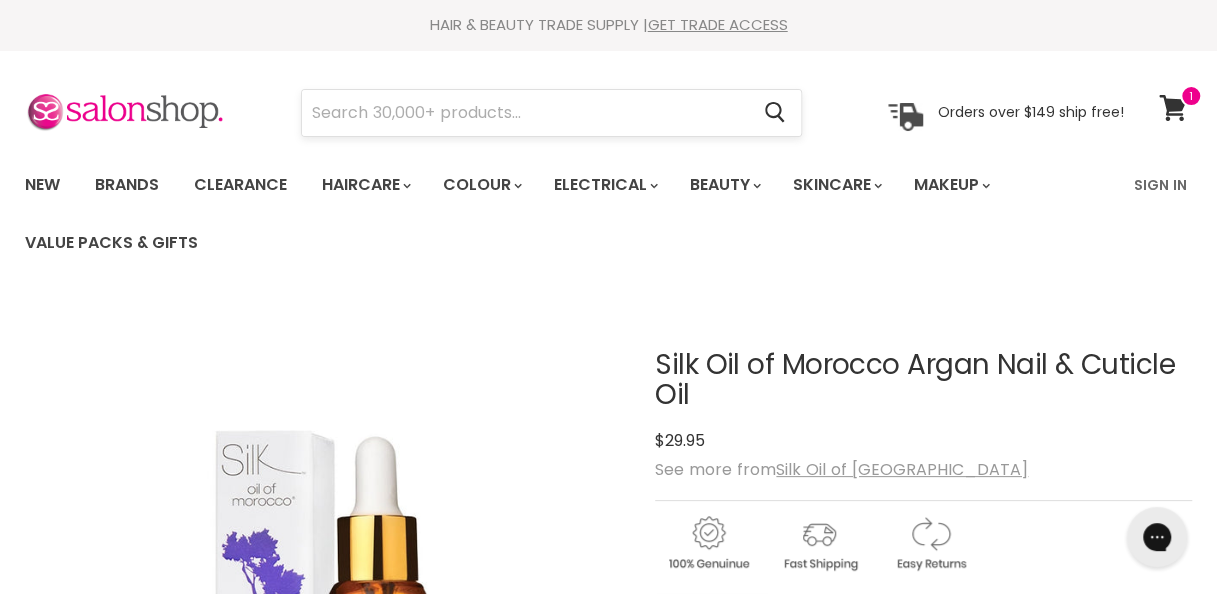 scroll, scrollTop: 48, scrollLeft: 0, axis: vertical 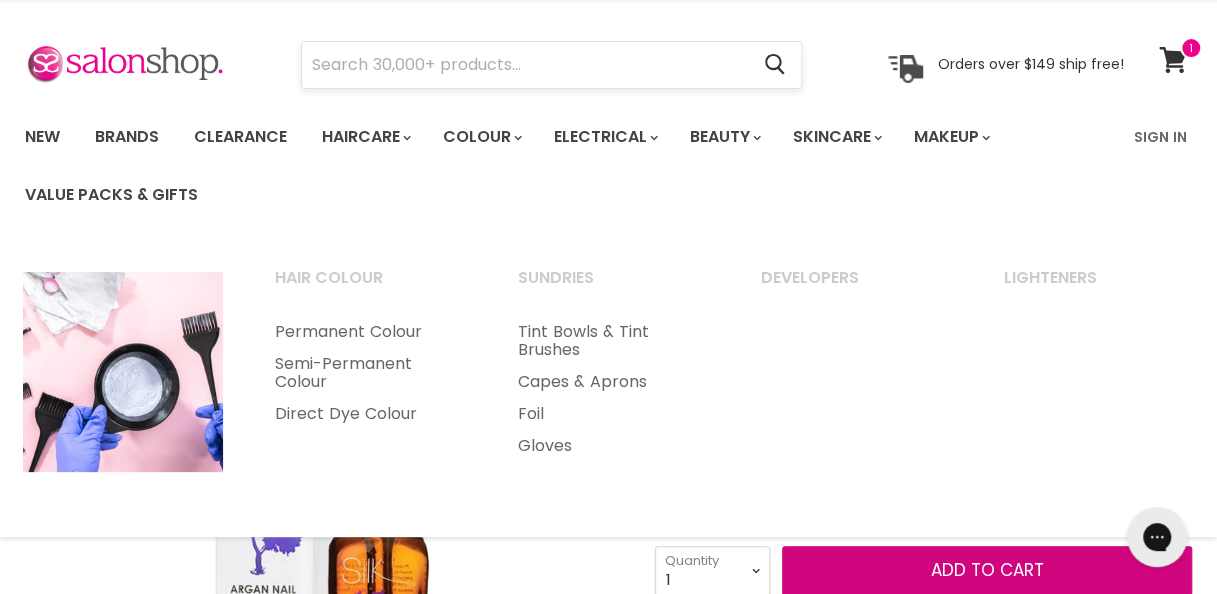 type 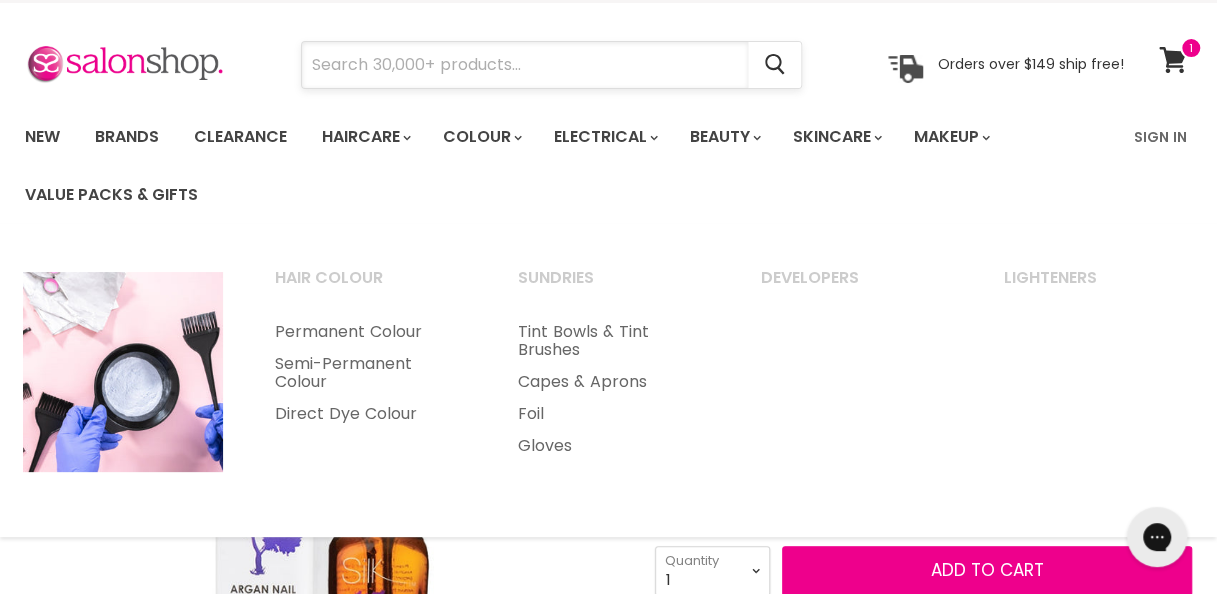 click at bounding box center (525, 65) 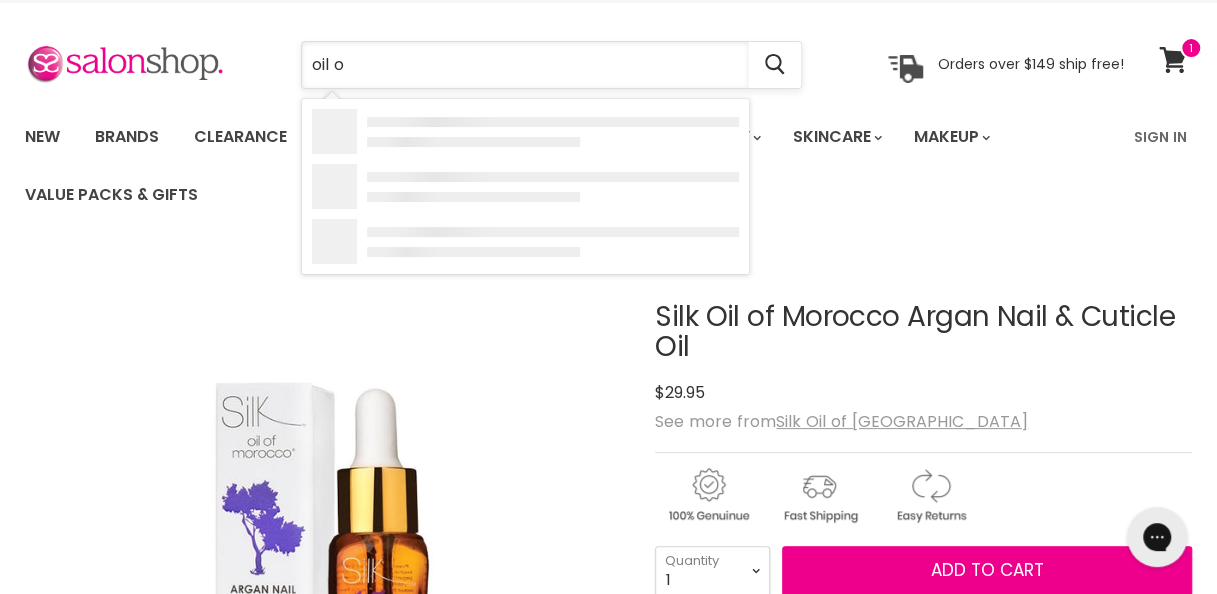type on "oil of" 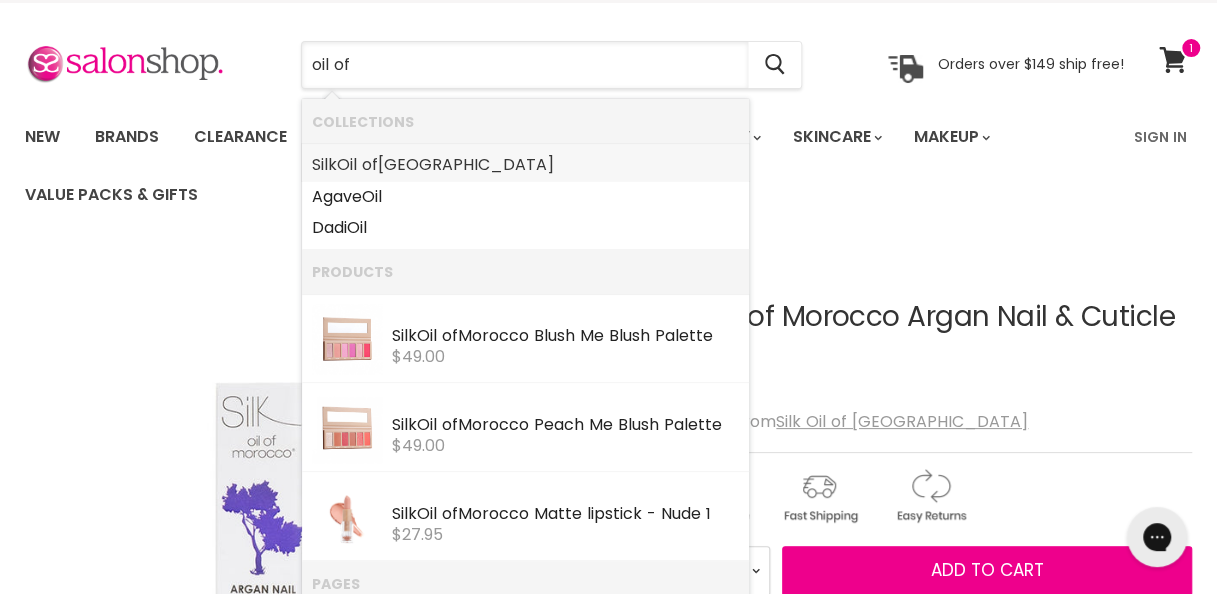 click on "Silk  Oil   of  Morocco" at bounding box center (525, 165) 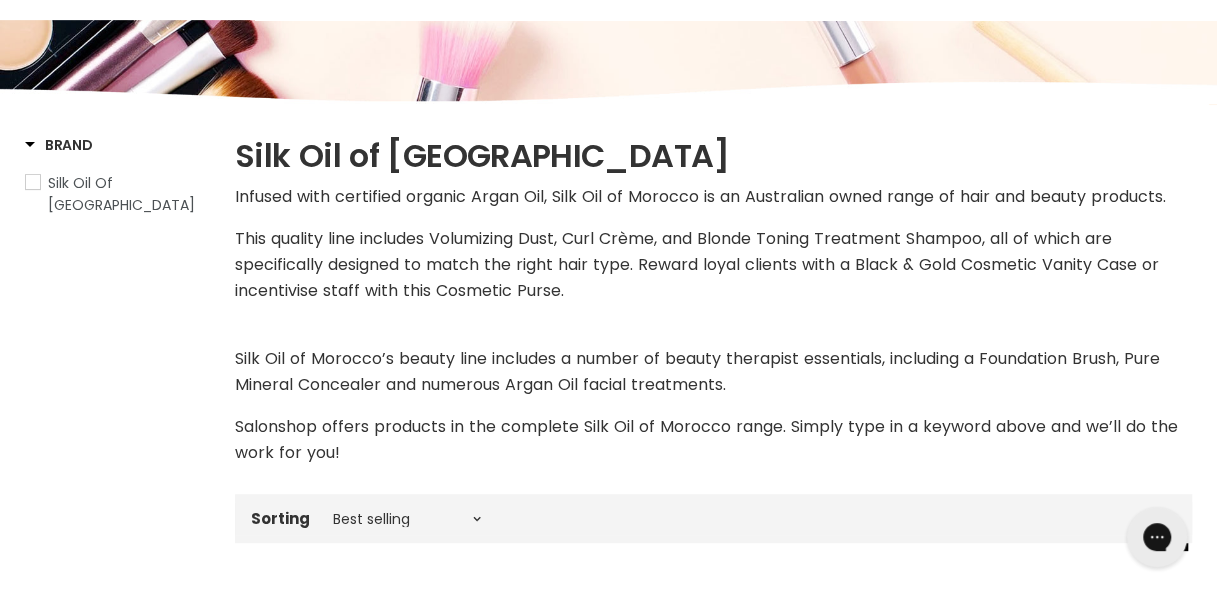 scroll, scrollTop: 338, scrollLeft: 0, axis: vertical 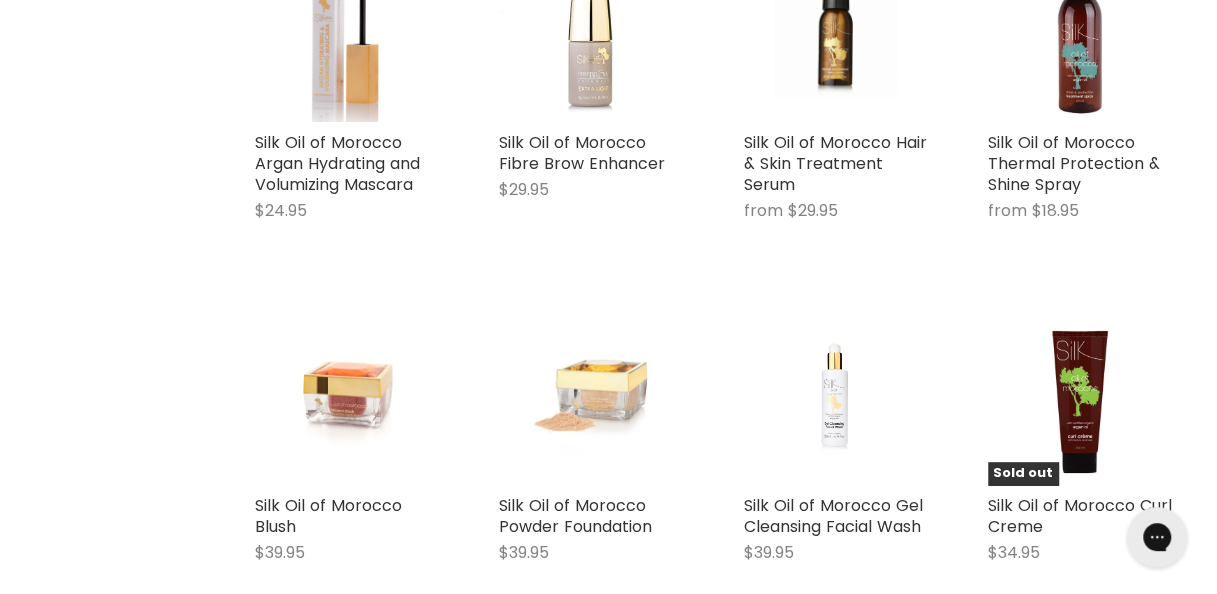 click at bounding box center [347, 392] 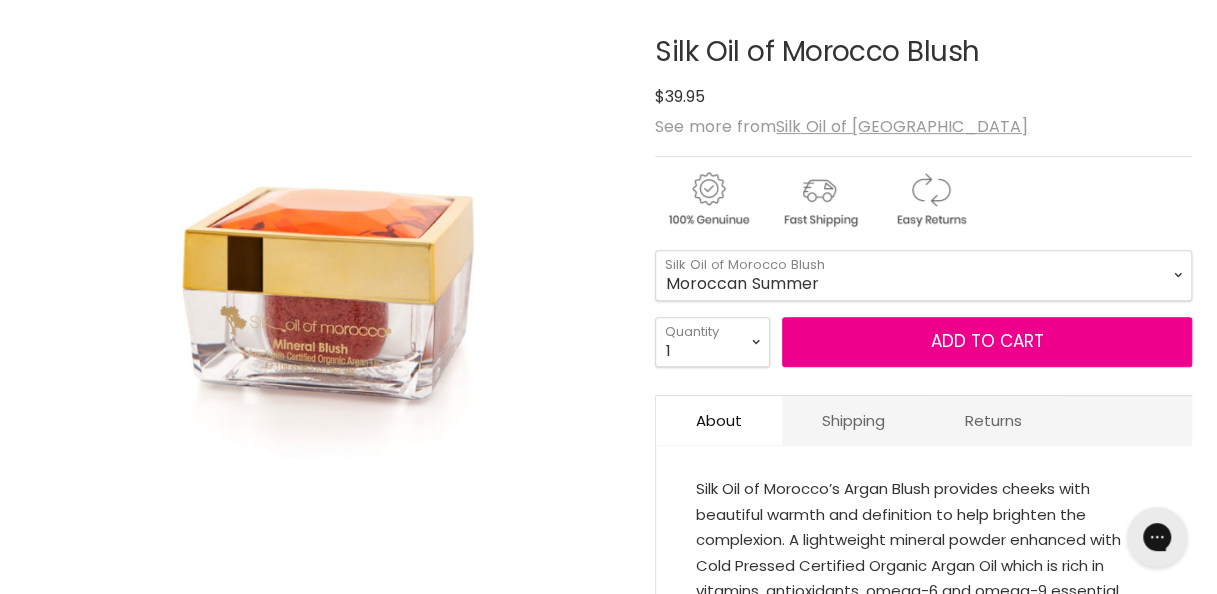 scroll, scrollTop: 0, scrollLeft: 0, axis: both 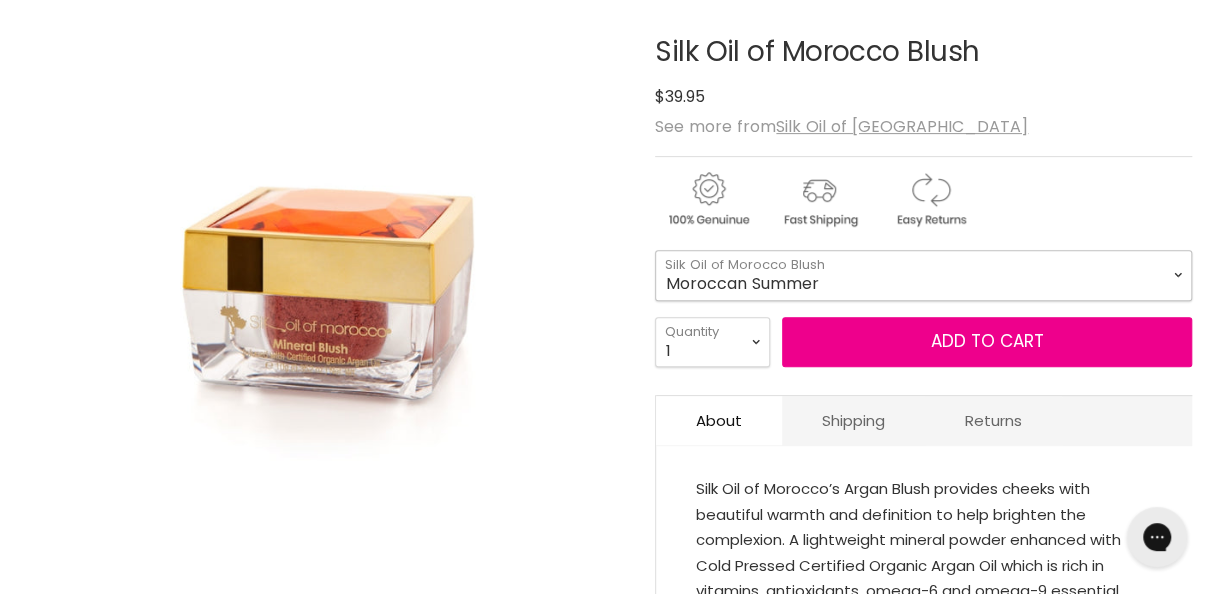 click on "Moroccan Summer
Moroccan Flame
Moroccan [PERSON_NAME]
Moroccan Coral" at bounding box center [923, 275] 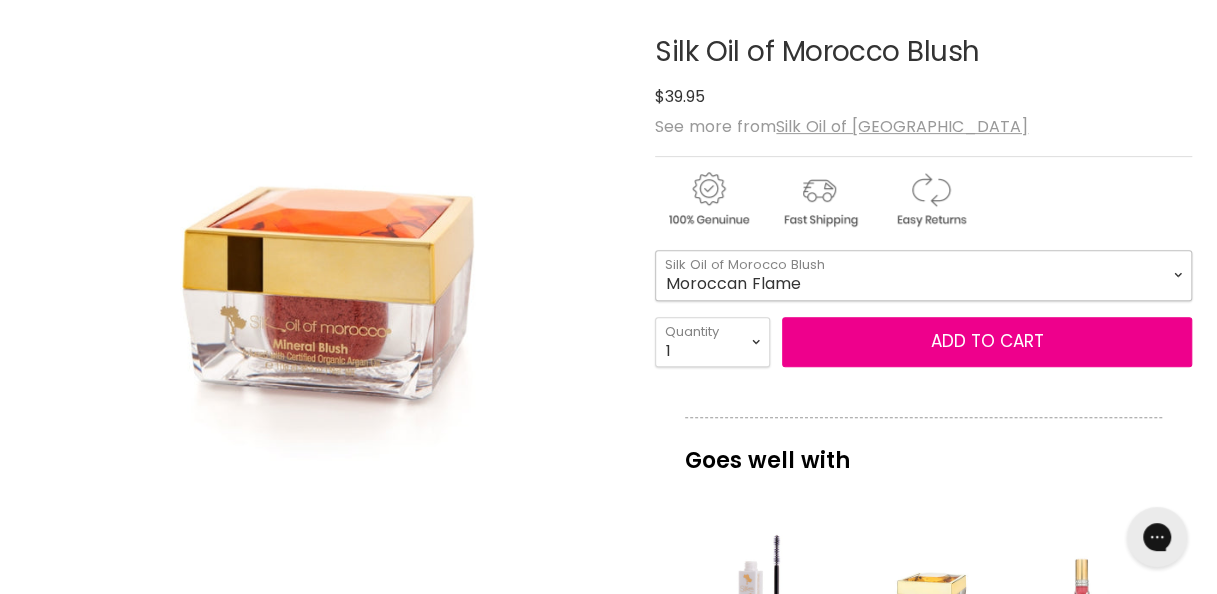 click on "Moroccan Summer
Moroccan Flame
Moroccan Berry
Moroccan Coral" at bounding box center (923, 275) 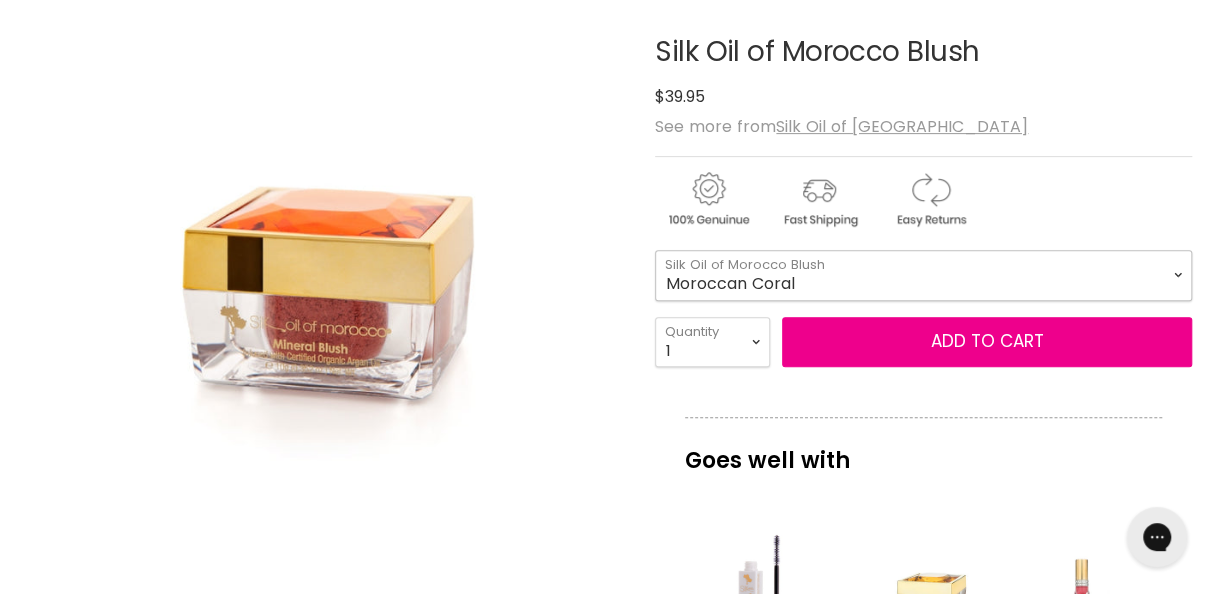 click on "Moroccan Summer
Moroccan Flame
Moroccan Berry
Moroccan Coral" at bounding box center (923, 275) 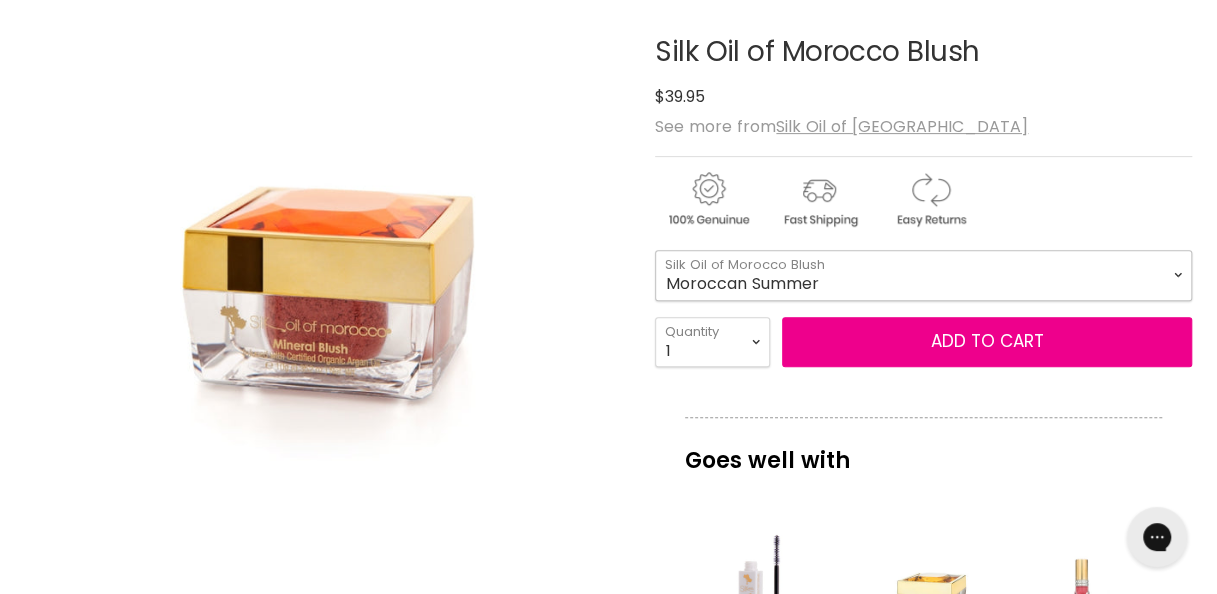 click on "Moroccan Summer
Moroccan Flame
Moroccan Berry
Moroccan Coral" at bounding box center (923, 275) 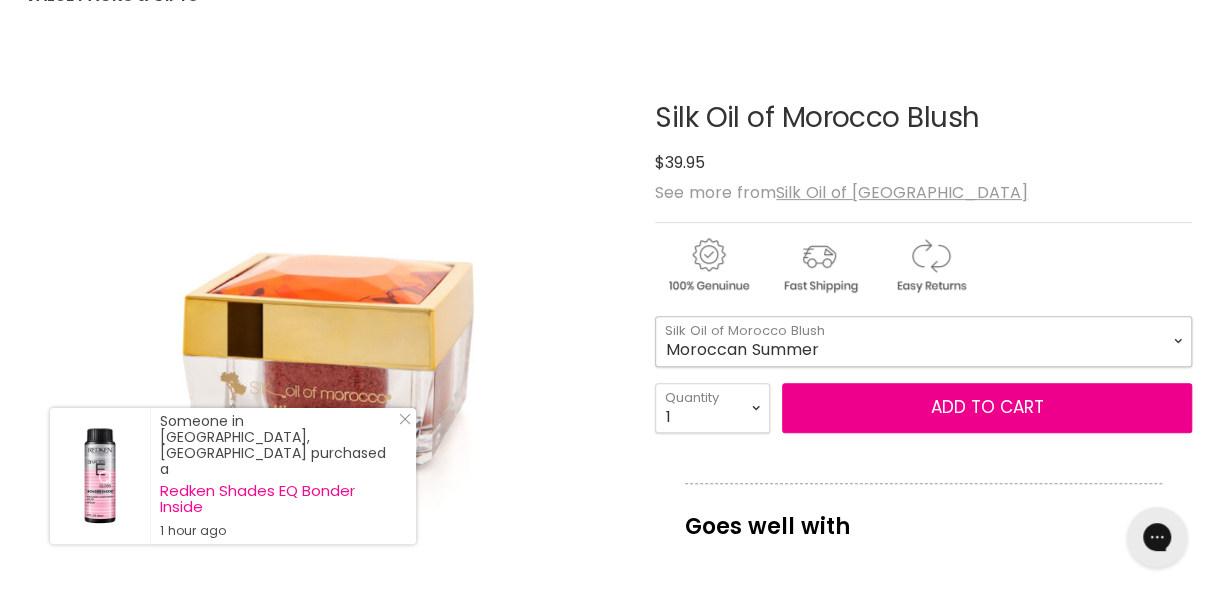 scroll, scrollTop: 246, scrollLeft: 0, axis: vertical 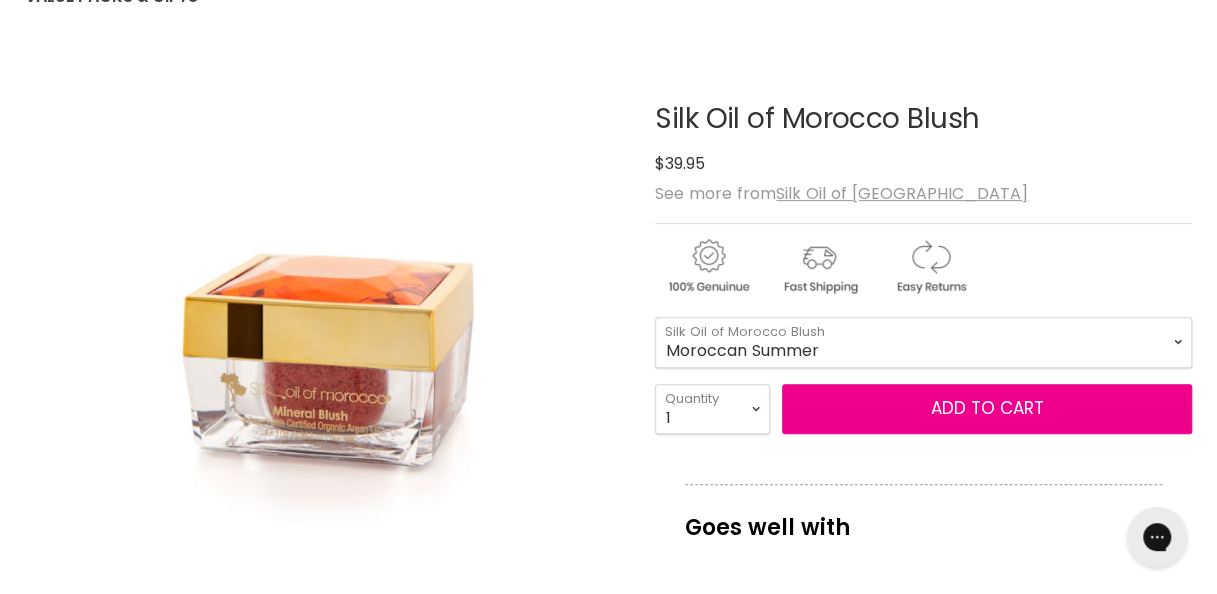 click on "Moroccan Summer -
Moroccan Flame -
Moroccan Berry -
Moroccan Coral -
Moroccan Summer
Moroccan Flame
Moroccan Berry
Moroccan Coral
Silk Oil of Morocco Blush
1
2
3" at bounding box center [923, 375] 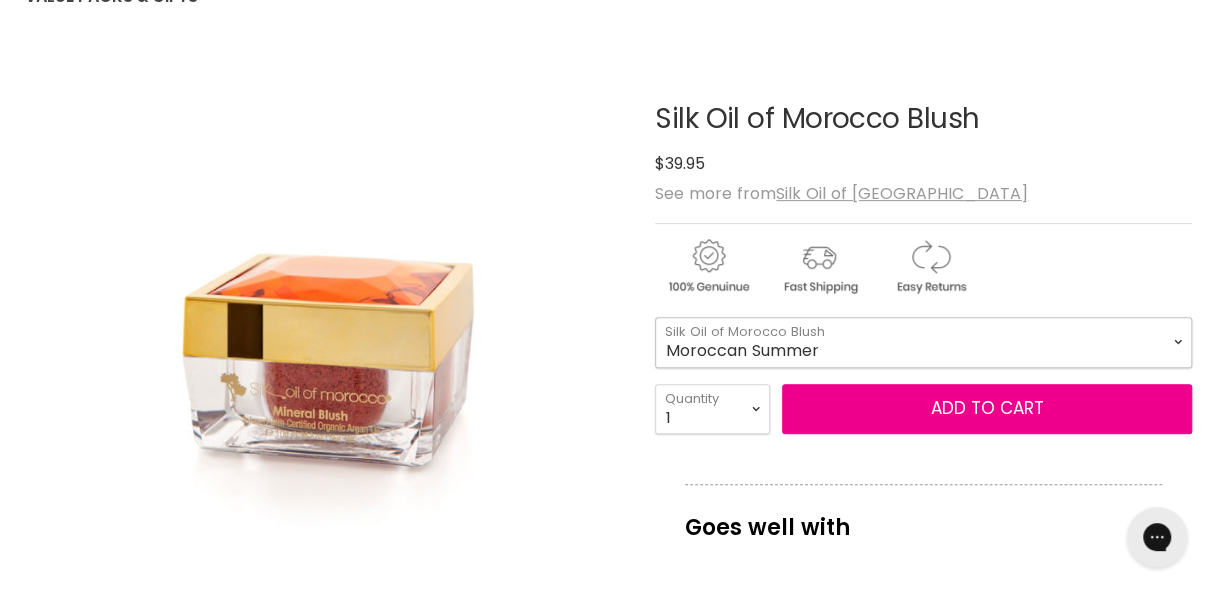 click on "Moroccan Summer
Moroccan Flame
Moroccan Berry
Moroccan Coral" at bounding box center (923, 342) 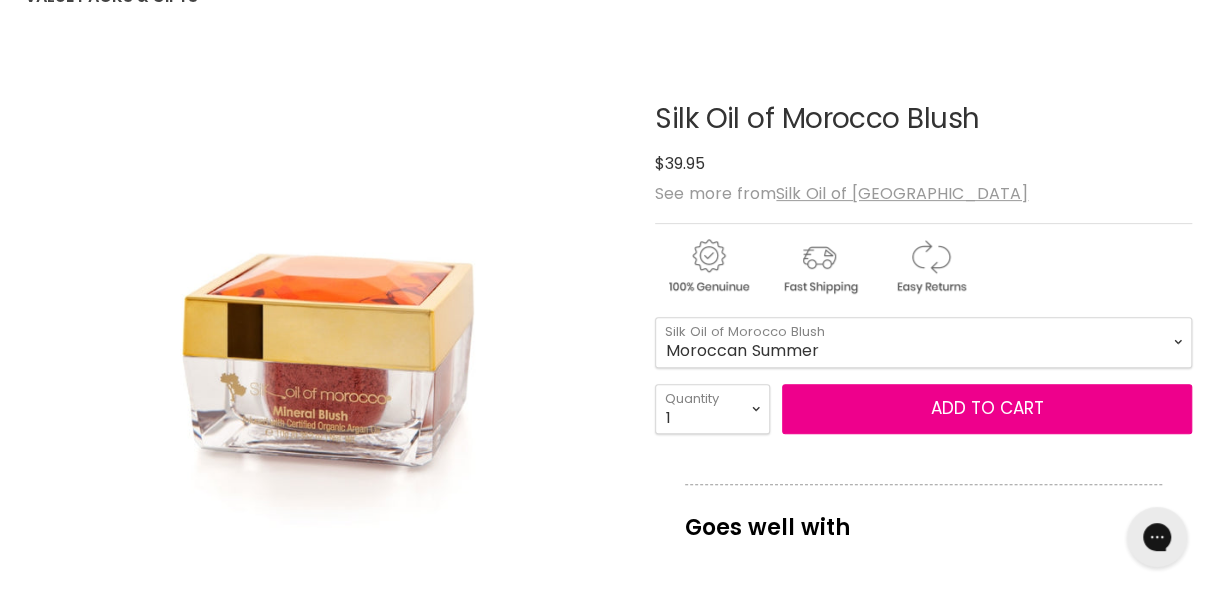 click on "Click or scroll to zoom
Tap or pinch to zoom" at bounding box center (325, 354) 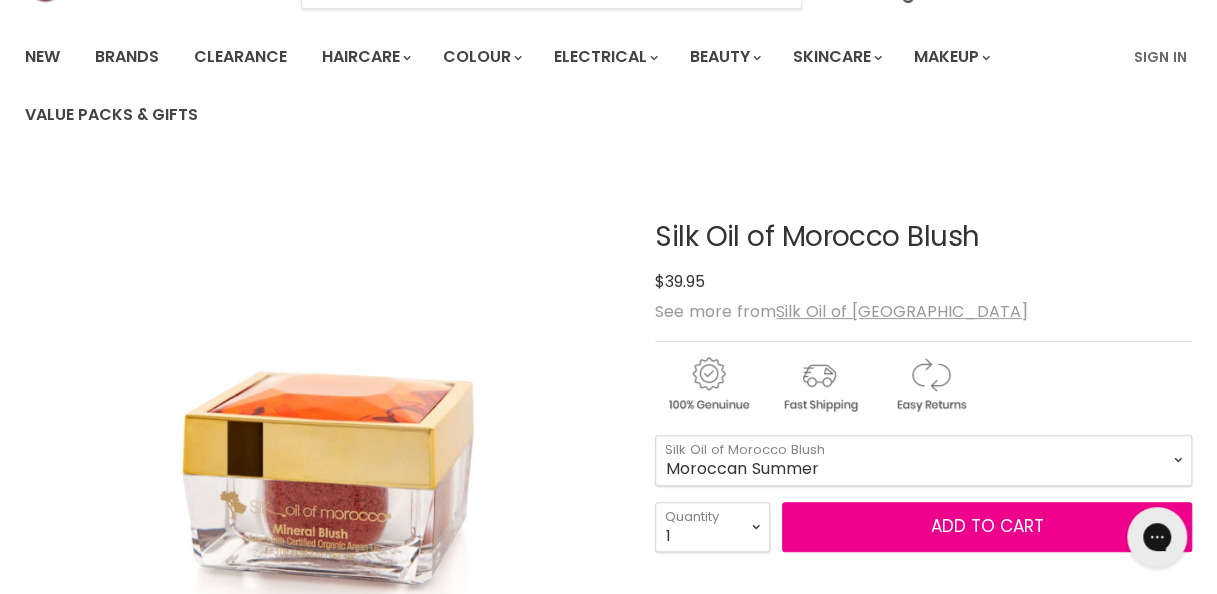 scroll, scrollTop: 125, scrollLeft: 0, axis: vertical 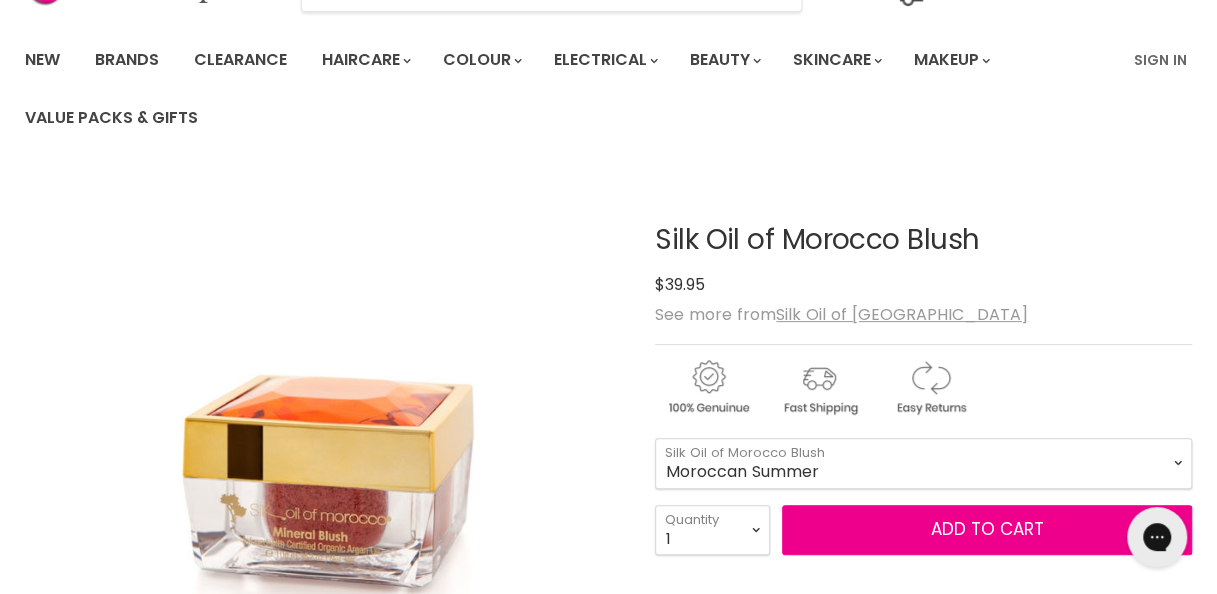 drag, startPoint x: 988, startPoint y: 241, endPoint x: 644, endPoint y: 234, distance: 344.07123 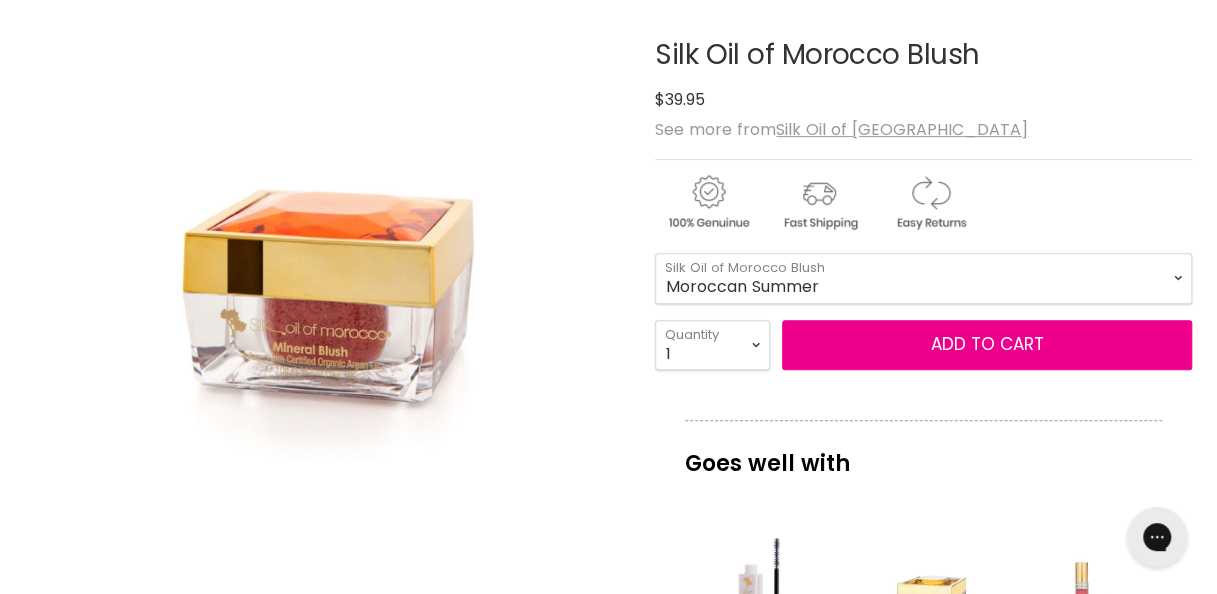 scroll, scrollTop: 315, scrollLeft: 0, axis: vertical 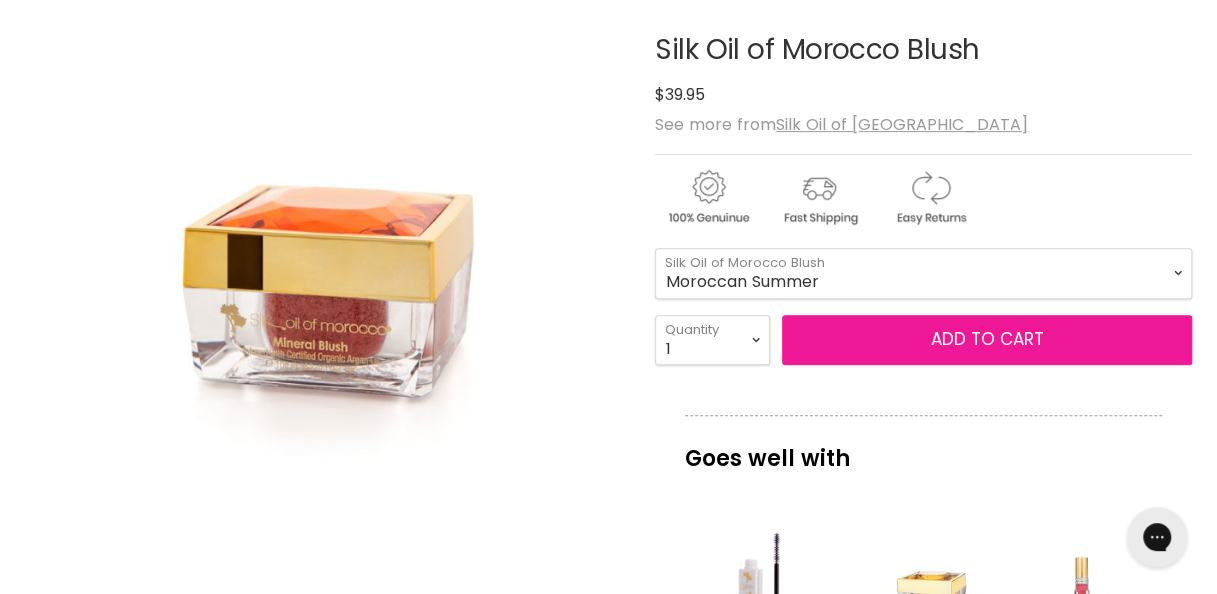 click on "Add to cart" at bounding box center [987, 340] 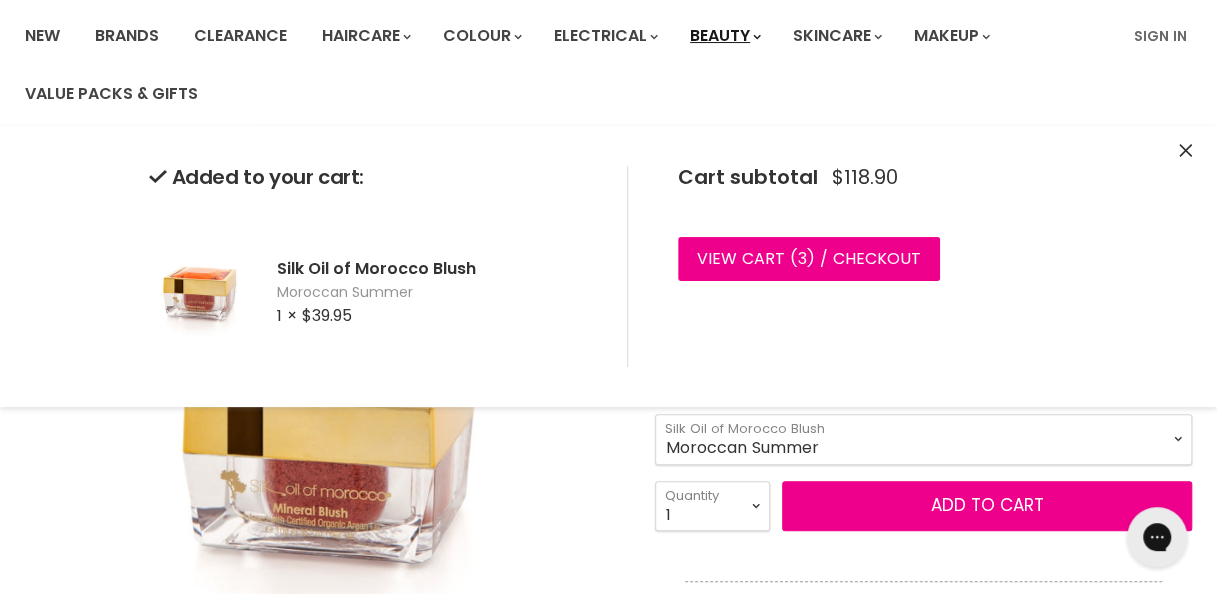 scroll, scrollTop: 150, scrollLeft: 0, axis: vertical 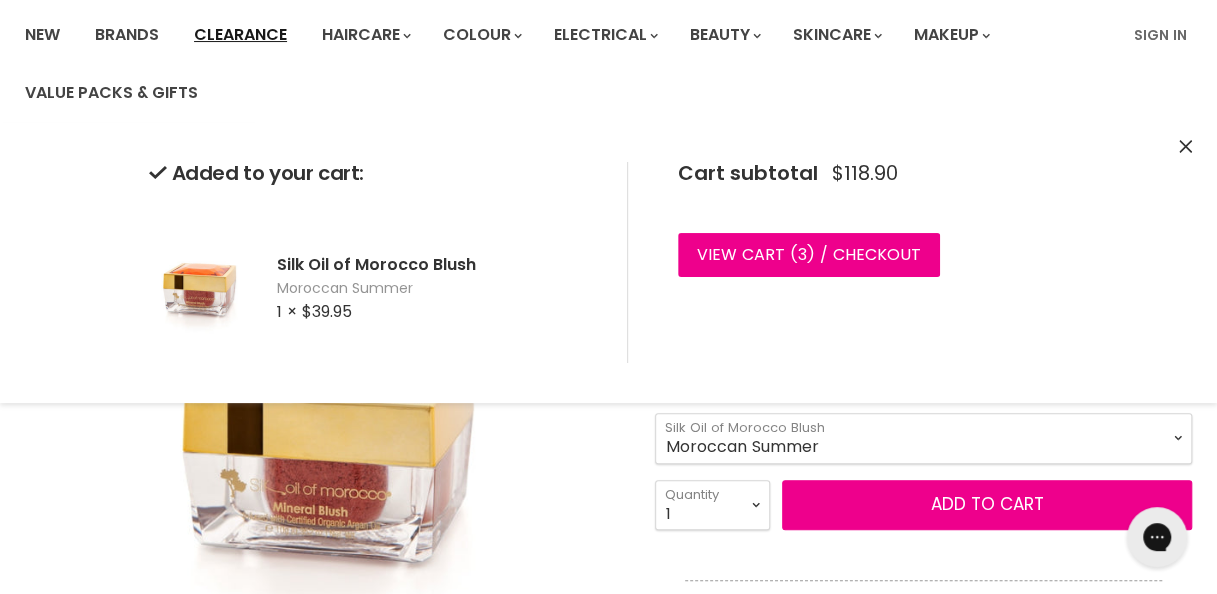 click on "Clearance" at bounding box center [240, 35] 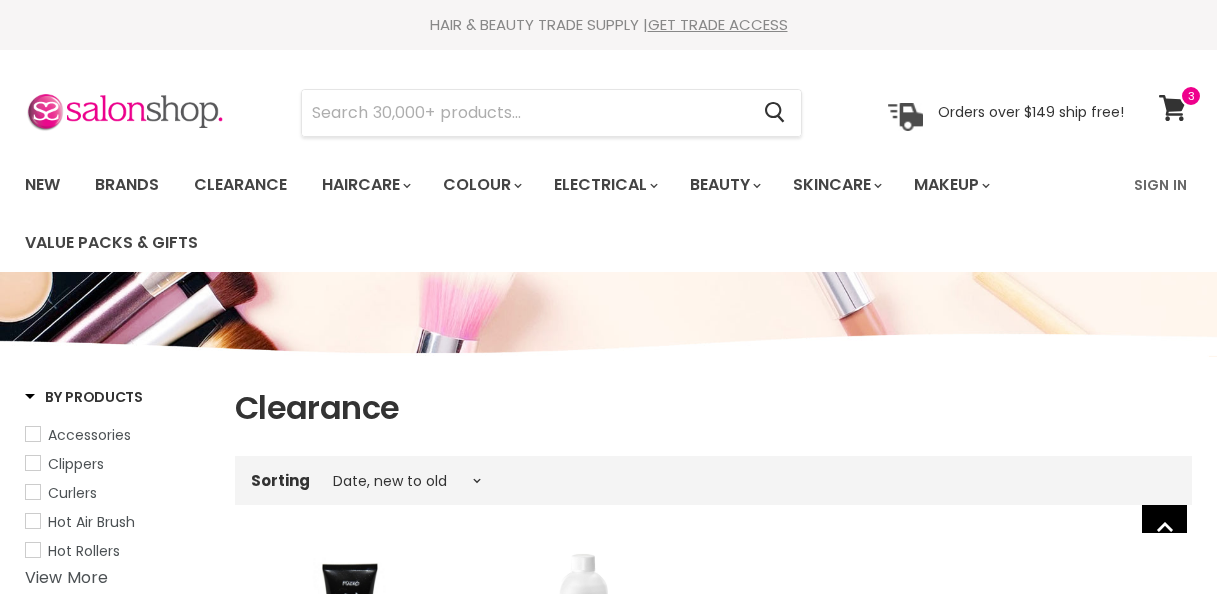 select on "created-descending" 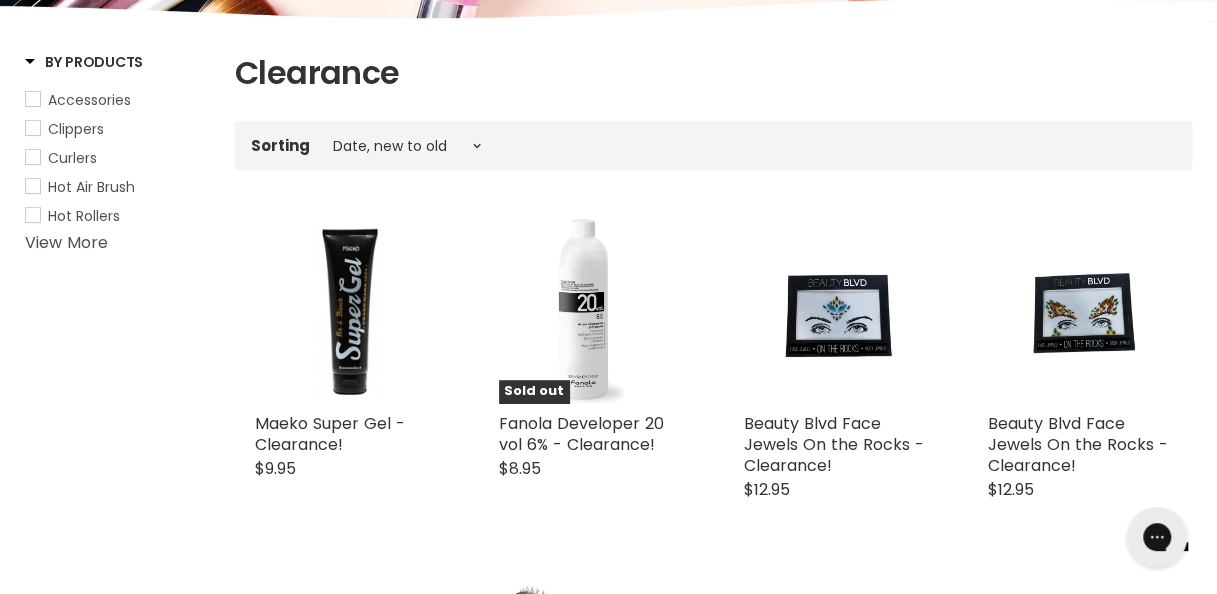 scroll, scrollTop: 0, scrollLeft: 0, axis: both 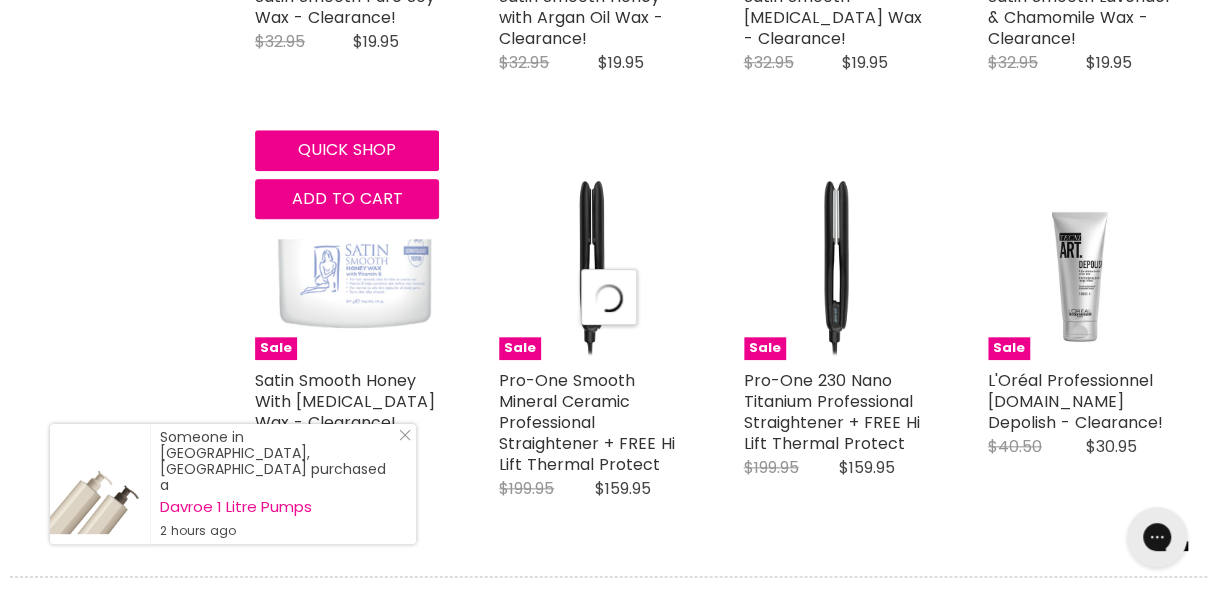 select on "created-descending" 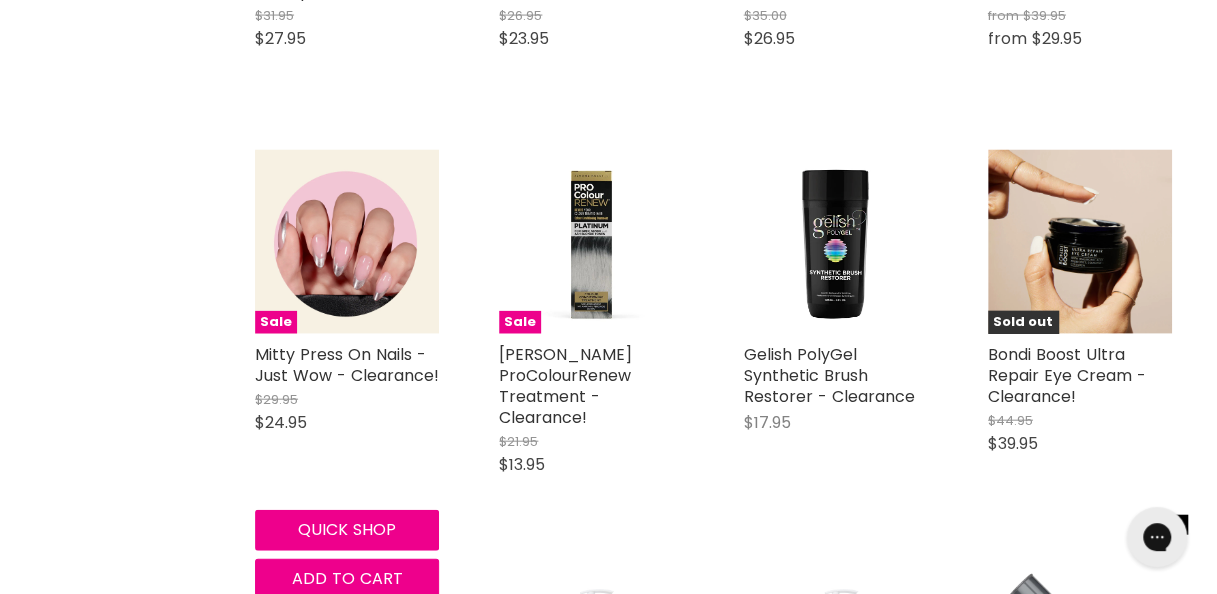scroll, scrollTop: 5714, scrollLeft: 0, axis: vertical 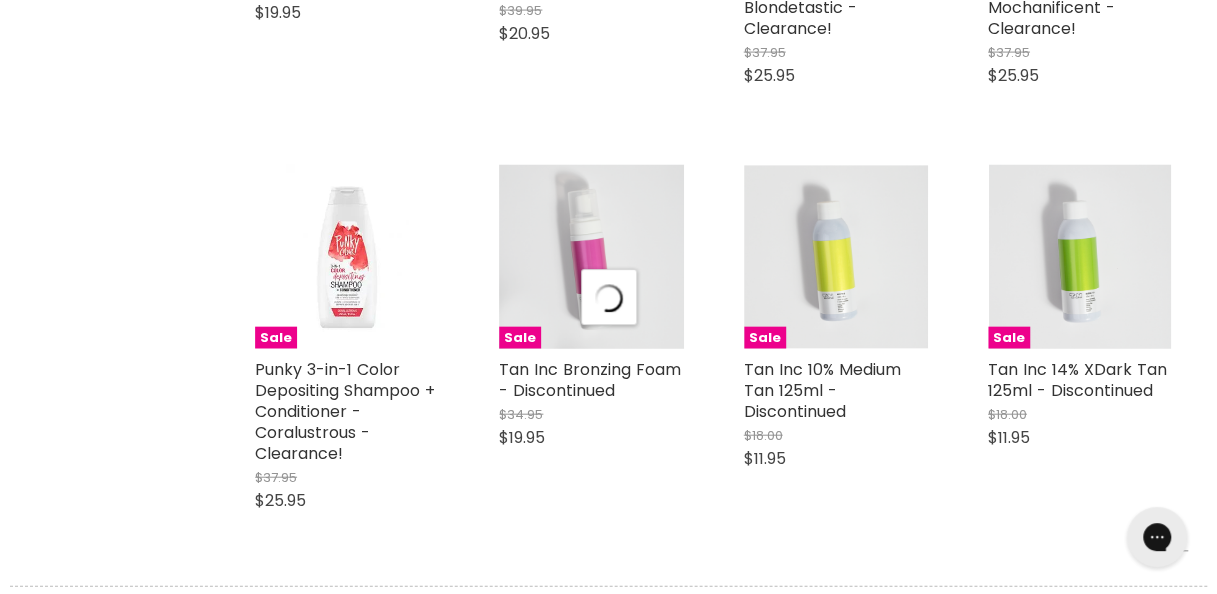 select on "created-descending" 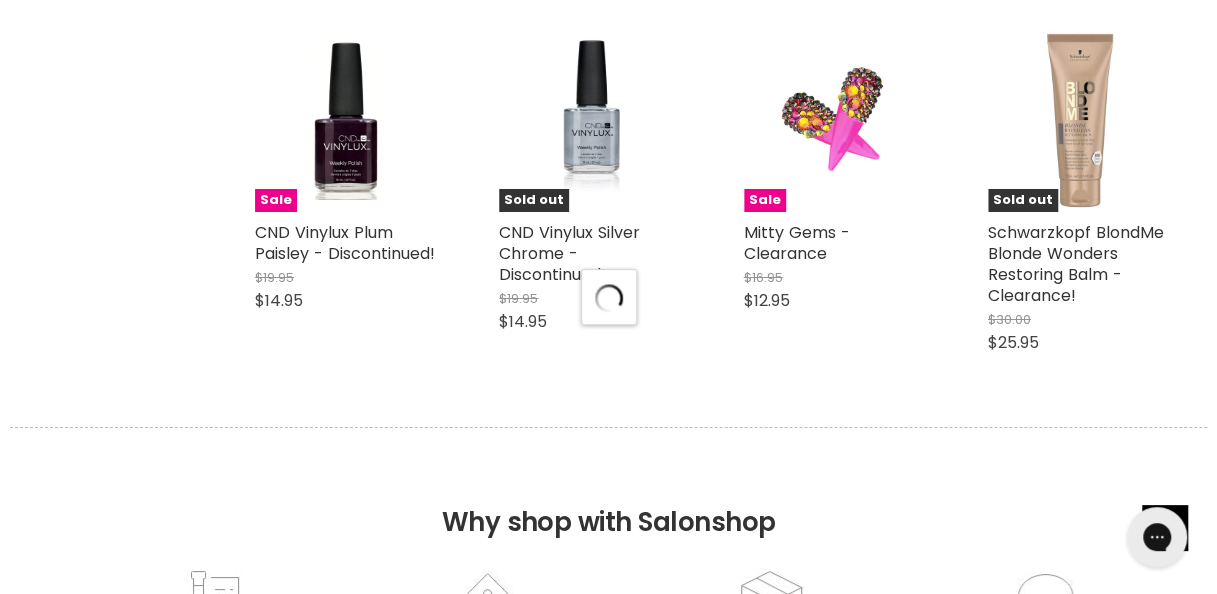 scroll, scrollTop: 14340, scrollLeft: 0, axis: vertical 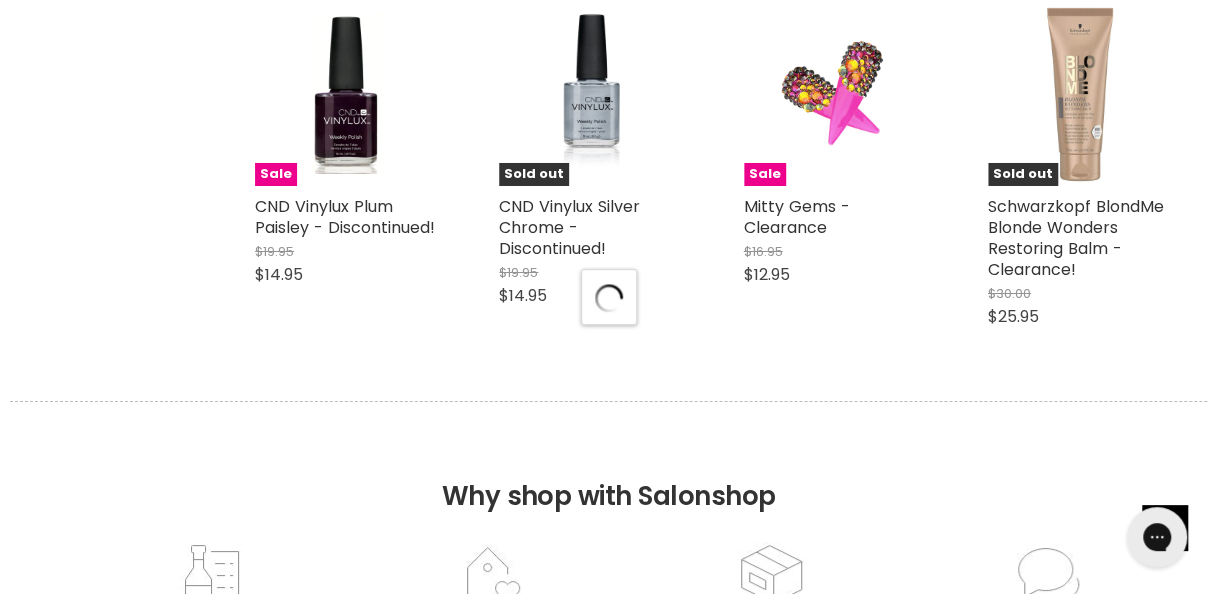 select on "created-descending" 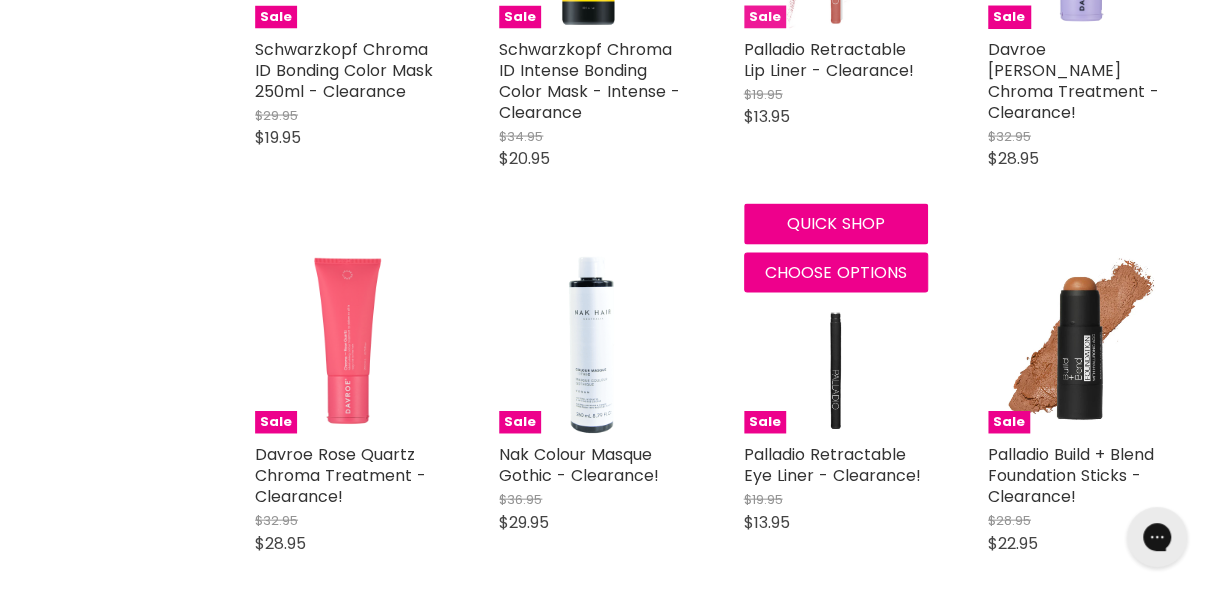 scroll, scrollTop: 16492, scrollLeft: 0, axis: vertical 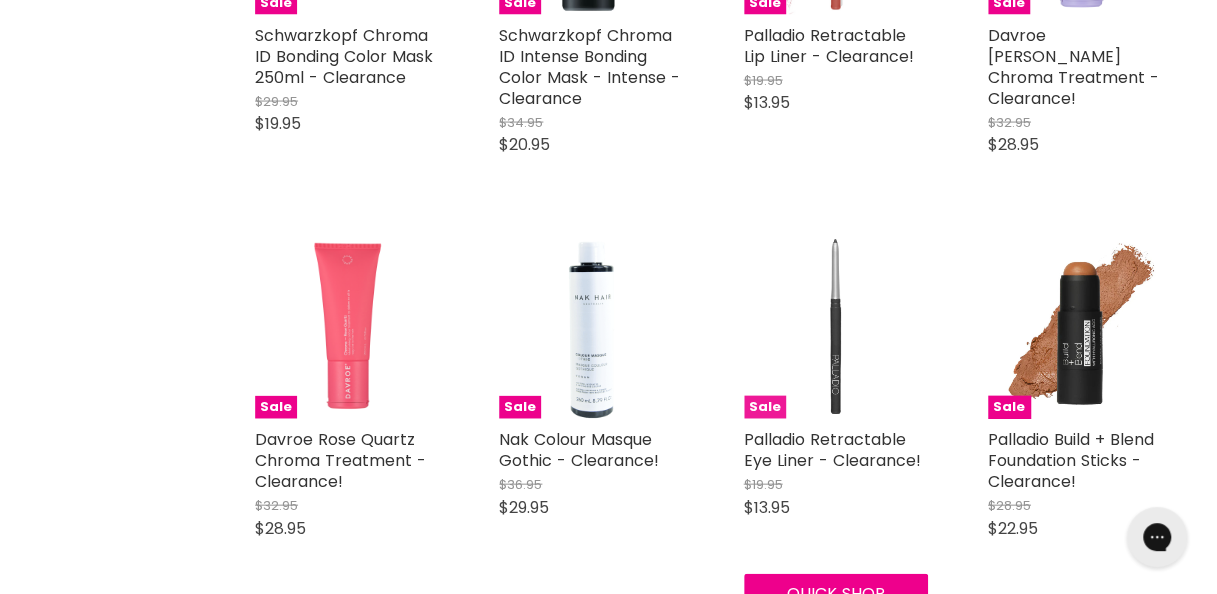 click at bounding box center [835, 327] 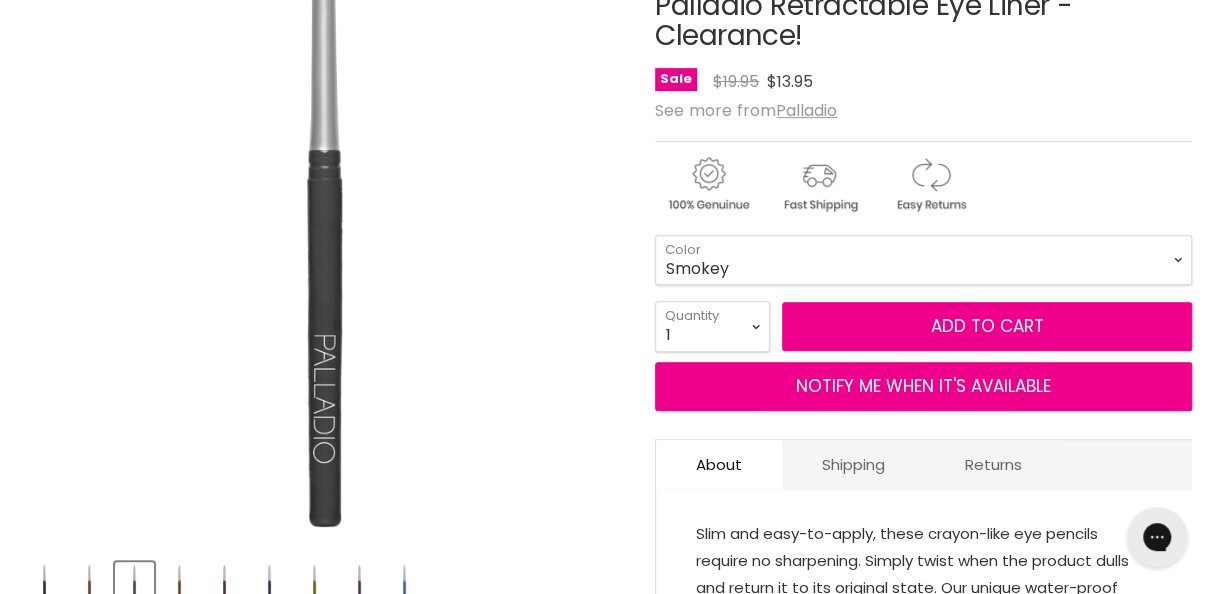 scroll, scrollTop: 0, scrollLeft: 0, axis: both 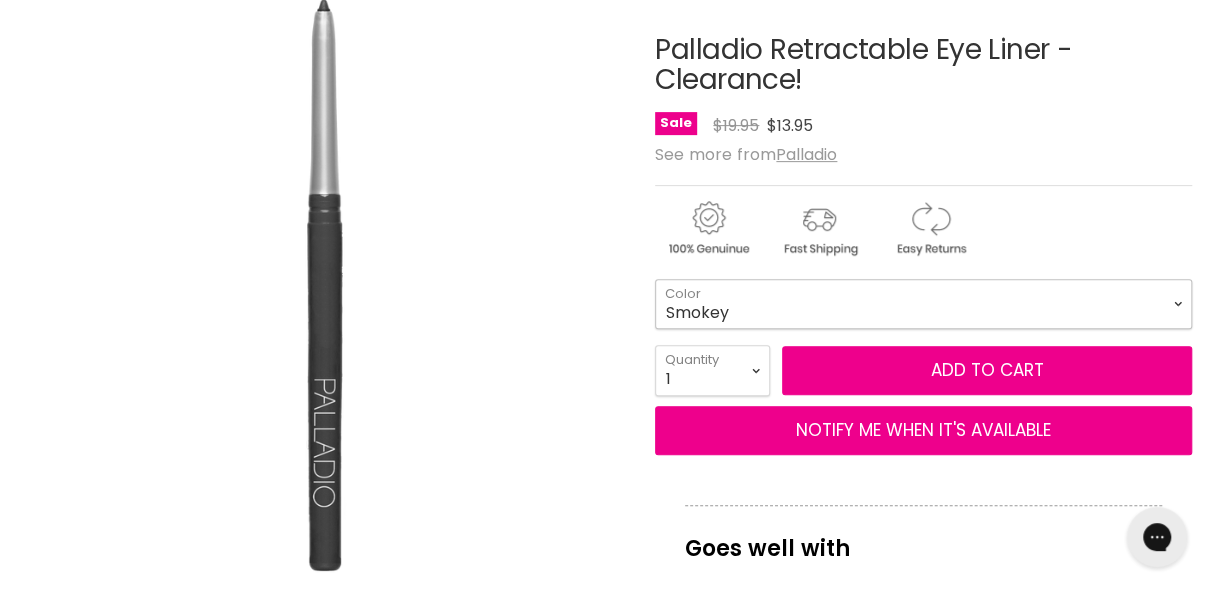 click on "Pure Black
Smokey
Brownie
Eggplant
Deep Blue
Olive
Exotic Plum
Ocean Blue" at bounding box center [923, 304] 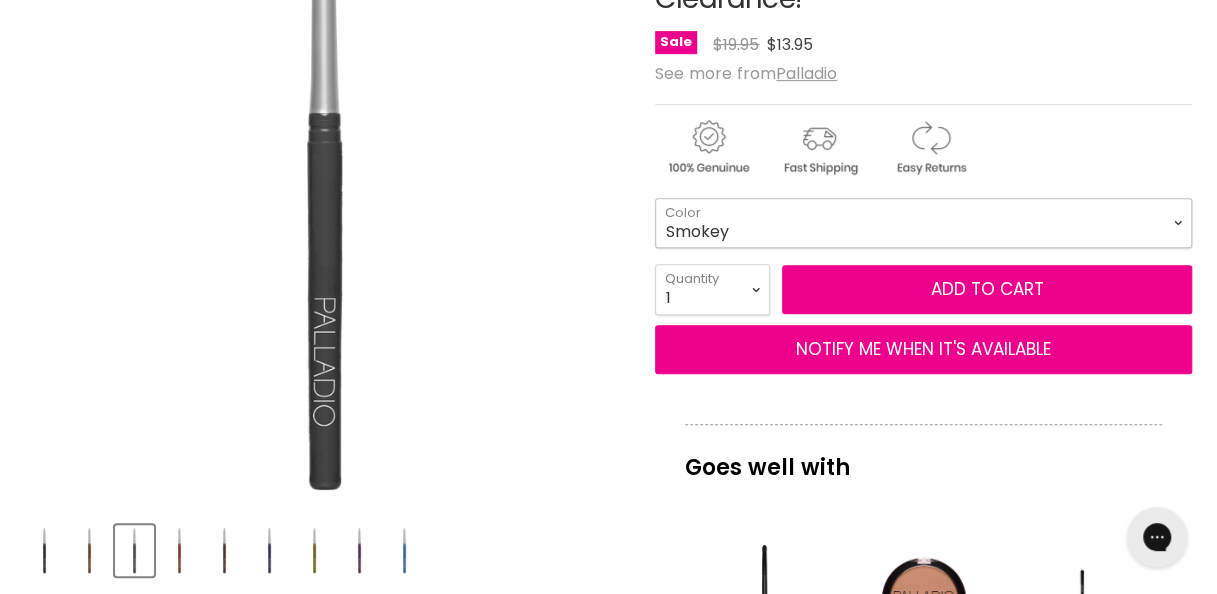 scroll, scrollTop: 403, scrollLeft: 0, axis: vertical 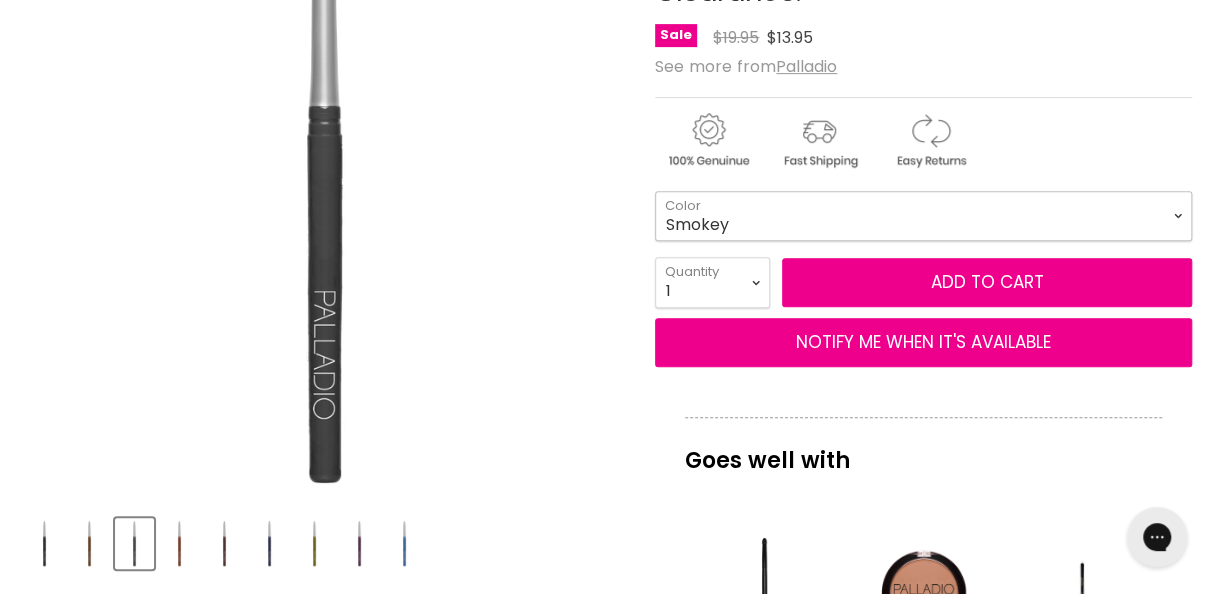 click on "Pure Black
Smokey
Brownie
Eggplant
Deep Blue
Olive
Exotic Plum
Ocean Blue" at bounding box center [923, 216] 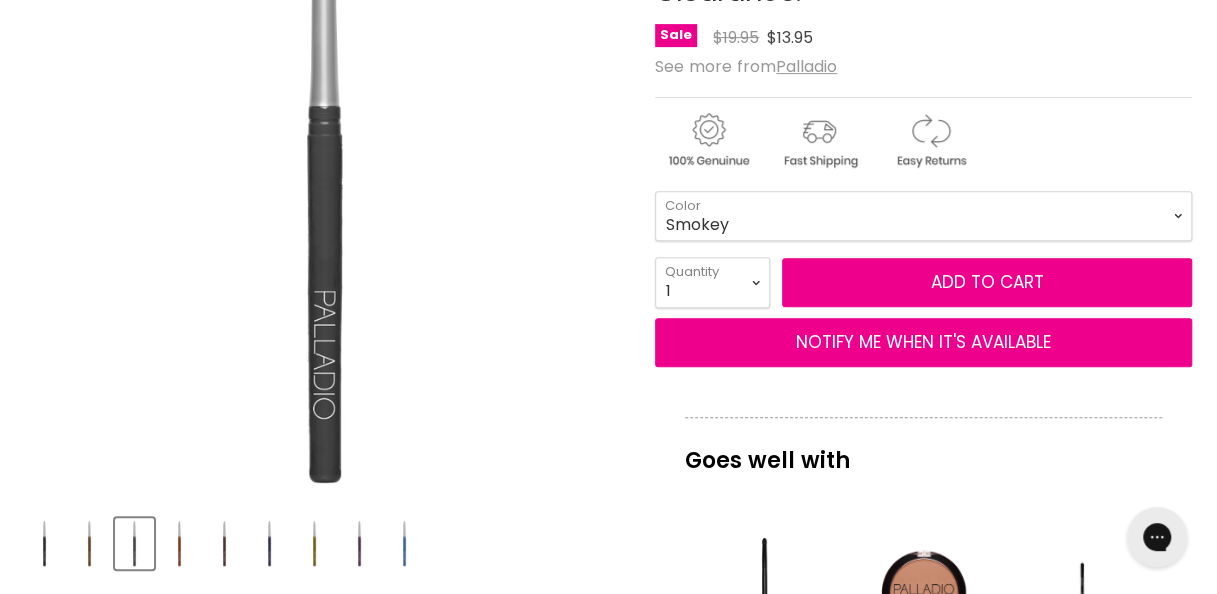 click at bounding box center [326, 197] 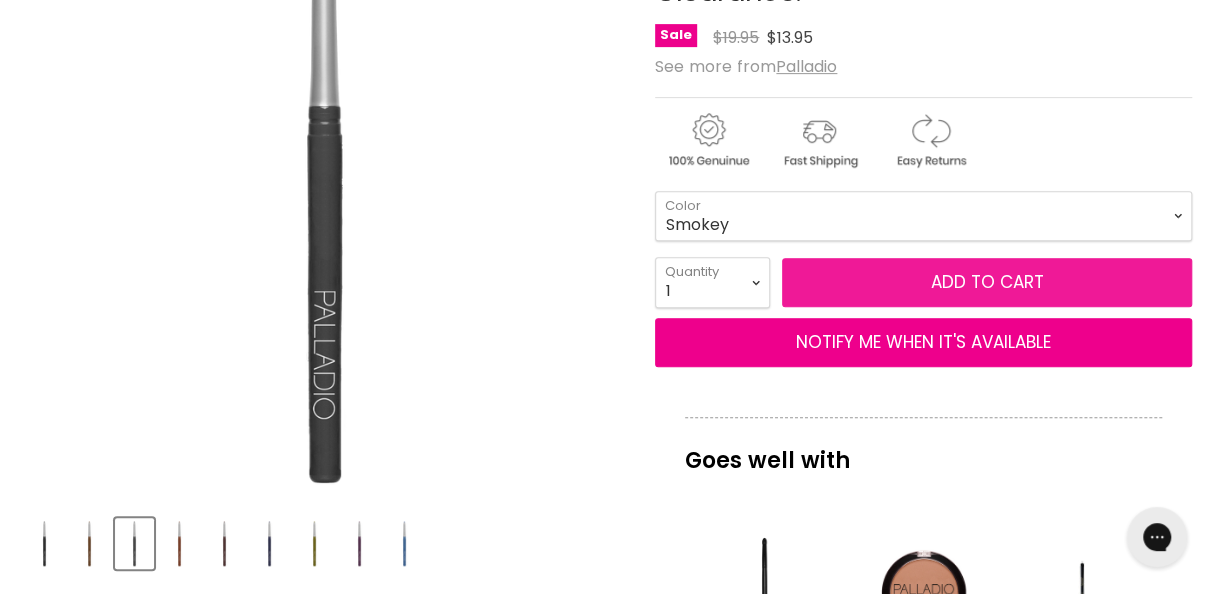 click on "Add to cart" at bounding box center (987, 283) 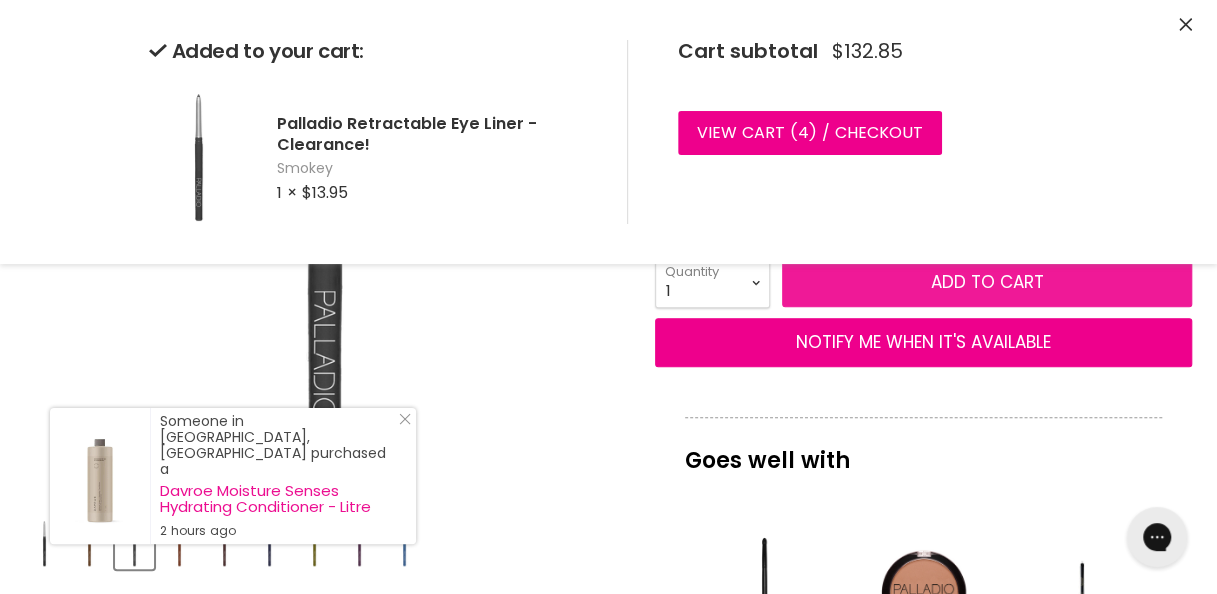 click on "Add to cart" at bounding box center (987, 282) 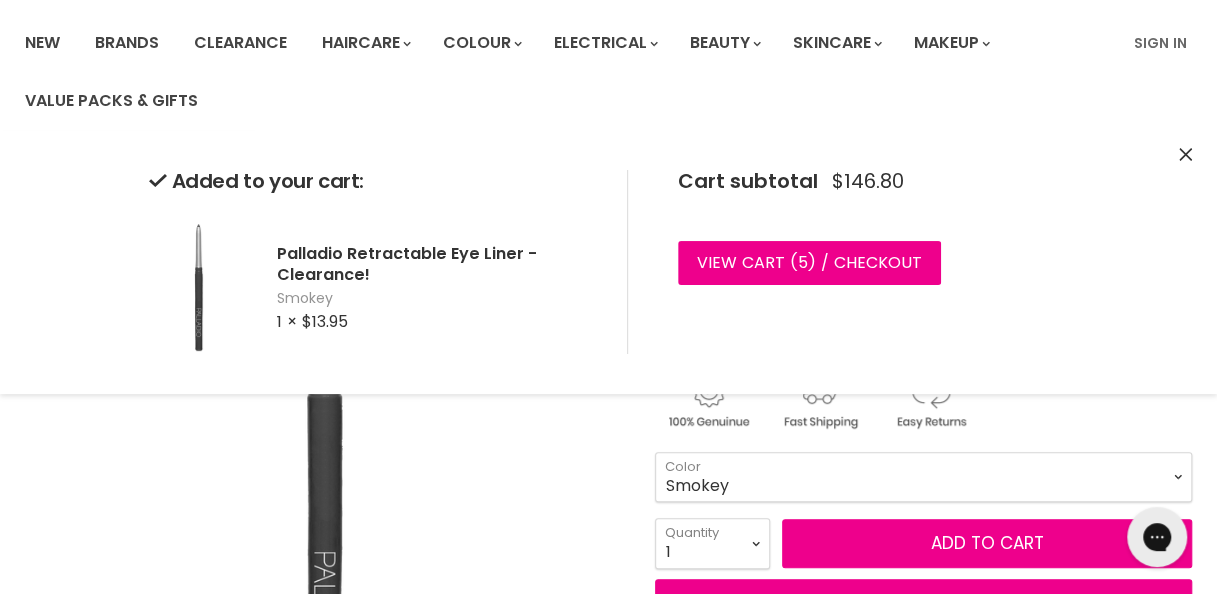scroll, scrollTop: 0, scrollLeft: 0, axis: both 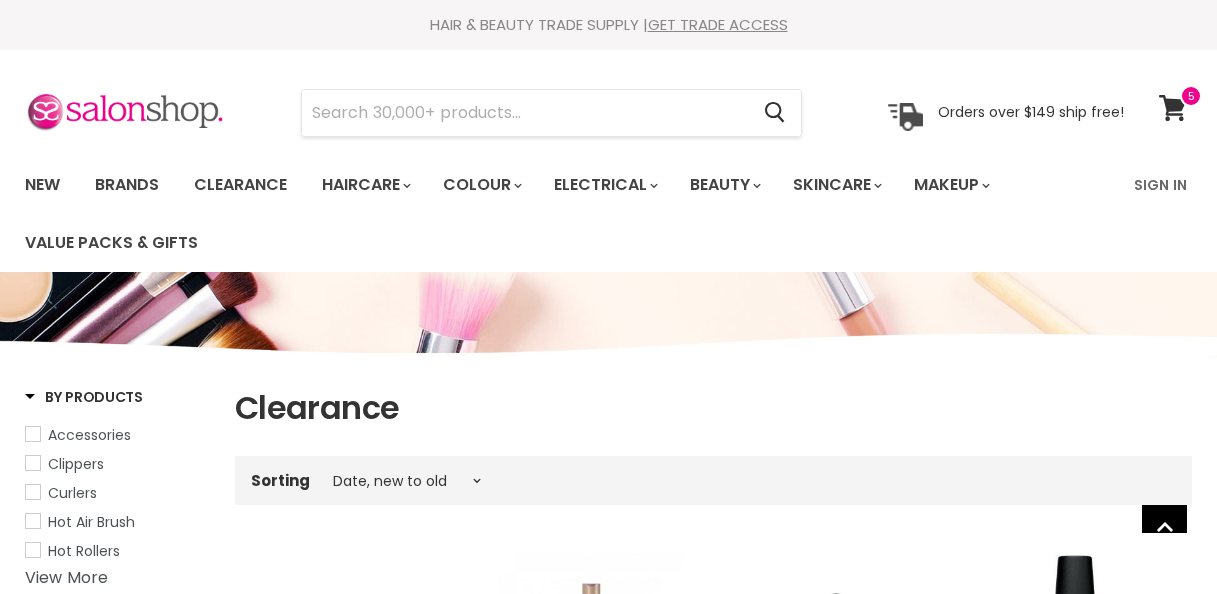 select on "created-descending" 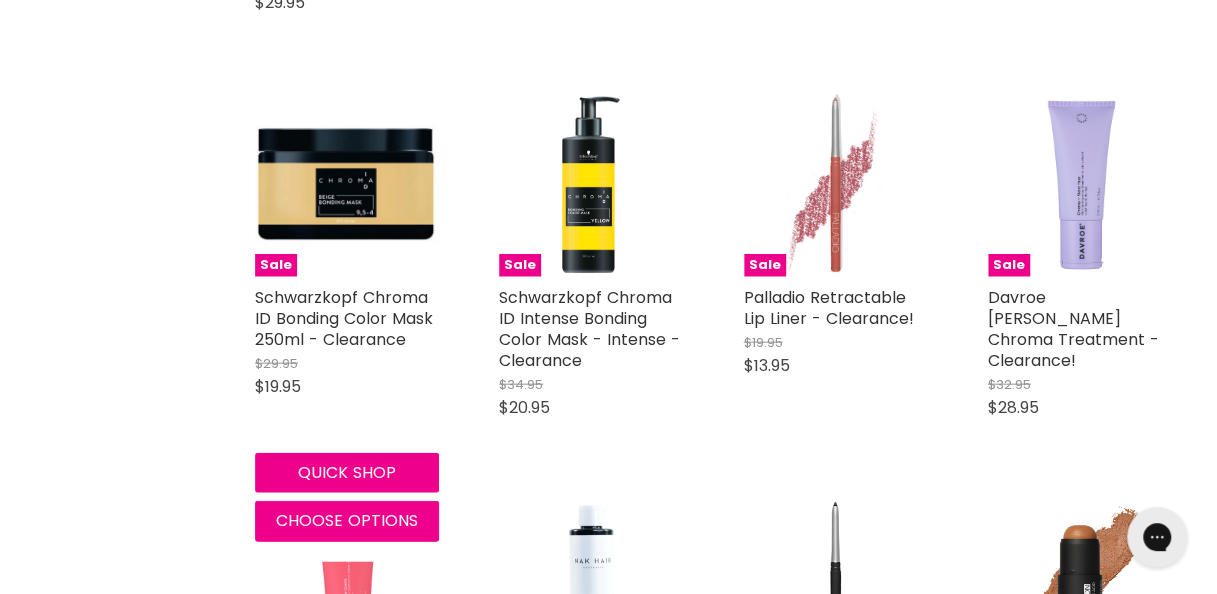 scroll, scrollTop: 0, scrollLeft: 0, axis: both 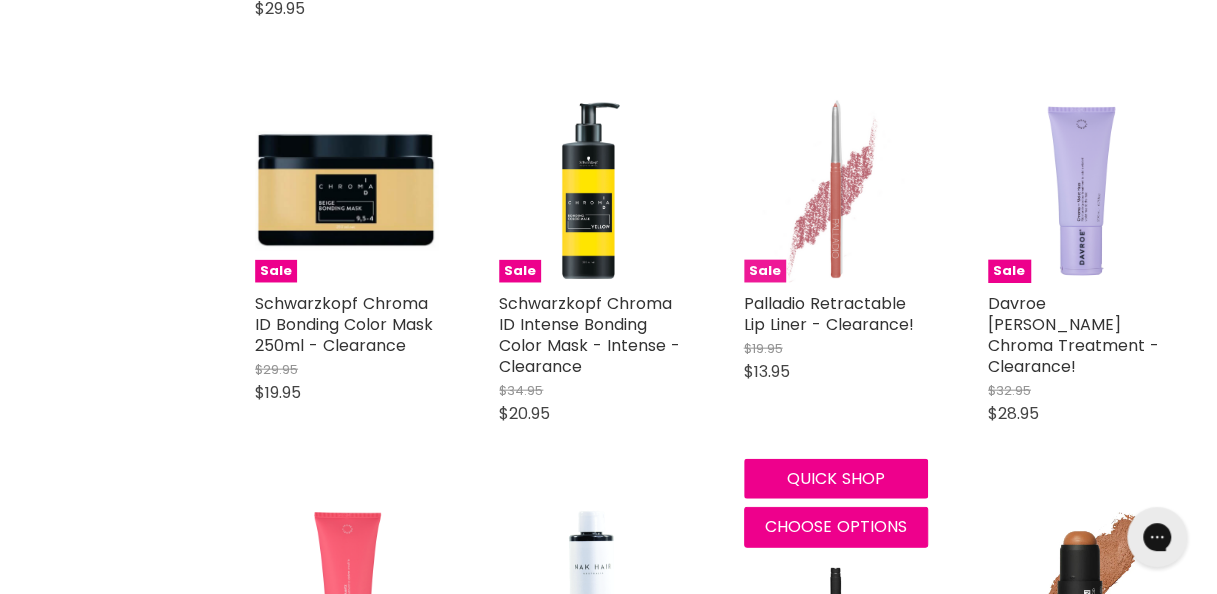 click at bounding box center [836, 191] 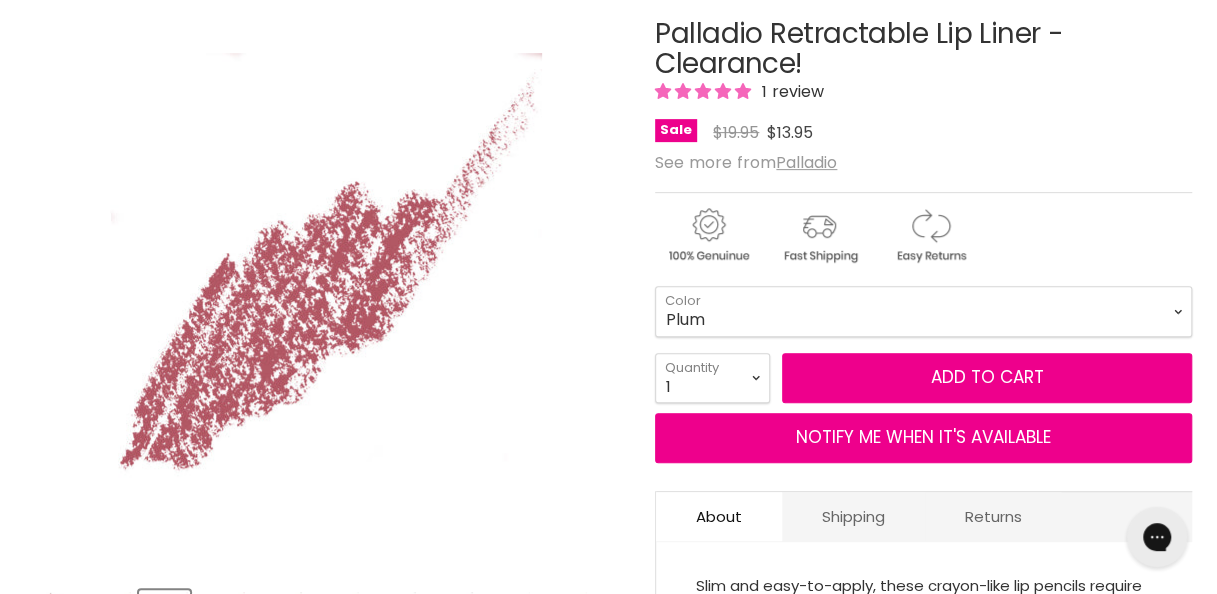 scroll, scrollTop: 0, scrollLeft: 0, axis: both 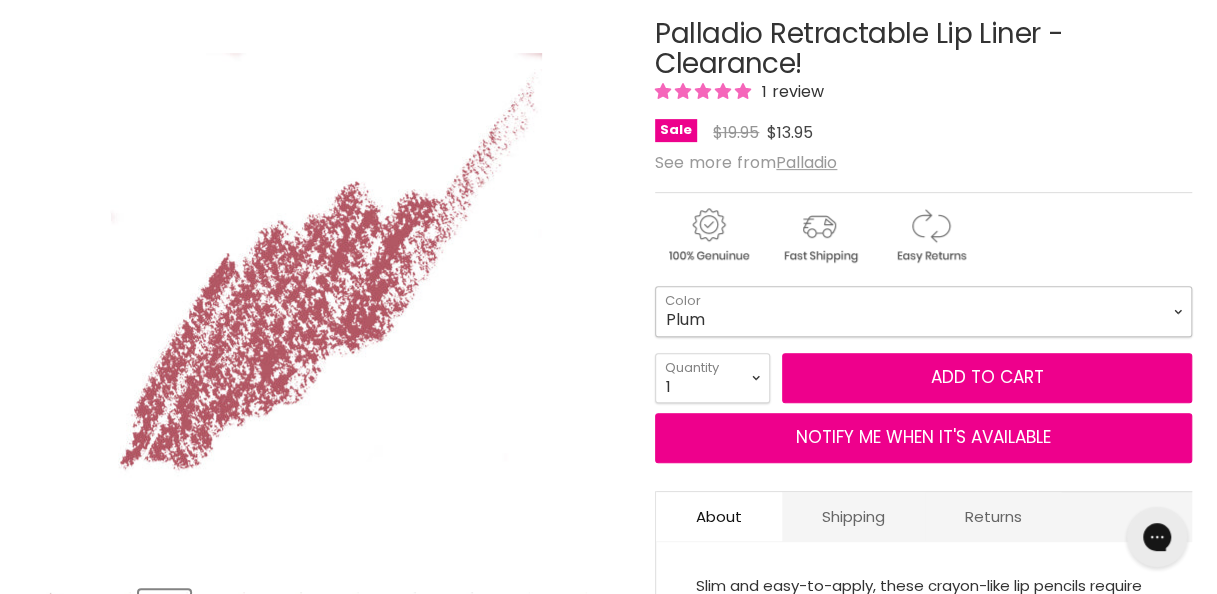 click on "Plum
Red Rose
Coffee
Sand
Black [PERSON_NAME]
Raisin
Raspberry" at bounding box center (923, 311) 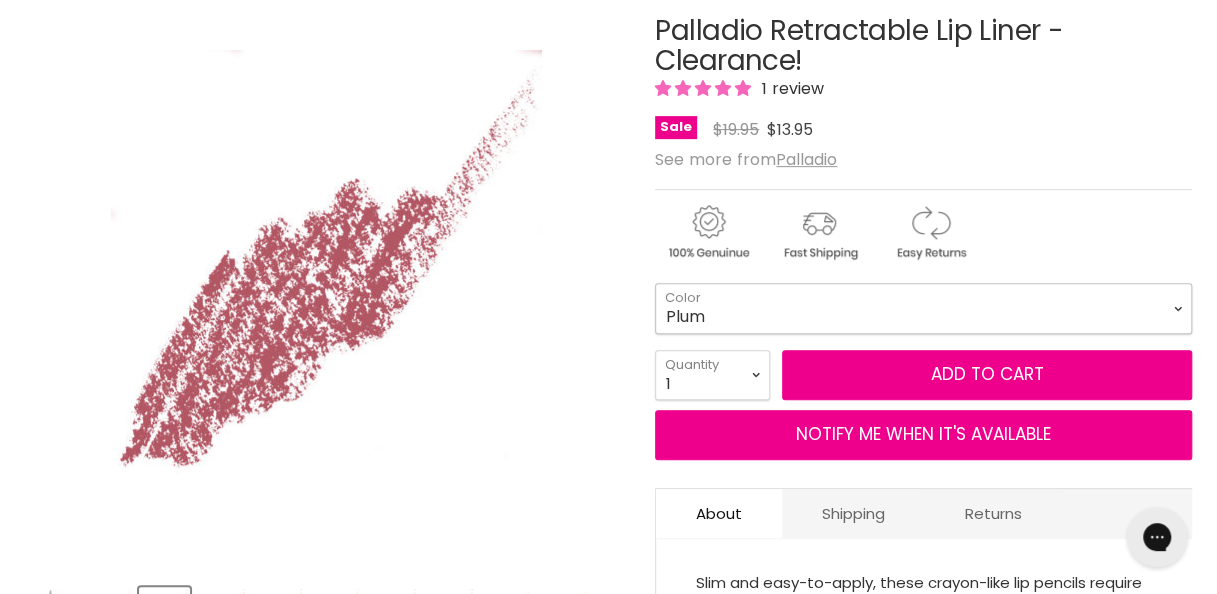 scroll, scrollTop: 306, scrollLeft: 0, axis: vertical 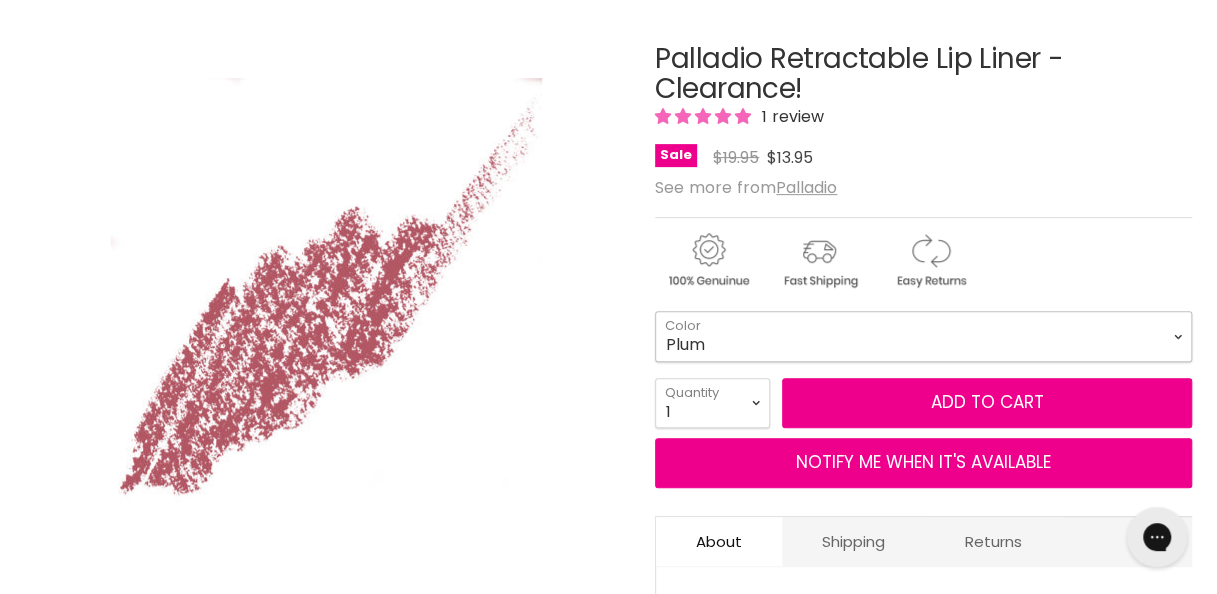 click on "Plum
Red Rose
Coffee
Sand
Black [PERSON_NAME]
Raisin
Raspberry" at bounding box center (923, 336) 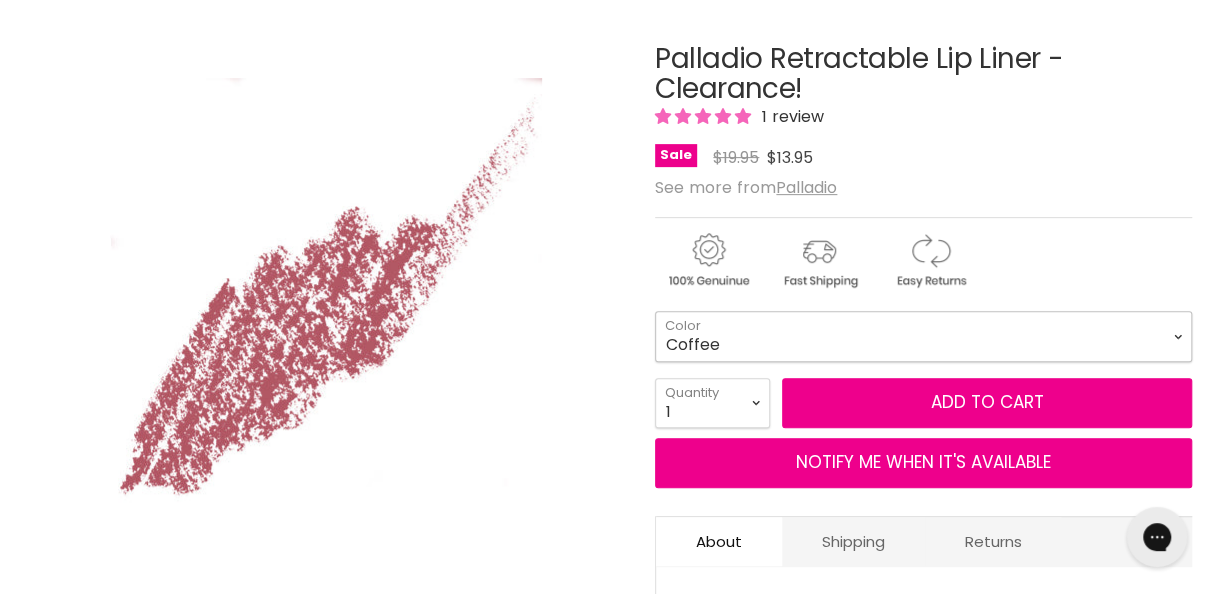 click on "Plum
Red Rose
Coffee
Sand
Black [PERSON_NAME]
Raisin
Raspberry" at bounding box center (923, 336) 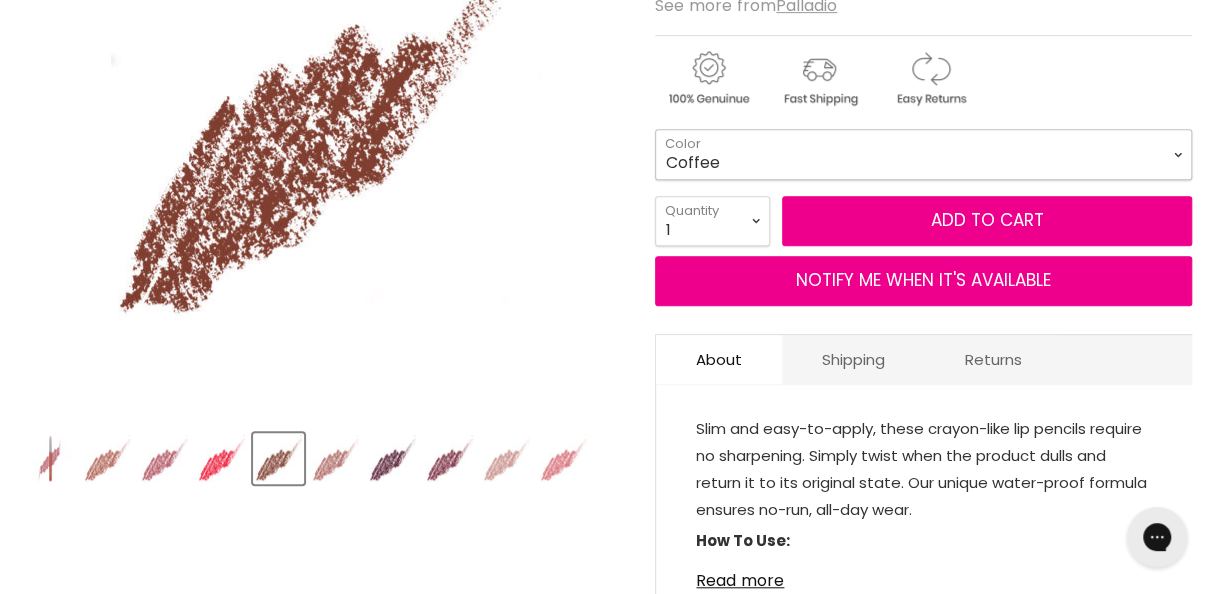 scroll, scrollTop: 489, scrollLeft: 0, axis: vertical 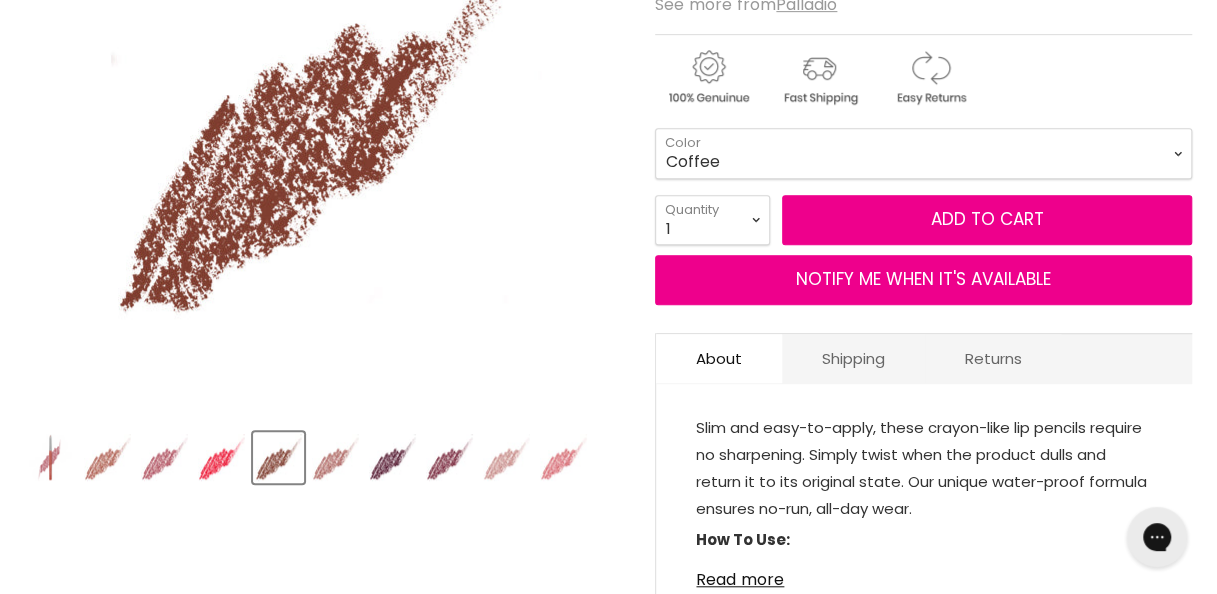 click at bounding box center [50, 457] 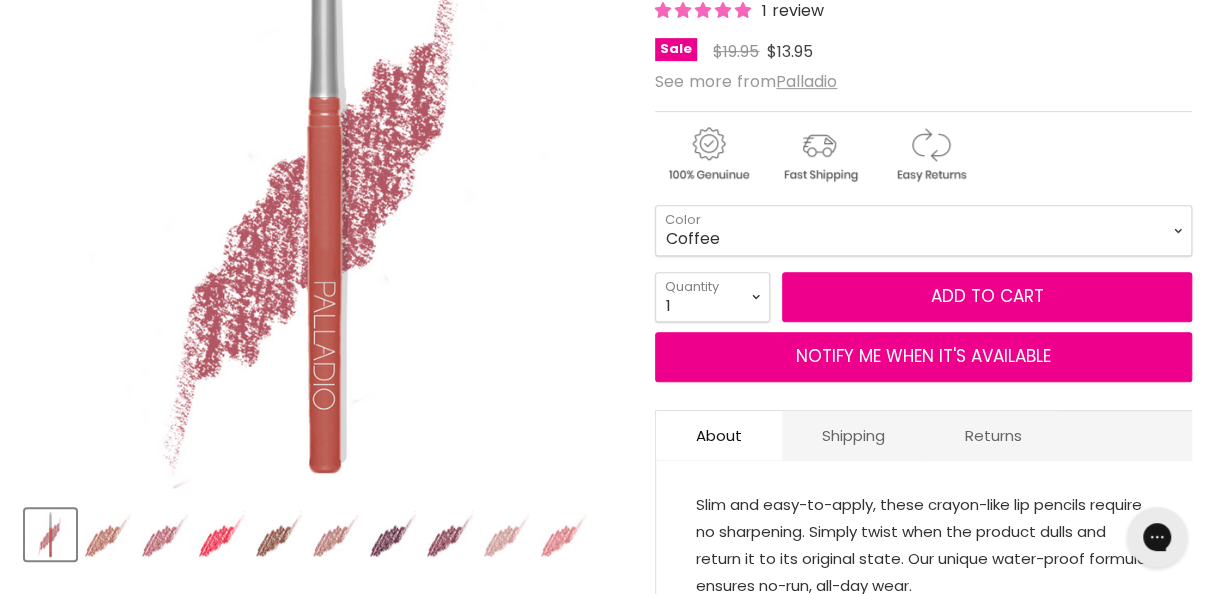 scroll, scrollTop: 413, scrollLeft: 0, axis: vertical 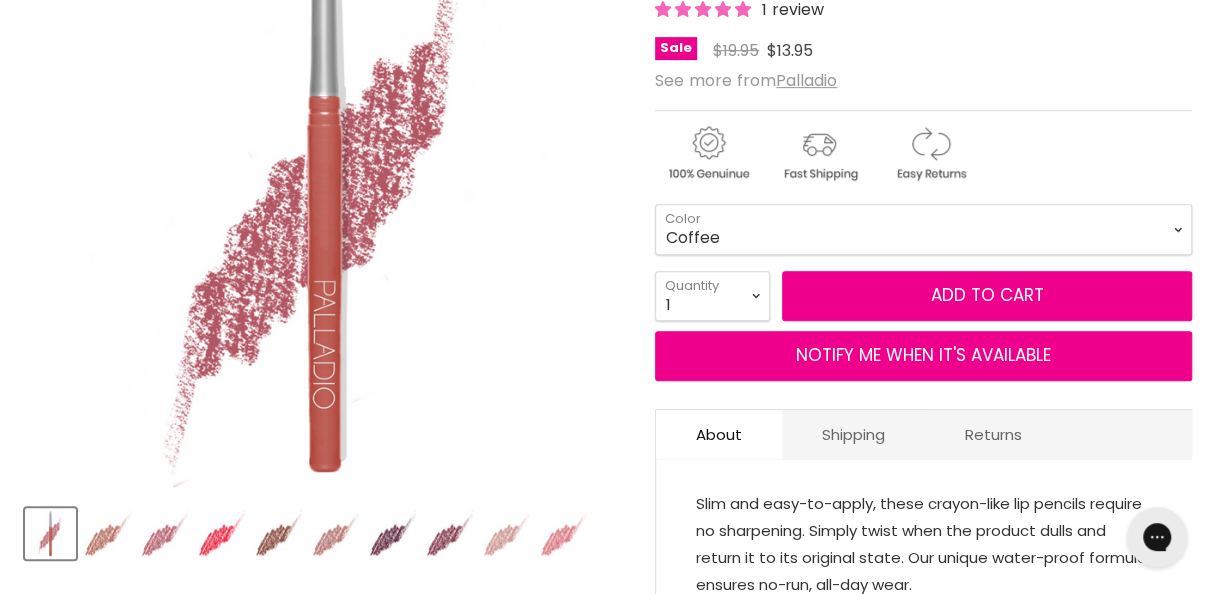 click at bounding box center (107, 533) 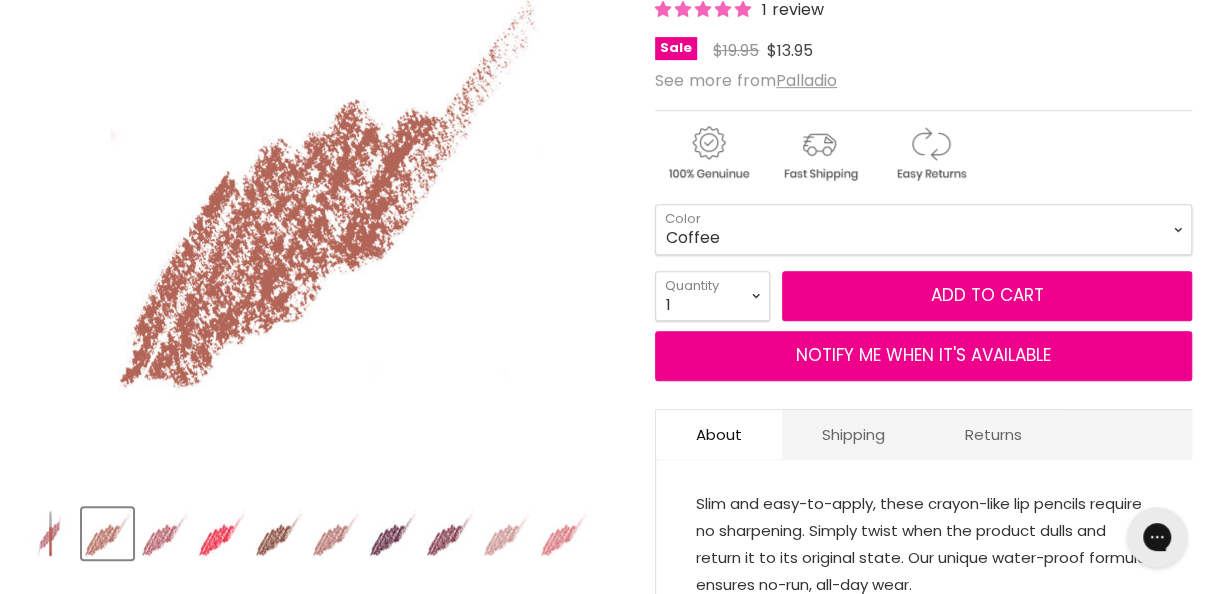click at bounding box center (50, 533) 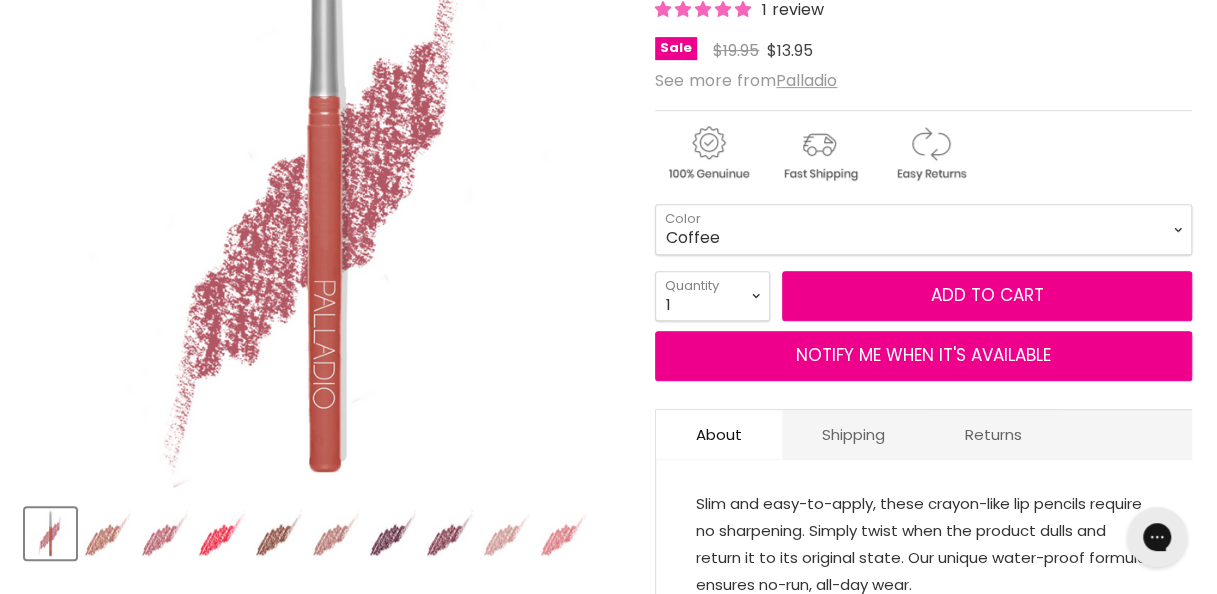 click at bounding box center [325, 530] 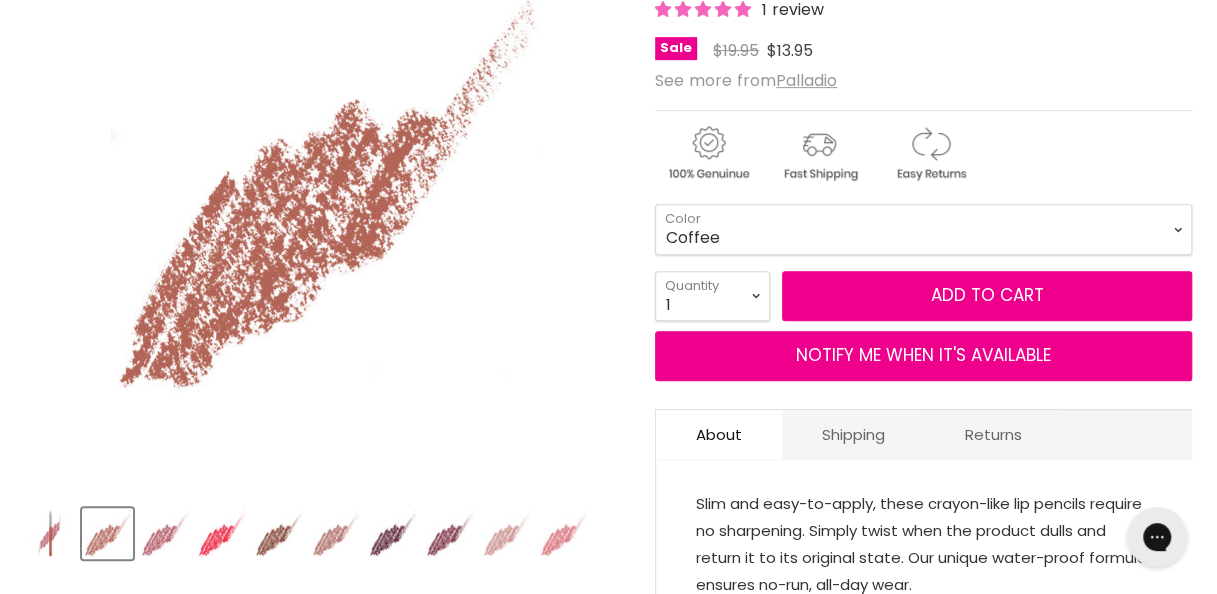 click at bounding box center [164, 533] 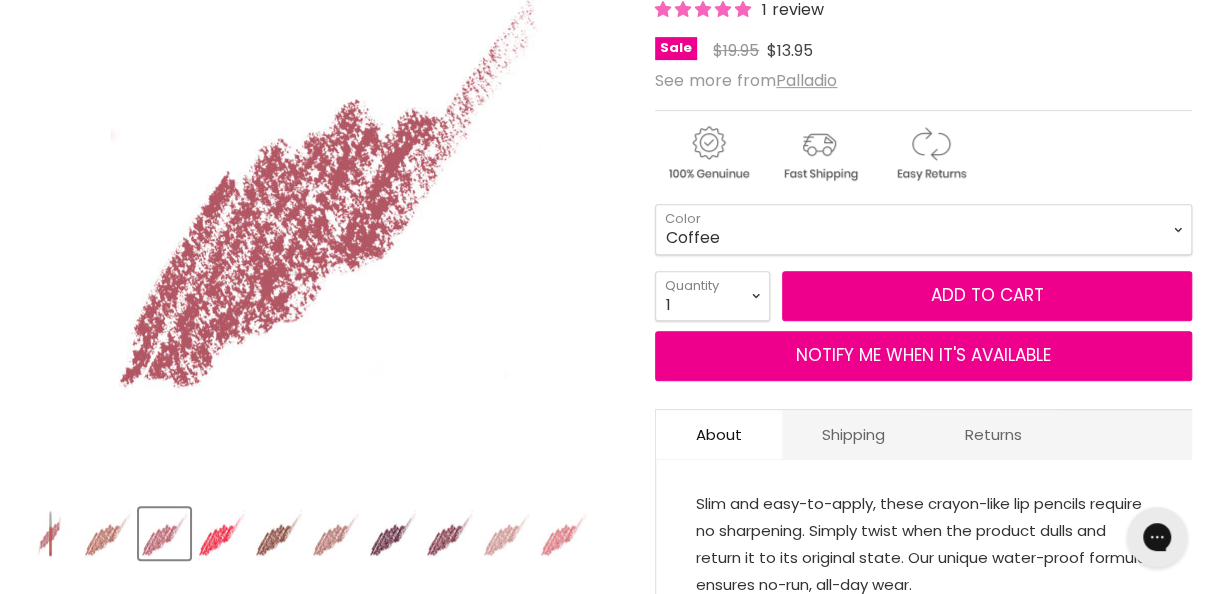 click at bounding box center [221, 533] 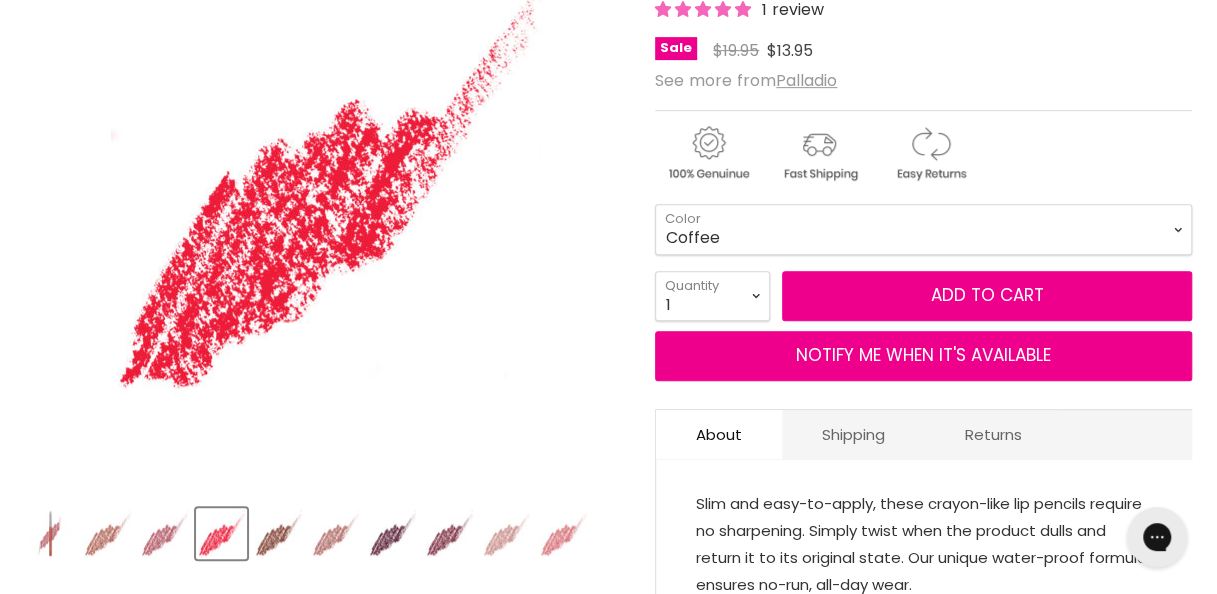 click at bounding box center (278, 533) 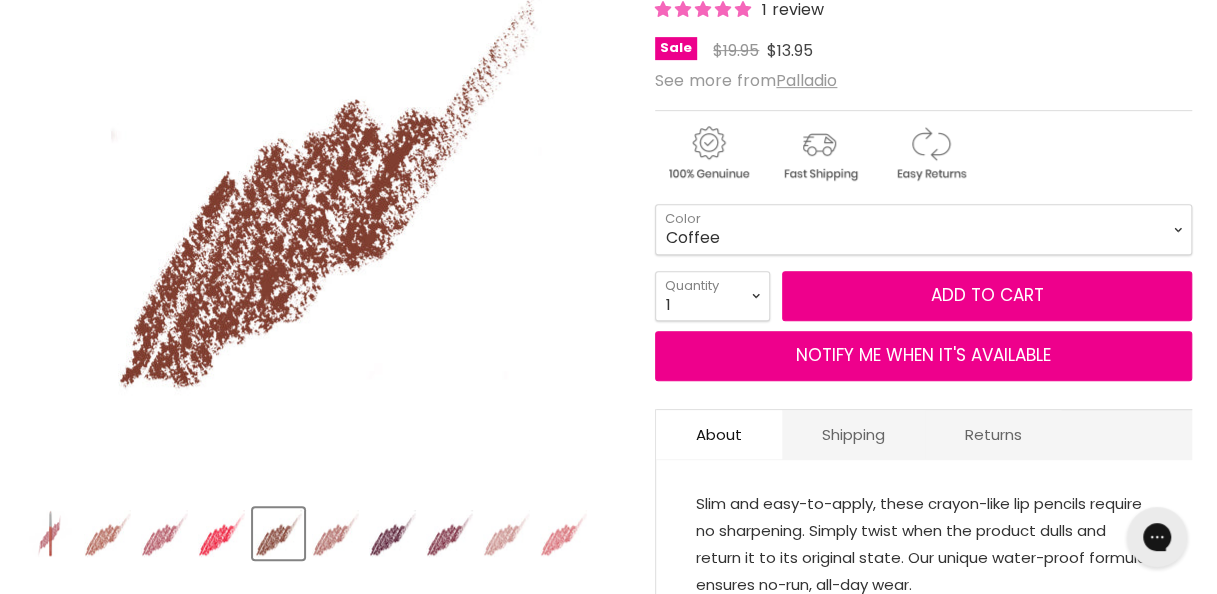 click at bounding box center [335, 533] 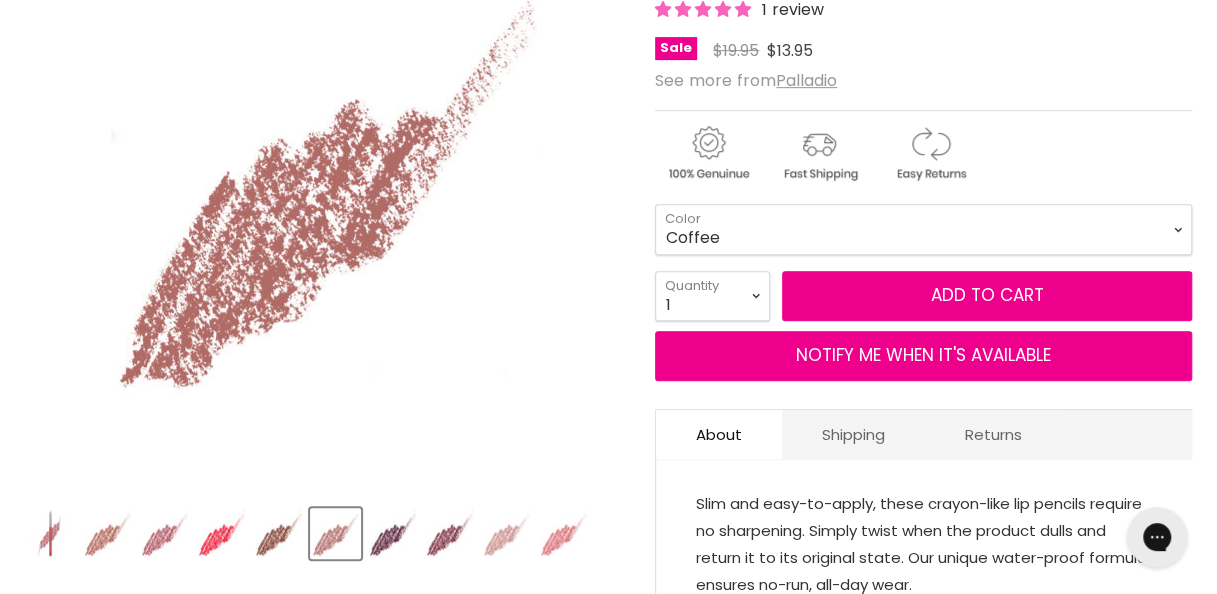 click at bounding box center [392, 533] 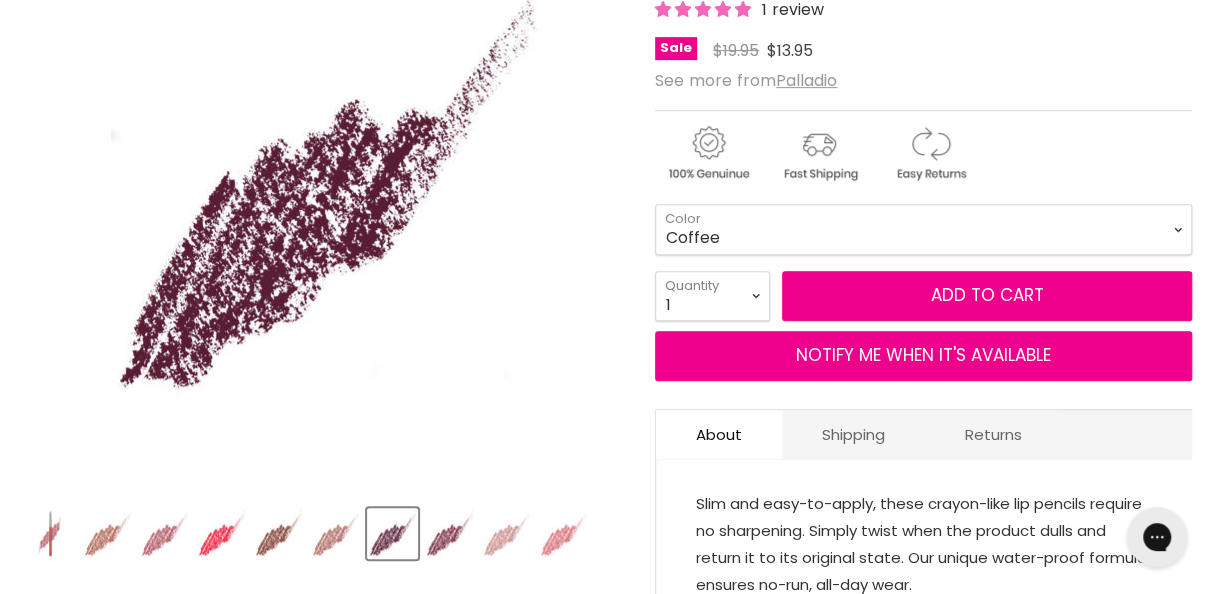 click at bounding box center (449, 533) 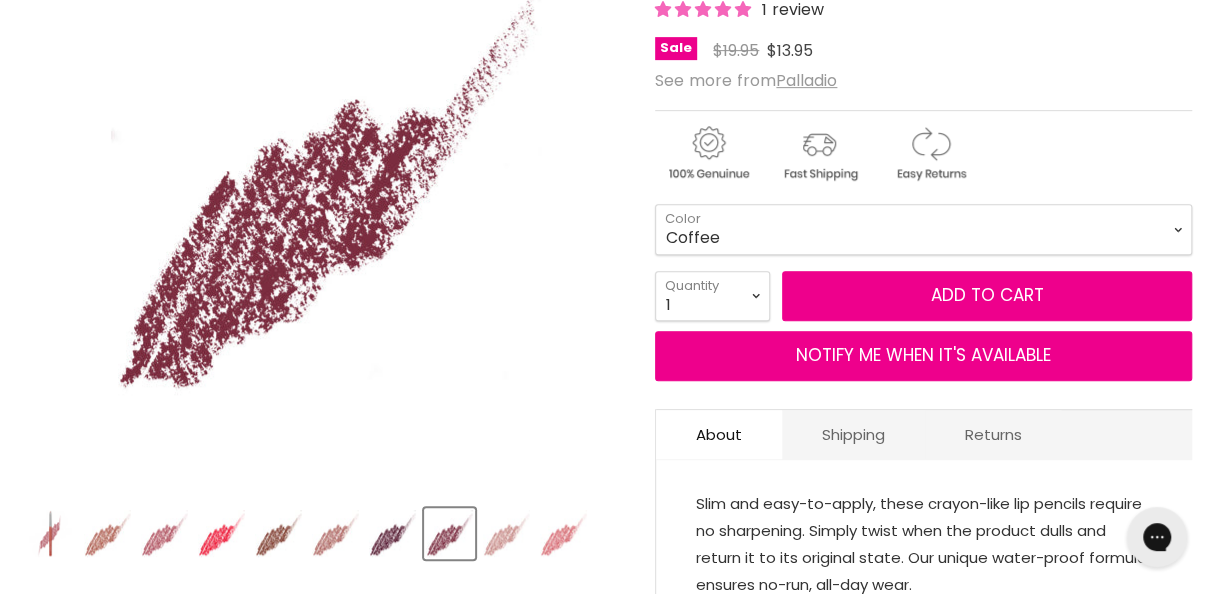 click at bounding box center [506, 533] 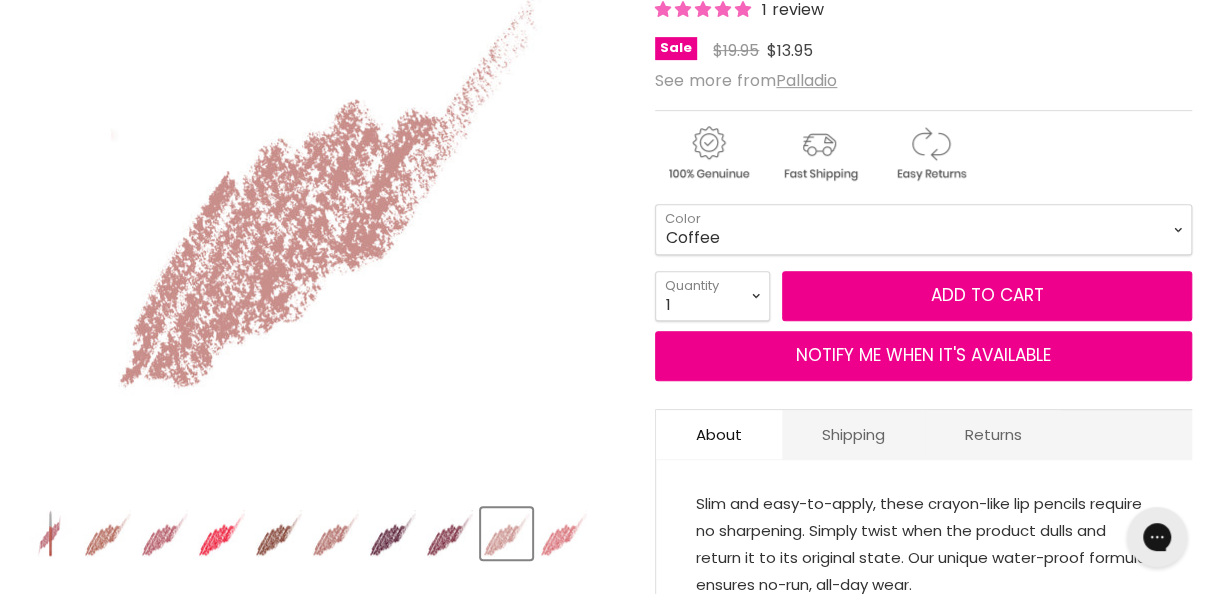 click at bounding box center [563, 533] 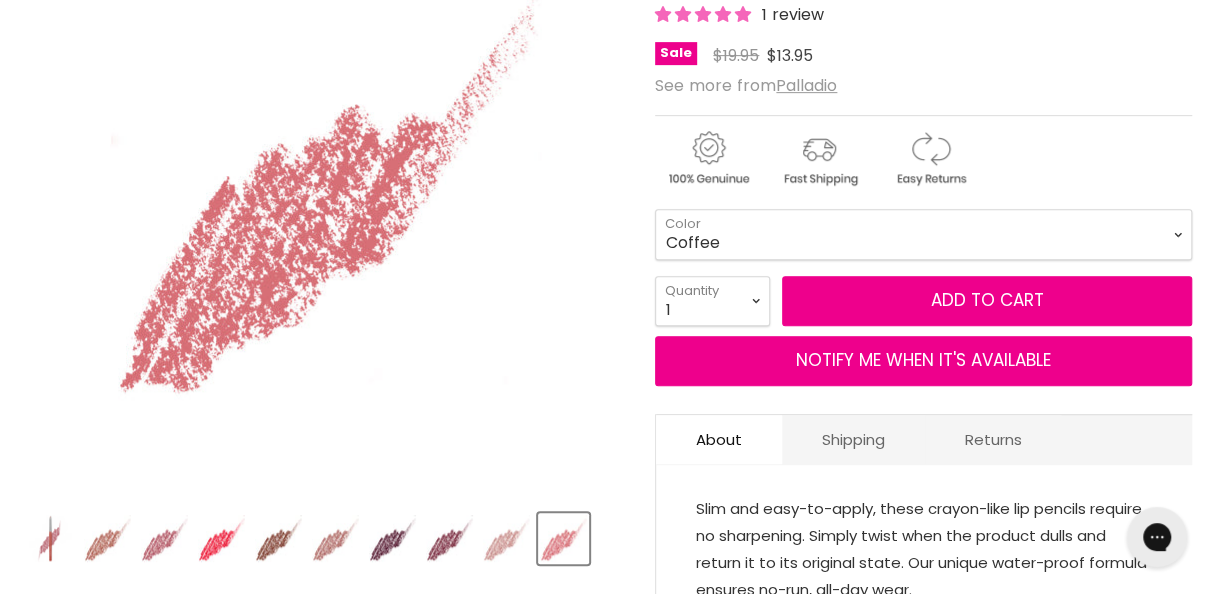 scroll, scrollTop: 411, scrollLeft: 0, axis: vertical 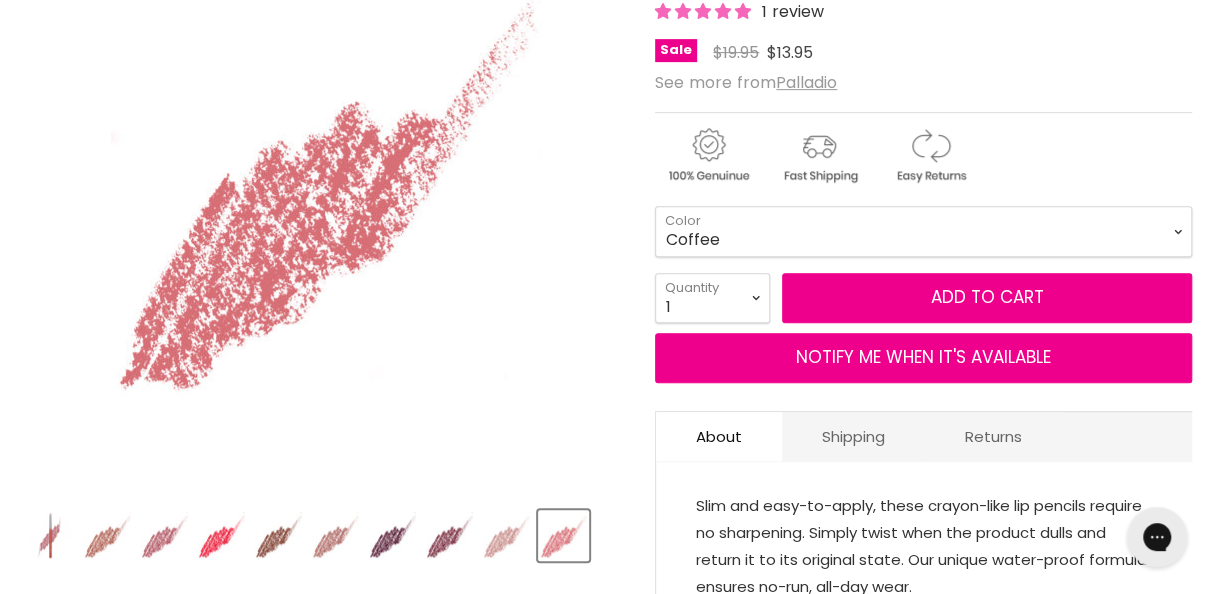 click at bounding box center [50, 535] 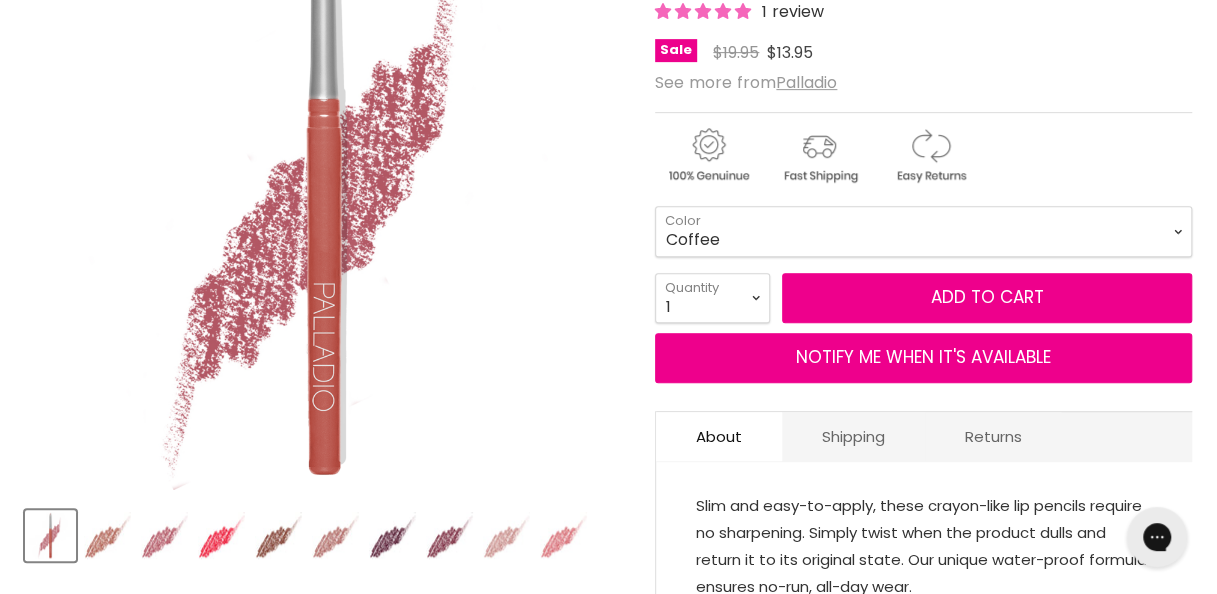 click at bounding box center [325, 189] 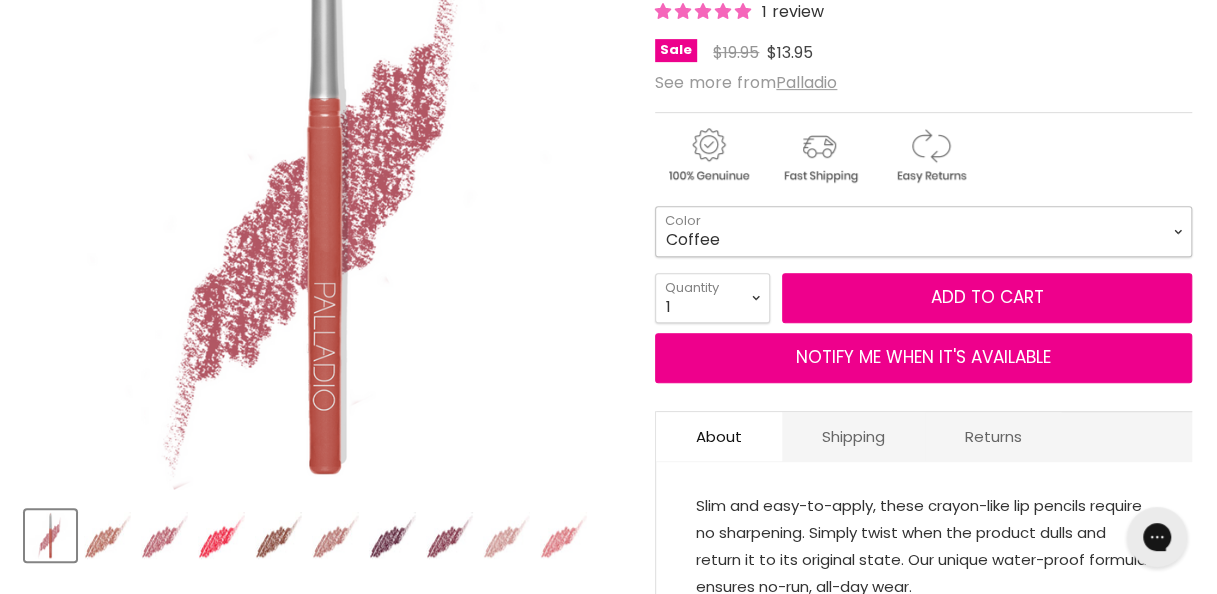 click on "Plum
Red Rose
Coffee
Sand
Black Berry
Raisin
Raspberry" at bounding box center (923, 231) 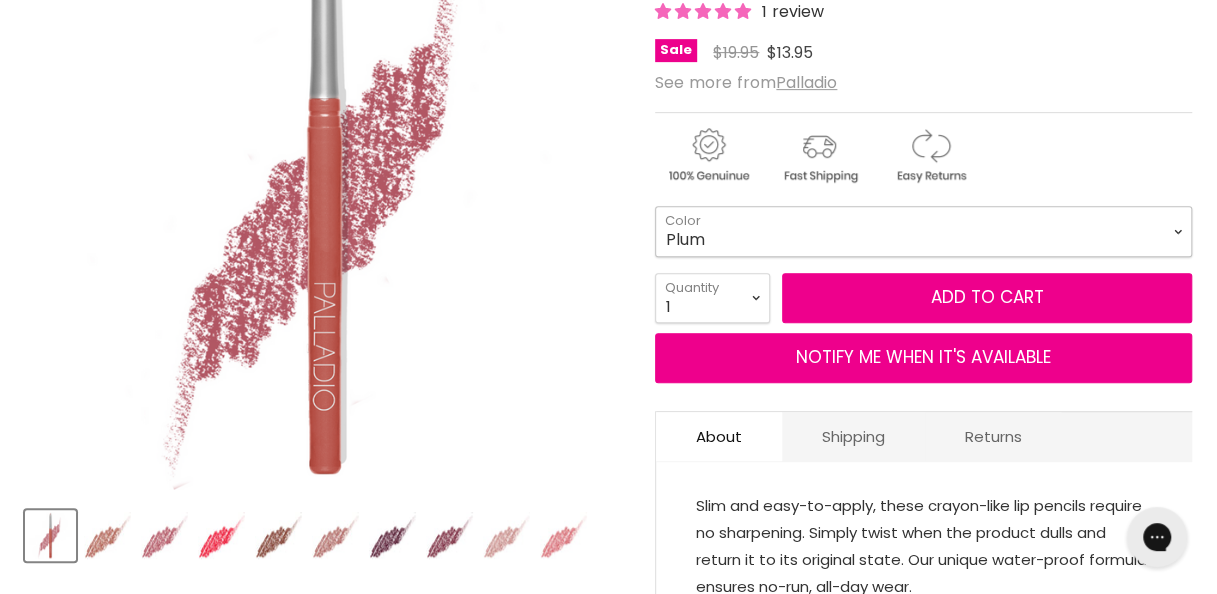 click on "Plum
Red Rose
Coffee
Sand
Black Berry
Raisin
Raspberry" at bounding box center (923, 231) 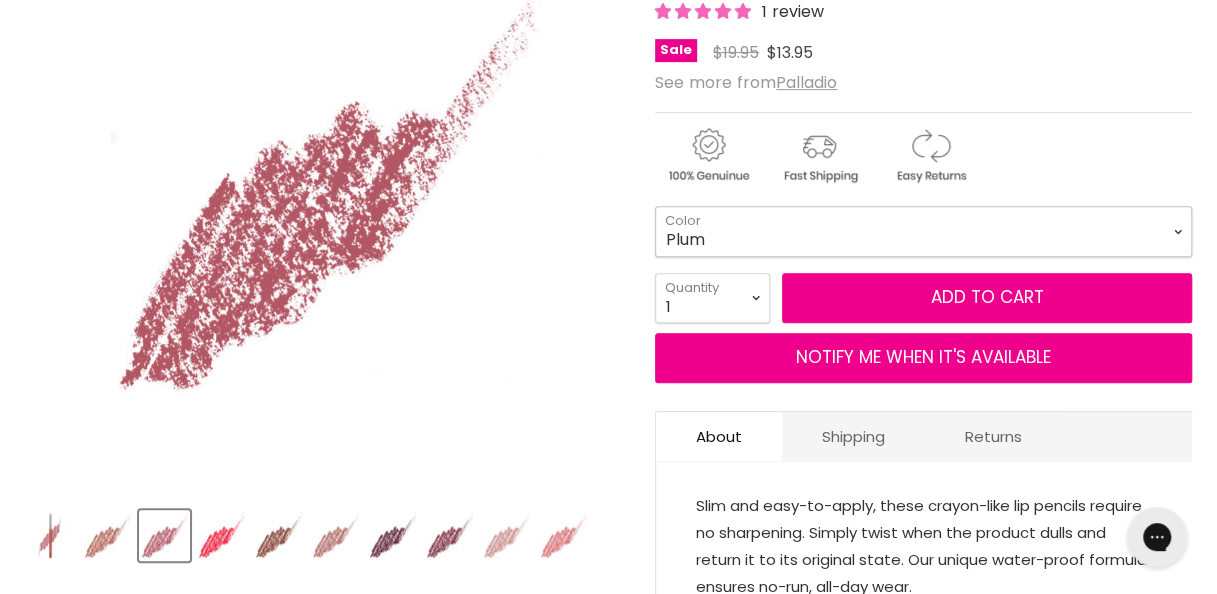 click on "Plum
Red Rose
Coffee
Sand
Black Berry
Raisin
Raspberry" at bounding box center [923, 231] 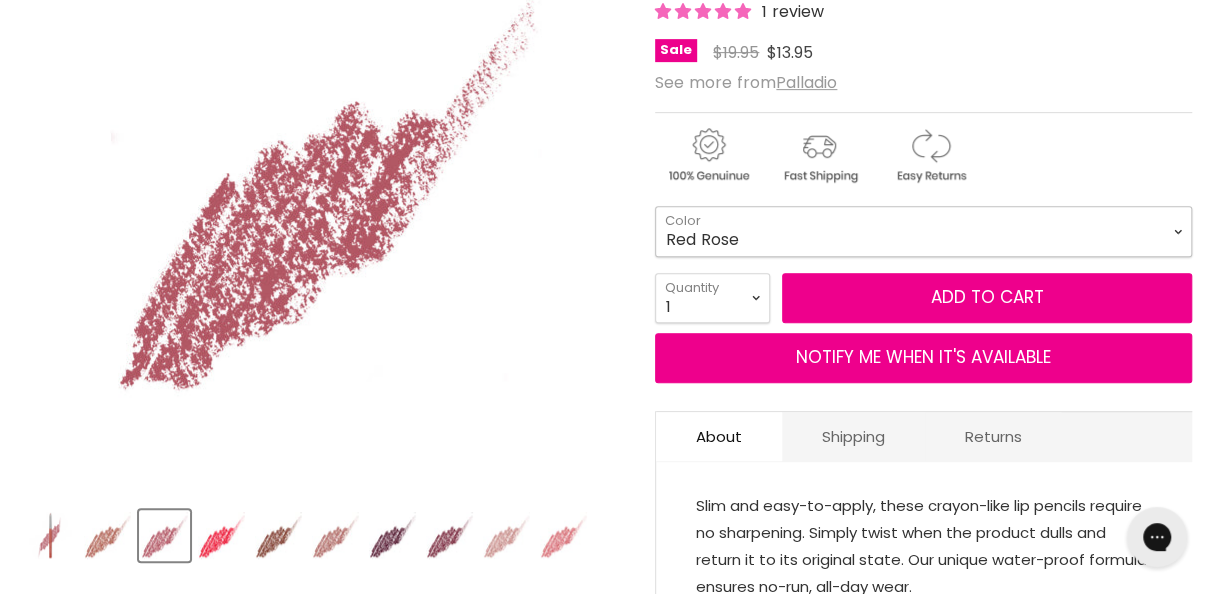 click on "Plum
Red Rose
Coffee
Sand
Black Berry
Raisin
Raspberry" at bounding box center (923, 231) 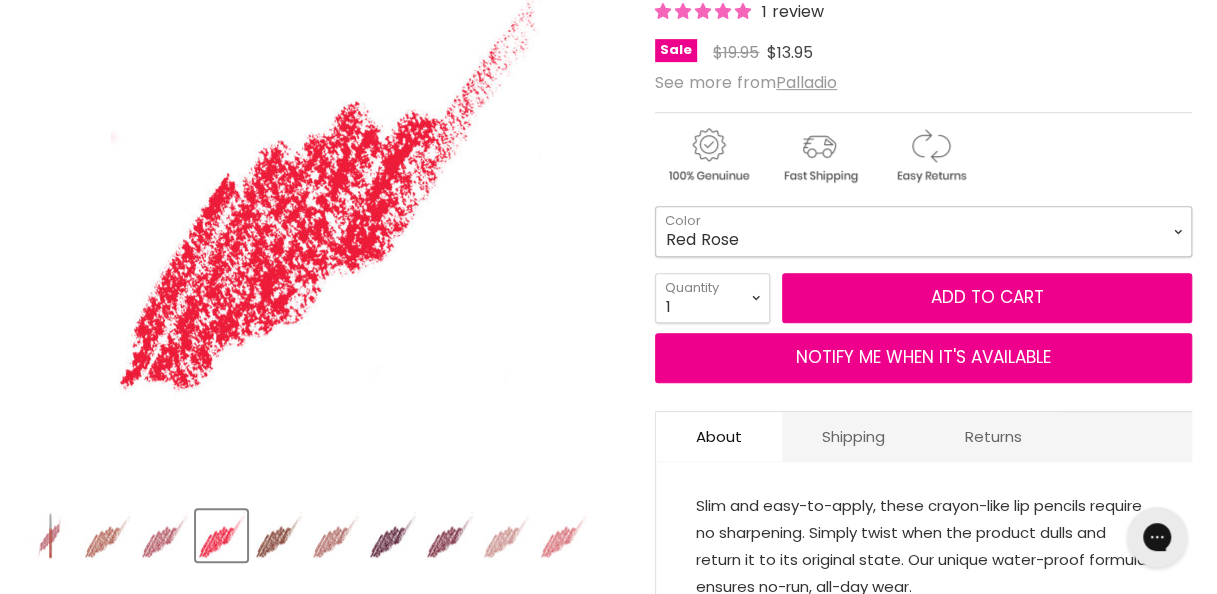 click on "Plum
Red Rose
Coffee
Sand
Black Berry
Raisin
Raspberry" at bounding box center [923, 231] 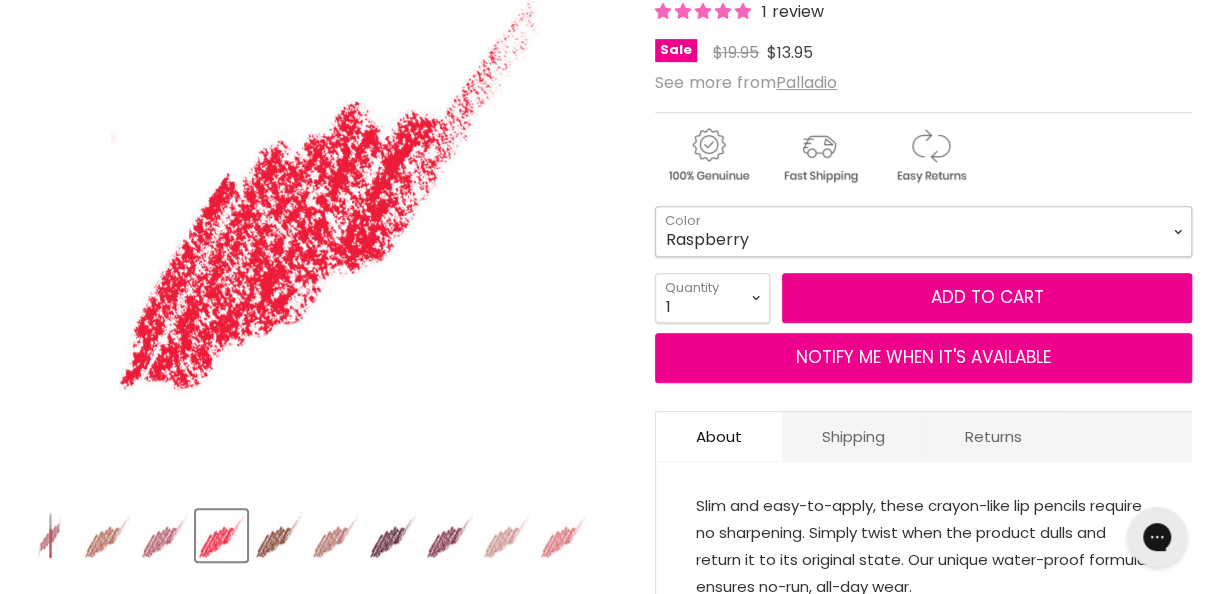 click on "Plum
Red Rose
Coffee
Sand
Black Berry
Raisin
Raspberry" at bounding box center (923, 231) 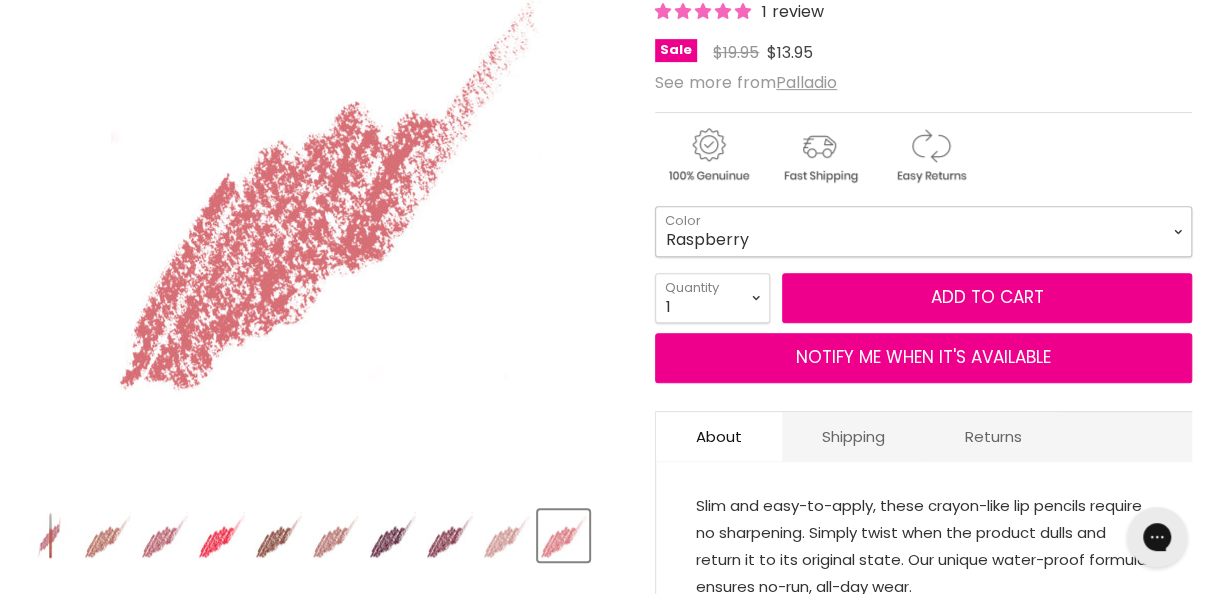 click on "Plum
Red Rose
Coffee
Sand
Black Berry
Raisin
Raspberry" at bounding box center [923, 231] 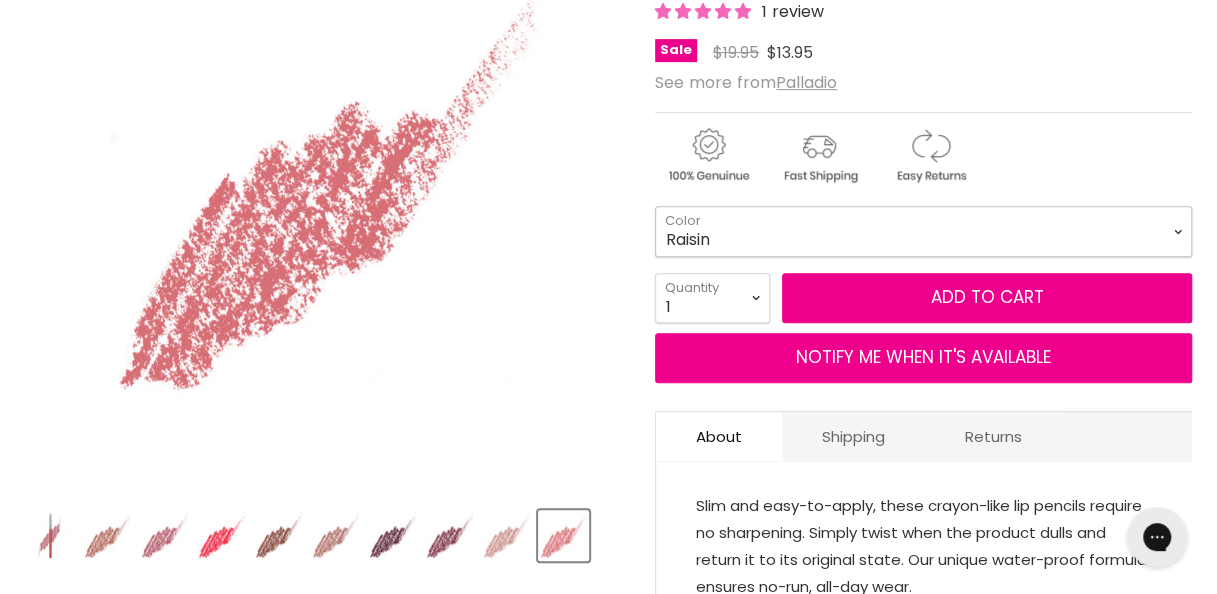 click on "Plum
Red Rose
Coffee
Sand
Black Berry
Raisin
Raspberry" at bounding box center [923, 231] 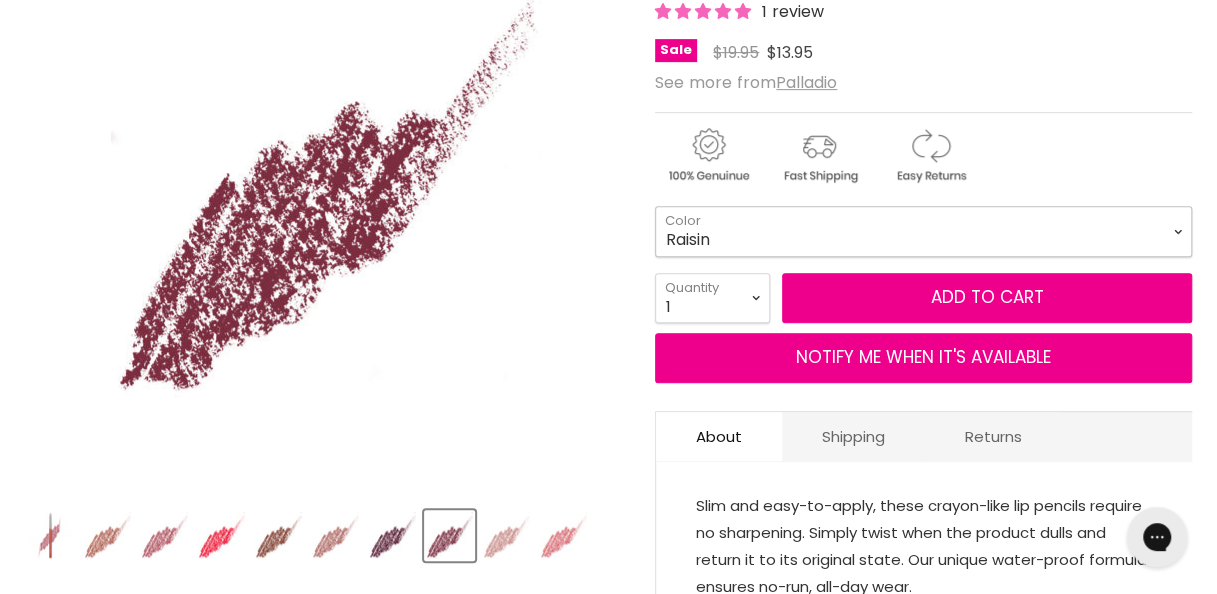 click on "Plum
Red Rose
Coffee
Sand
Black Berry
Raisin
Raspberry" at bounding box center (923, 231) 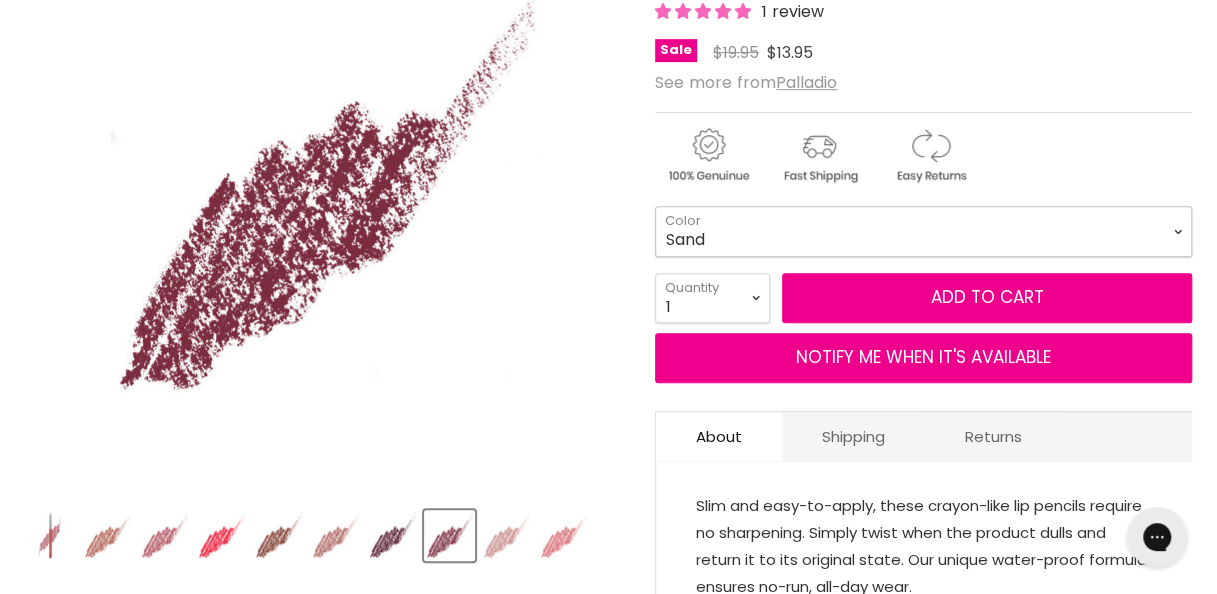 click on "Plum
Red Rose
Coffee
Sand
Black Berry
Raisin
Raspberry" at bounding box center (923, 231) 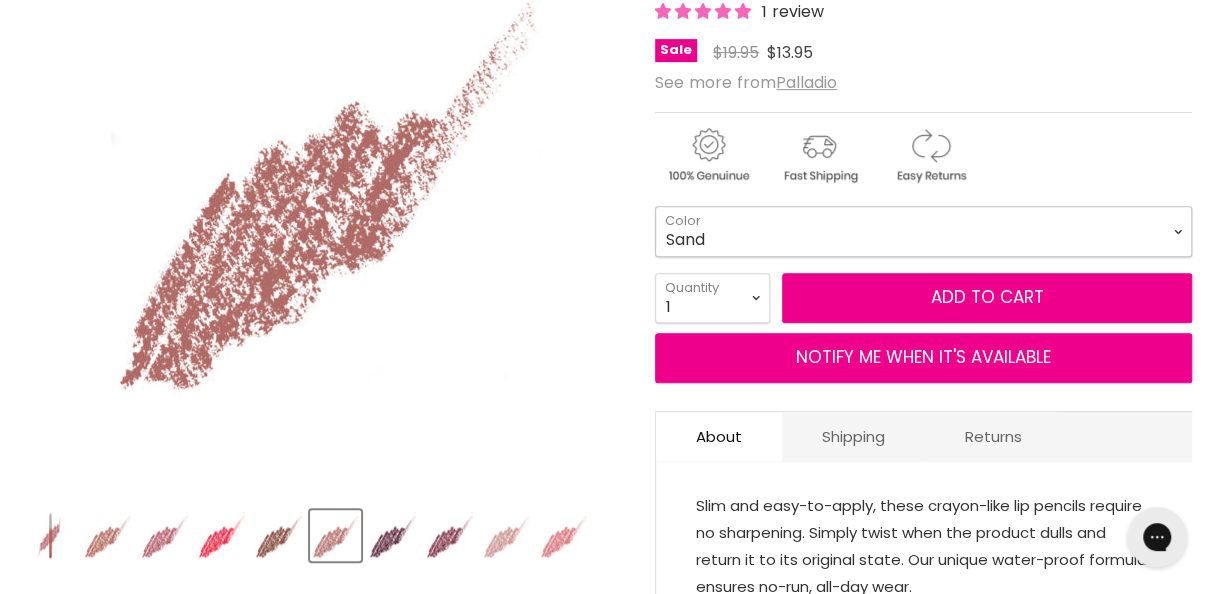 click on "Plum
Red Rose
Coffee
Sand
Black Berry
Raisin
Raspberry" at bounding box center [923, 231] 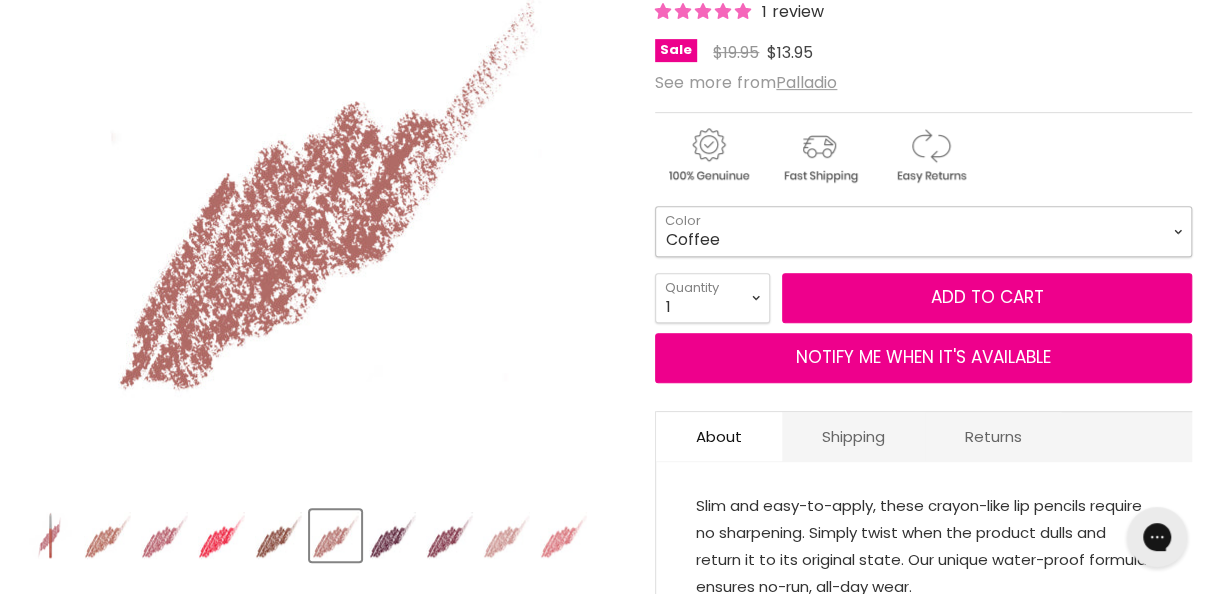 click on "Plum
Red Rose
Coffee
Sand
Black Berry
Raisin
Raspberry" at bounding box center [923, 231] 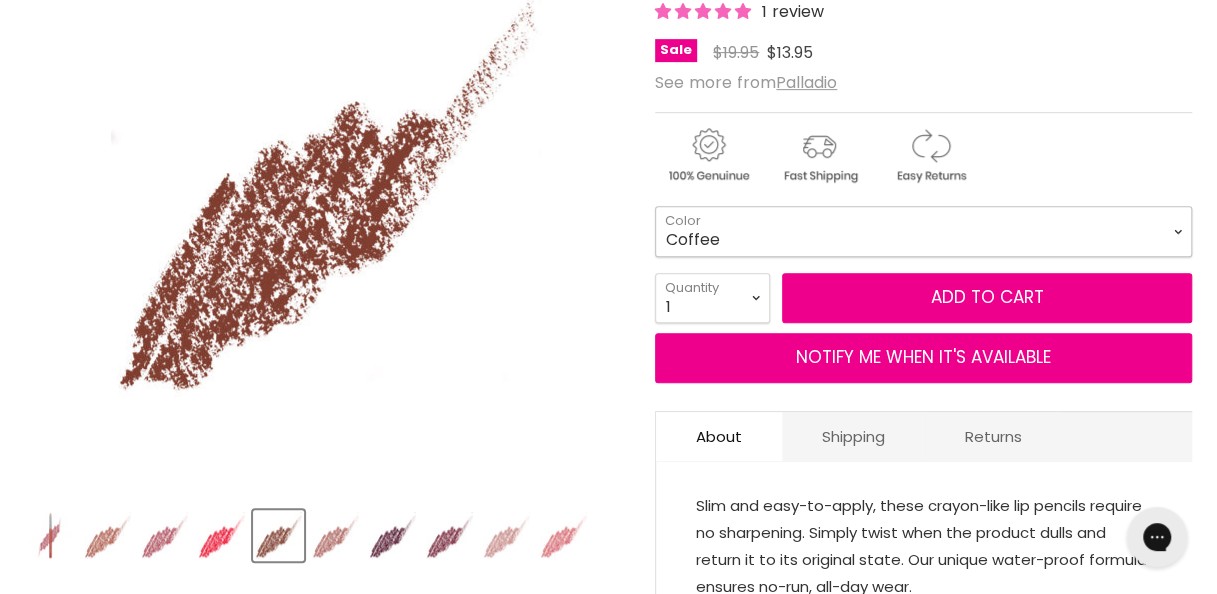 click on "Plum
Red Rose
Coffee
Sand
Black Berry
Raisin
Raspberry" at bounding box center [923, 231] 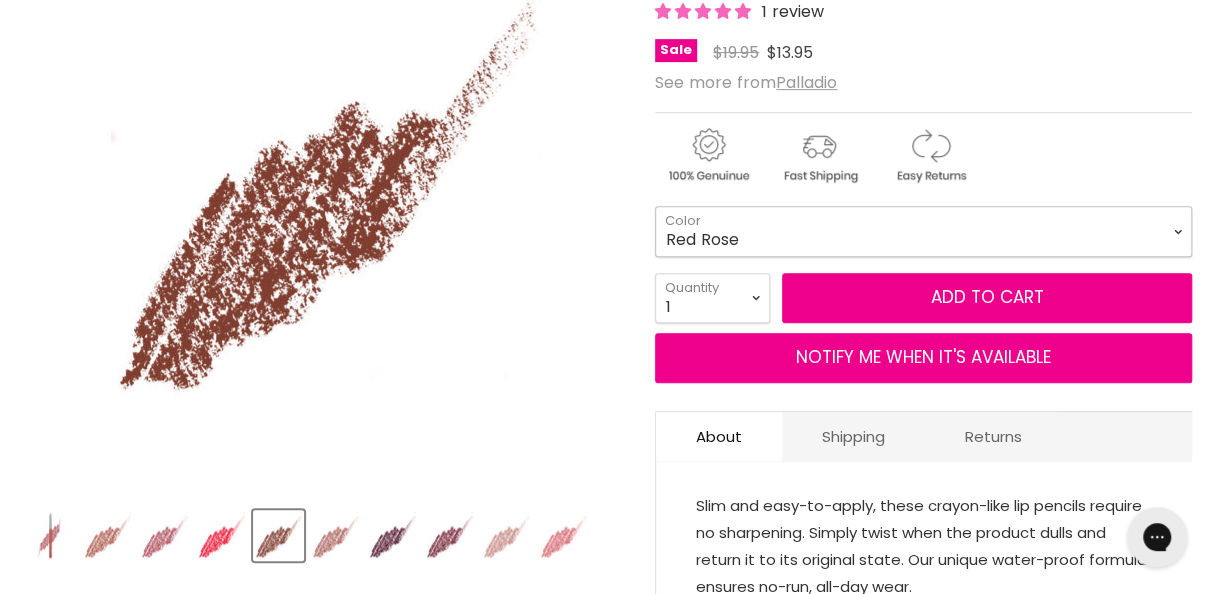 click on "Plum
Red Rose
Coffee
Sand
Black Berry
Raisin
Raspberry" at bounding box center [923, 231] 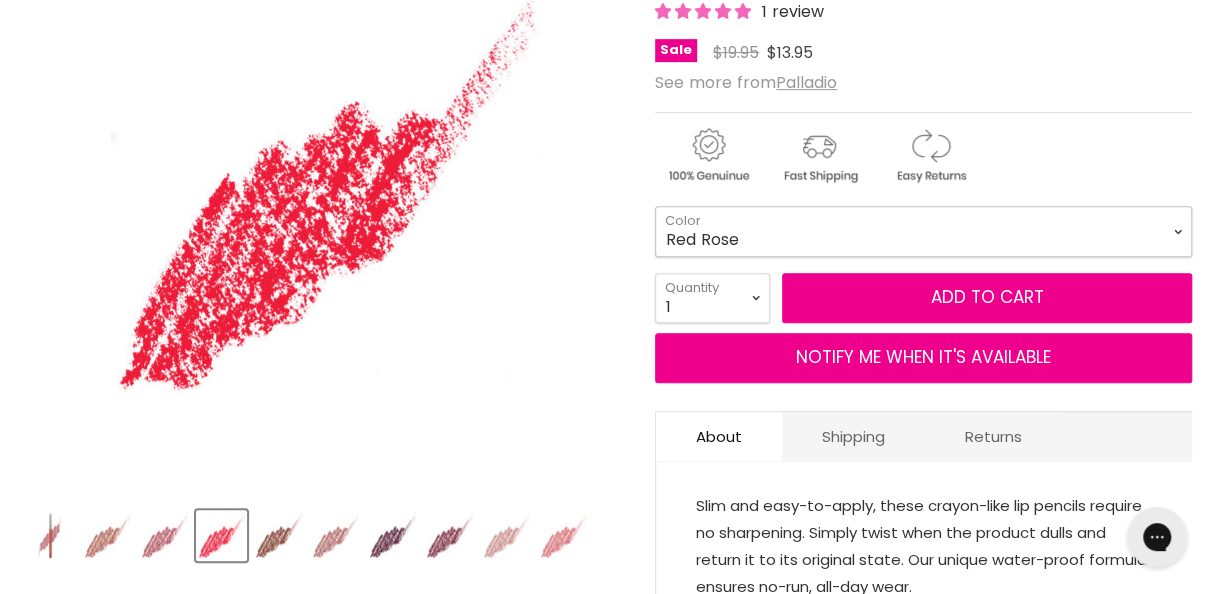 click on "Plum
Red Rose
Coffee
Sand
Black Berry
Raisin
Raspberry" at bounding box center (923, 231) 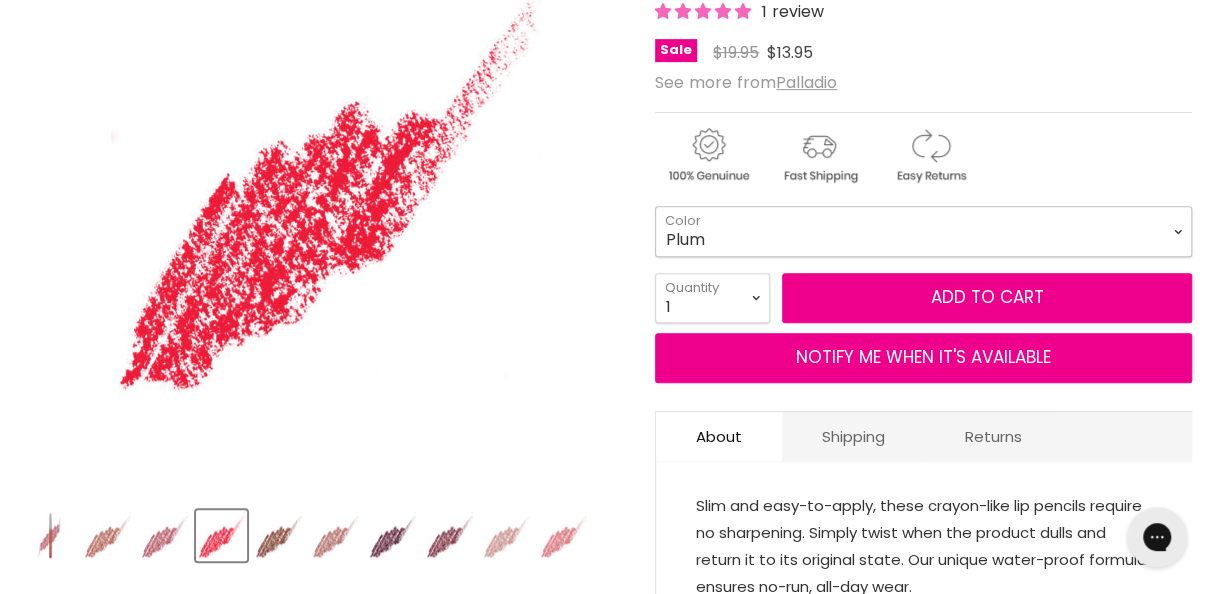 click on "Plum
Red Rose
Coffee
Sand
Black Berry
Raisin
Raspberry" at bounding box center [923, 231] 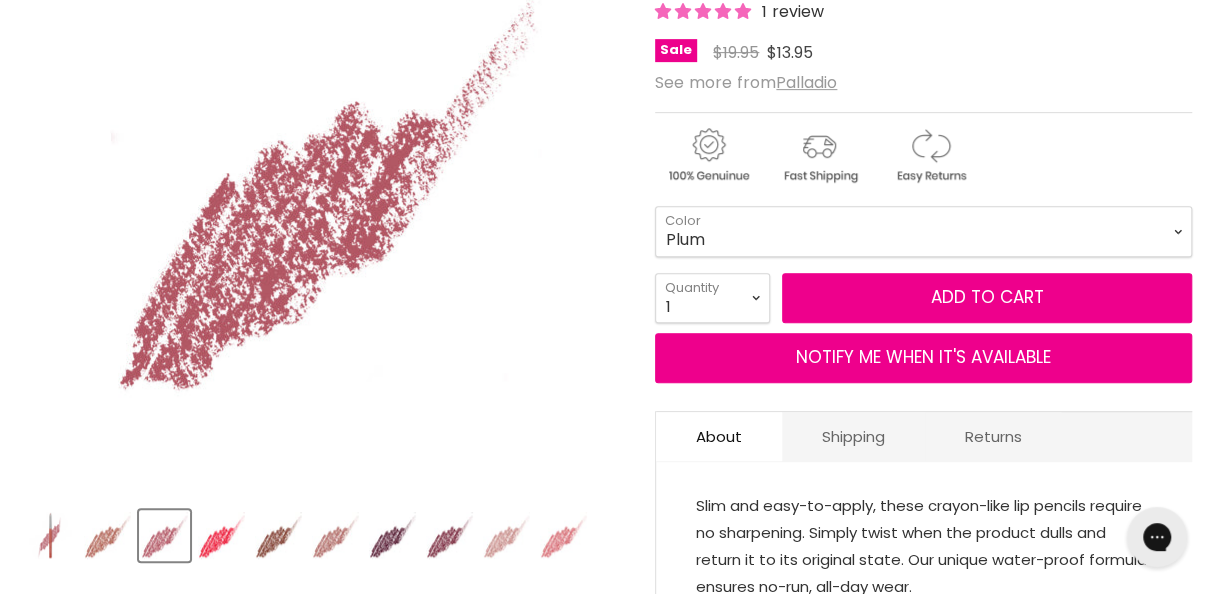 click at bounding box center [50, 535] 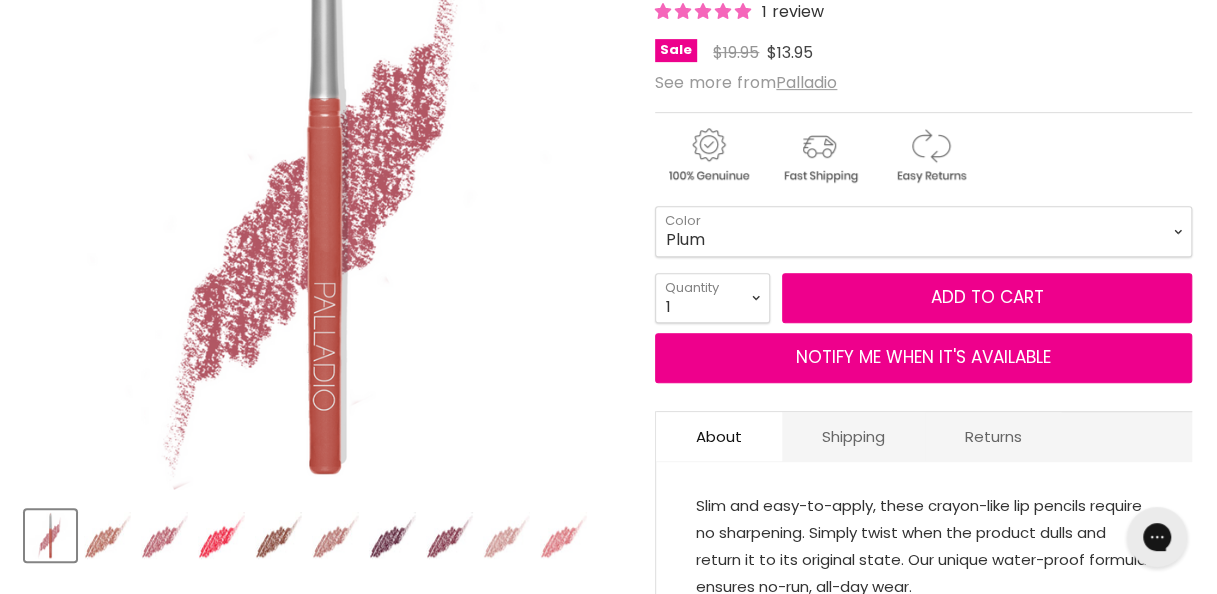 click at bounding box center [164, 535] 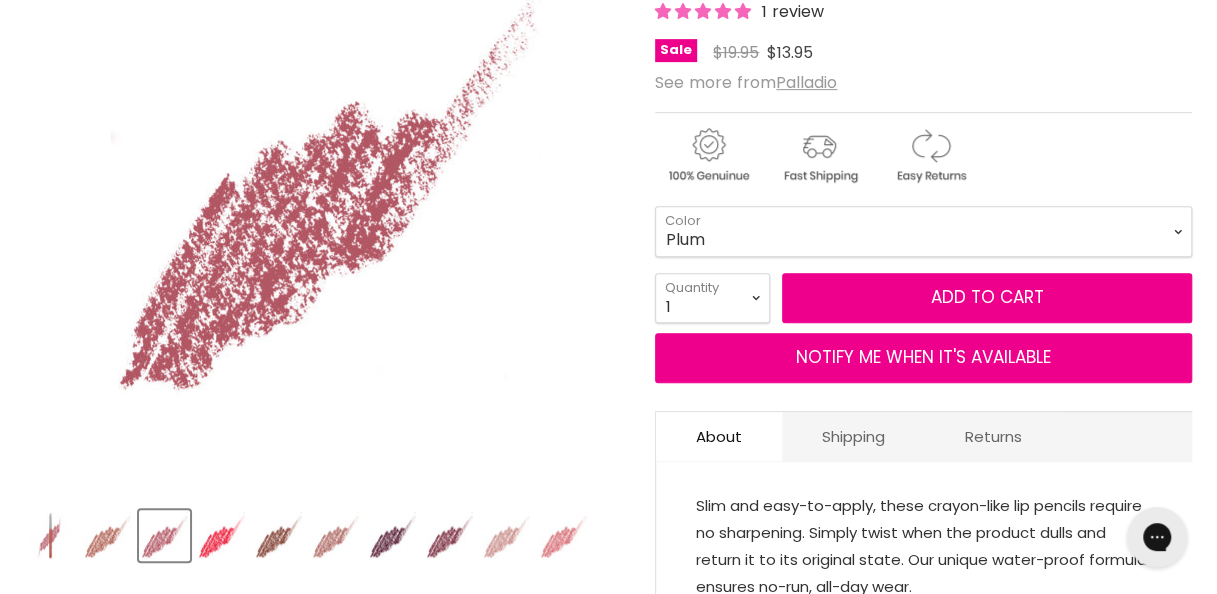 click at bounding box center (50, 535) 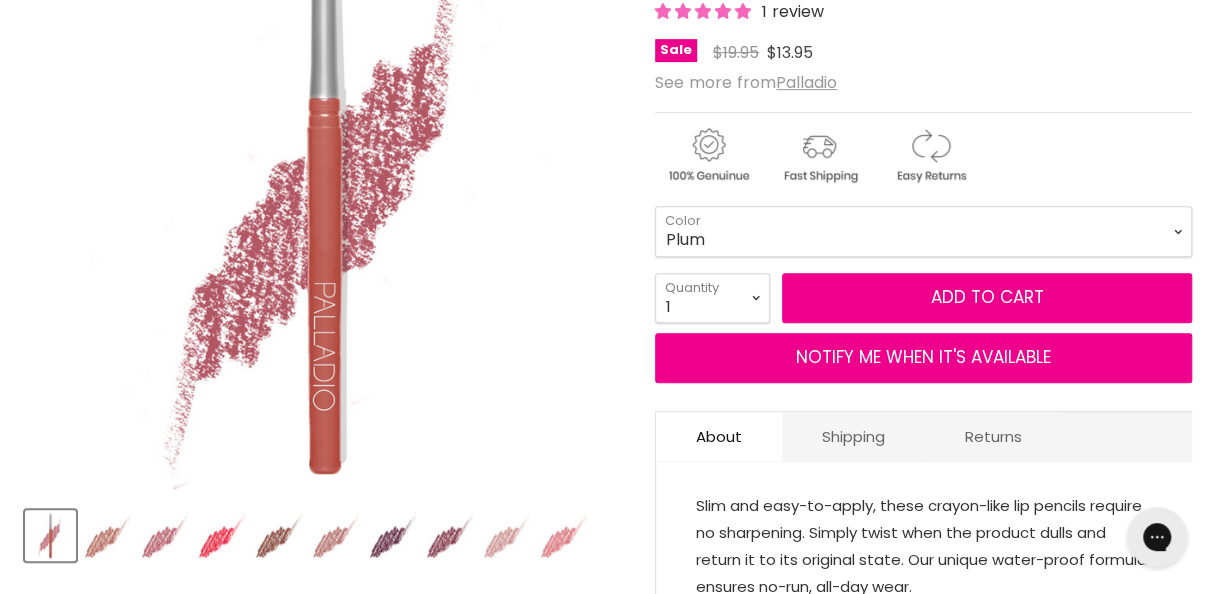 click at bounding box center (164, 535) 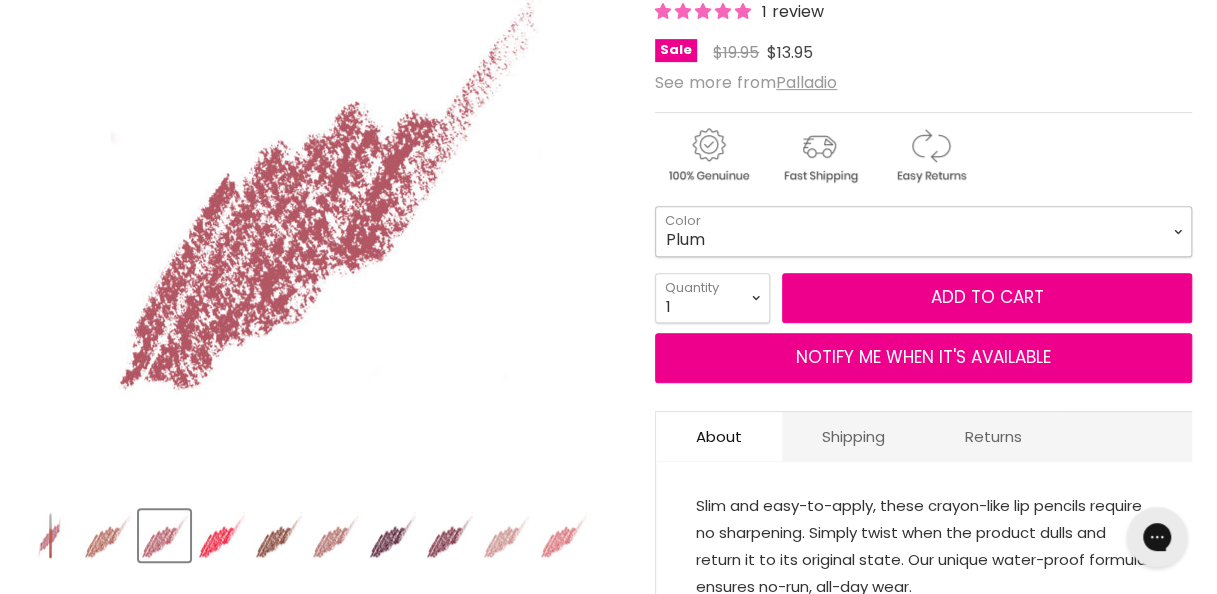 click on "Plum
Red Rose
Coffee
Sand
Black Berry
Raisin
Raspberry" at bounding box center (923, 231) 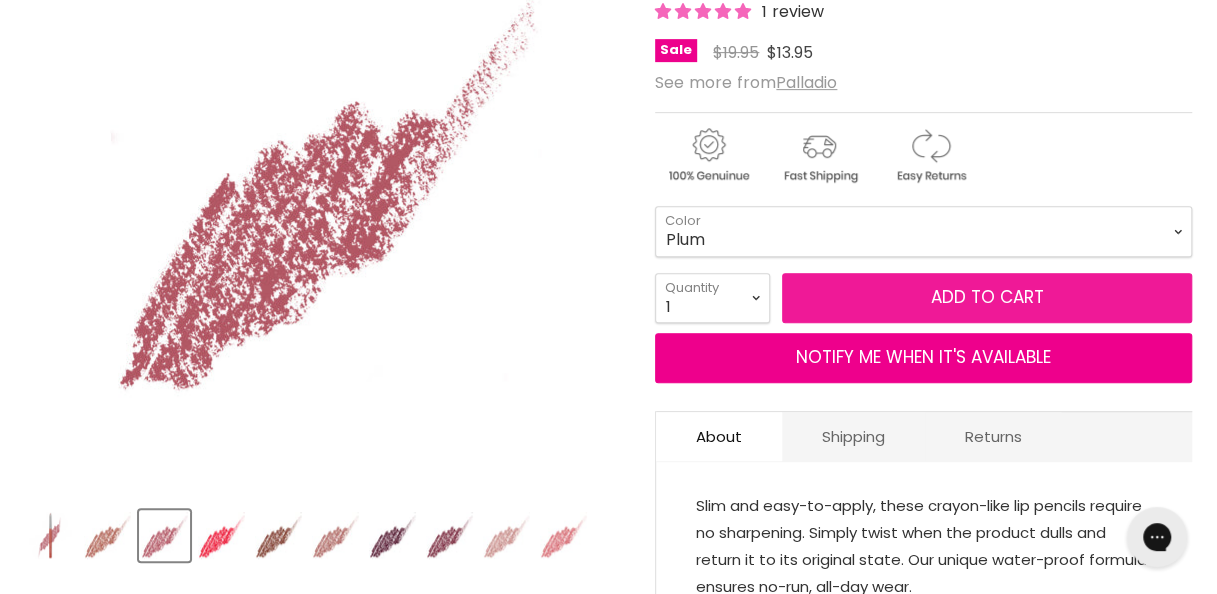 click on "Add to cart" at bounding box center (987, 298) 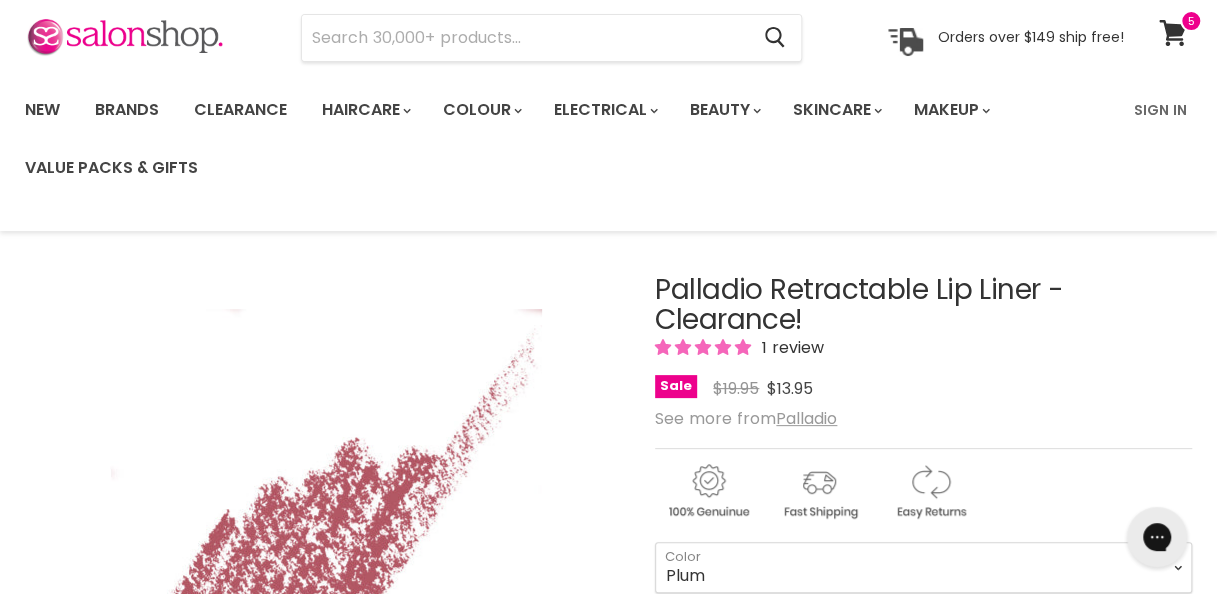 scroll, scrollTop: 0, scrollLeft: 0, axis: both 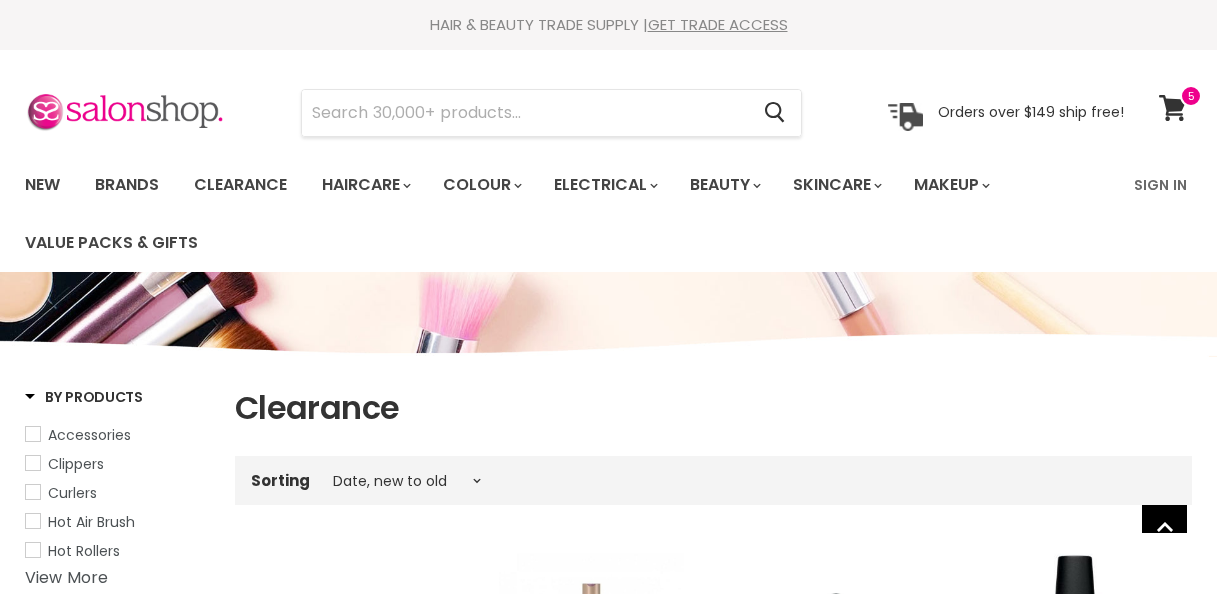 select on "created-descending" 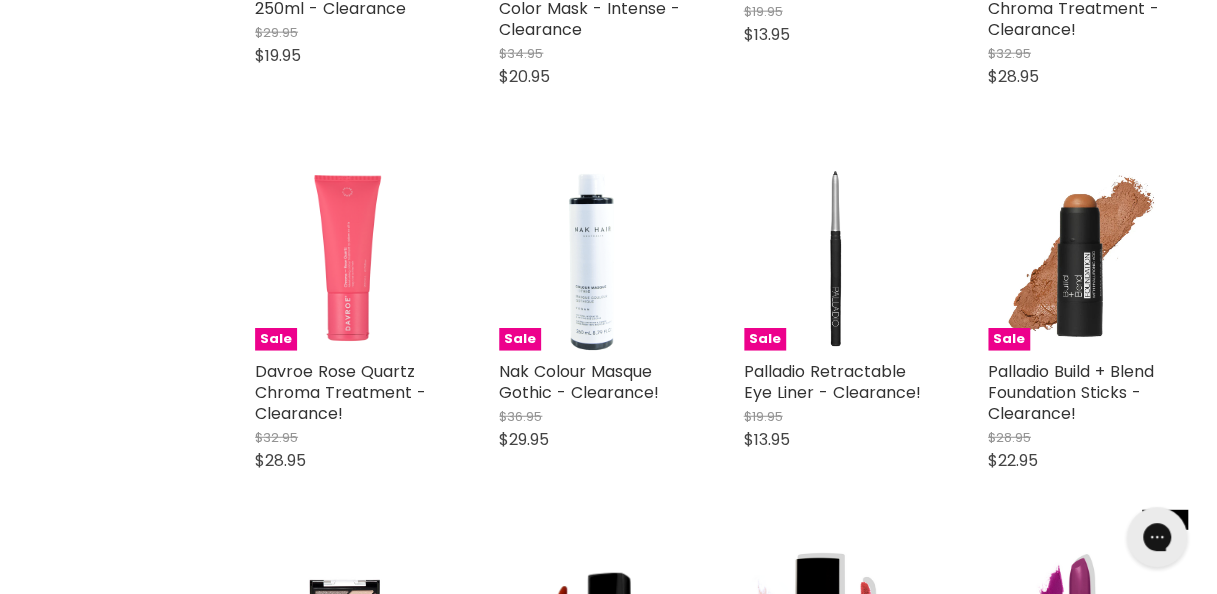 scroll, scrollTop: 0, scrollLeft: 0, axis: both 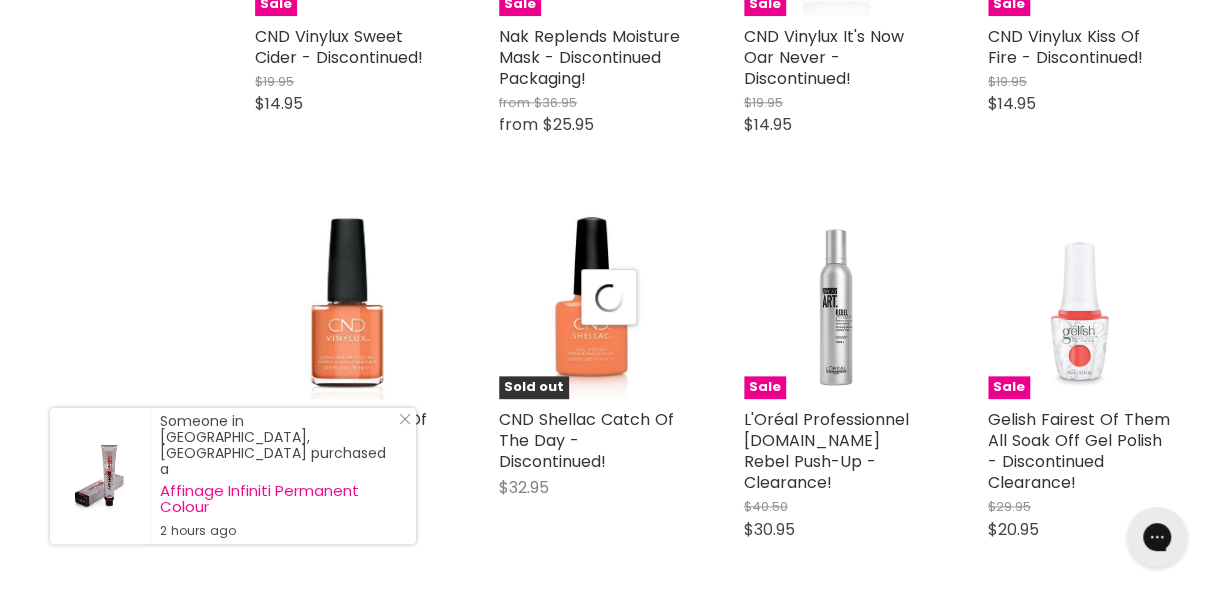 select on "created-descending" 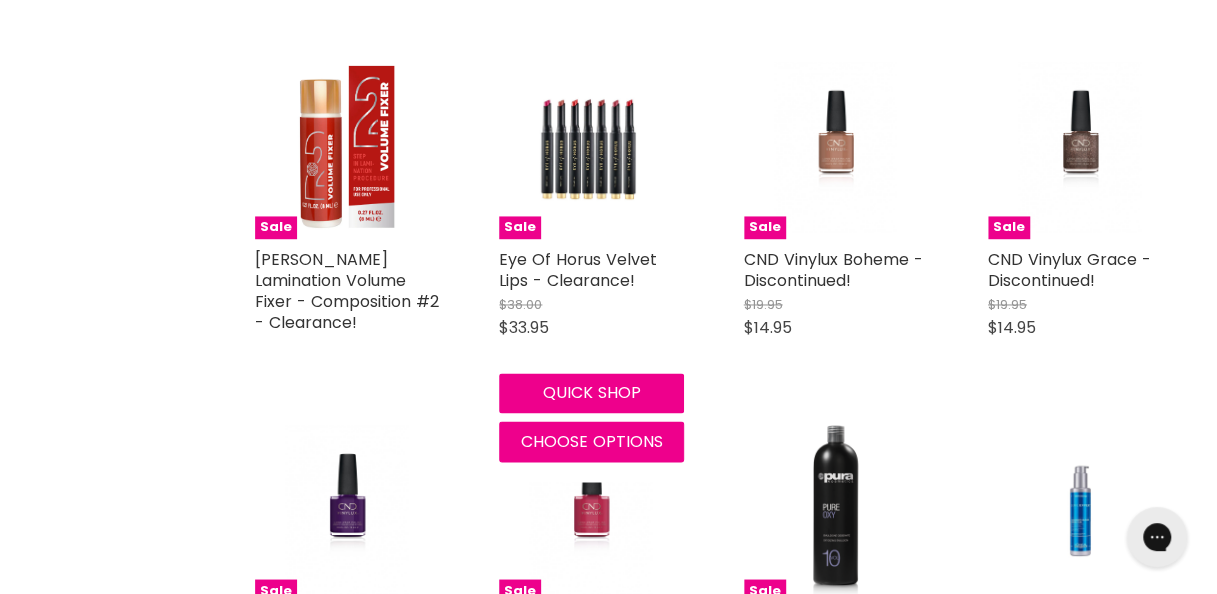 scroll, scrollTop: 8702, scrollLeft: 0, axis: vertical 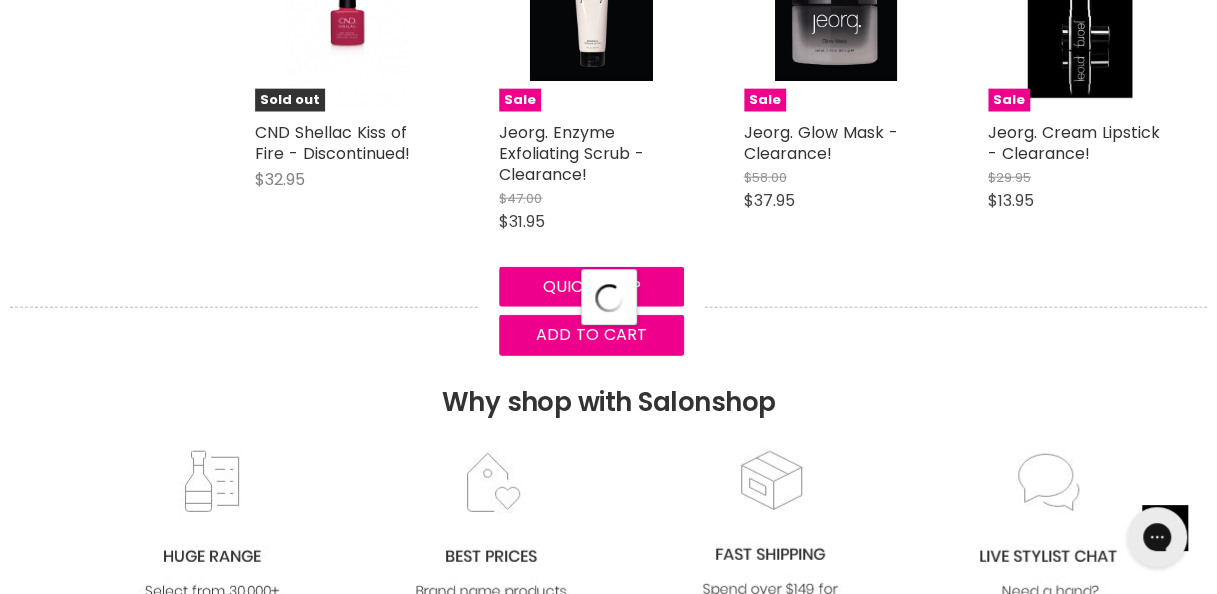 select on "created-descending" 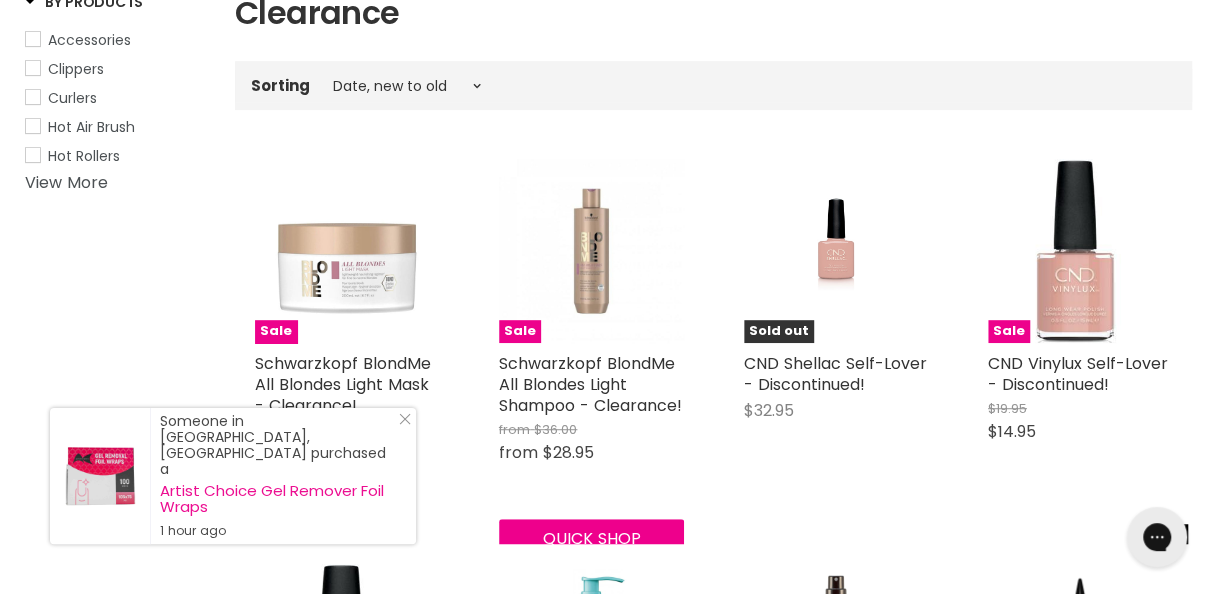 scroll, scrollTop: 0, scrollLeft: 0, axis: both 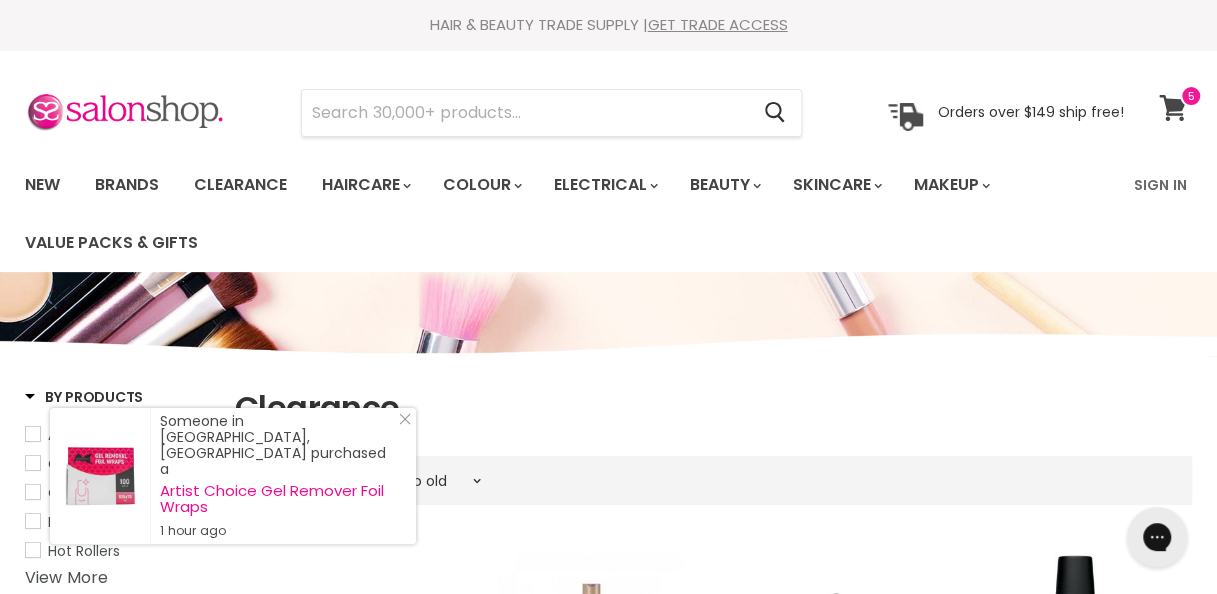 click 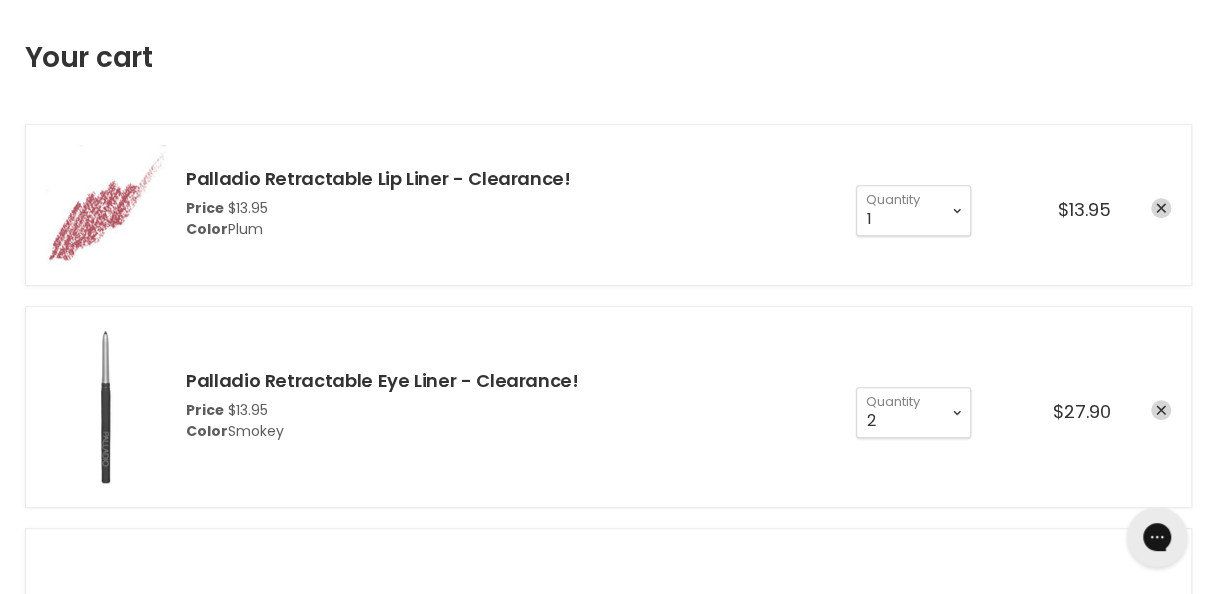 scroll, scrollTop: 0, scrollLeft: 0, axis: both 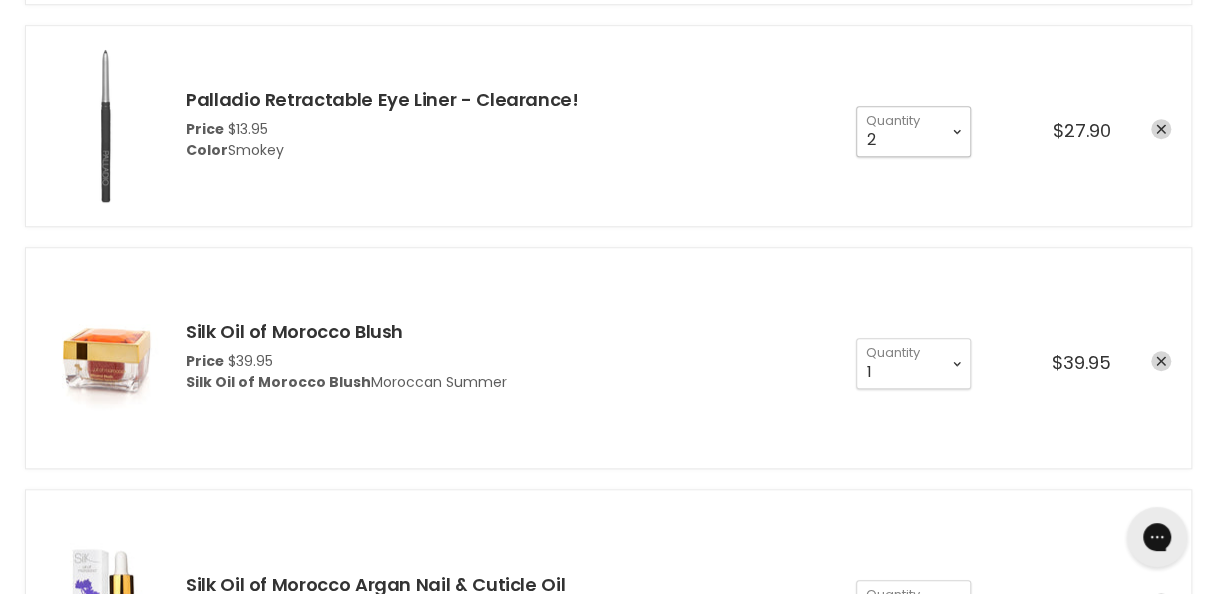 click on "1
2
3
4
5
6
7
8
9
10+" at bounding box center (913, 131) 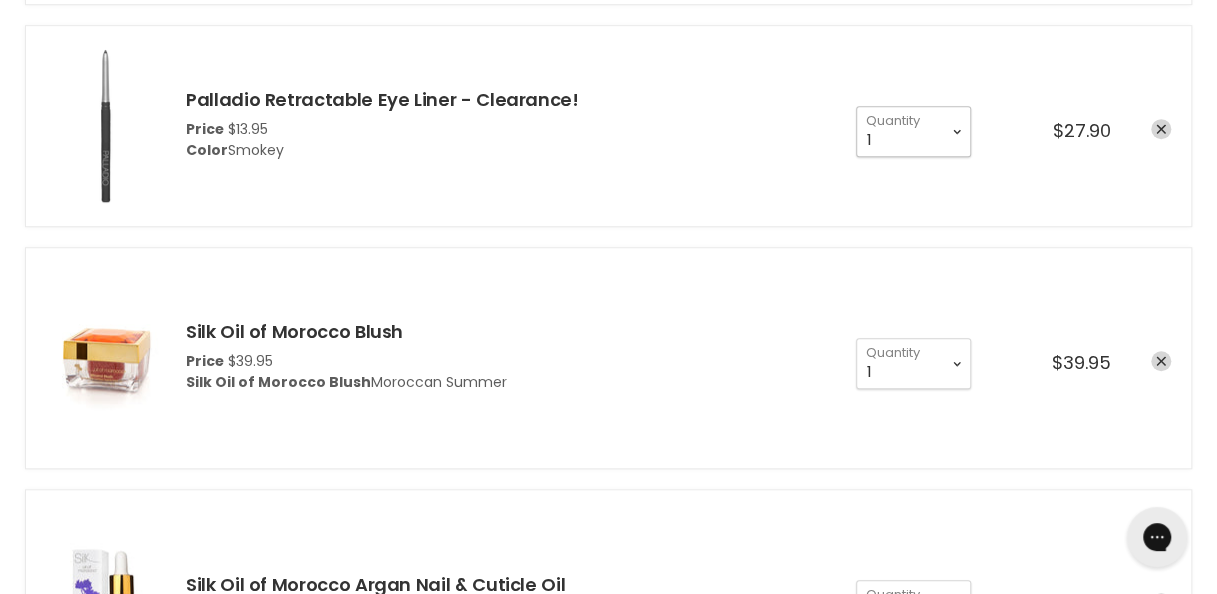 click on "1
2
3
4
5
6
7
8
9
10+" at bounding box center [913, 131] 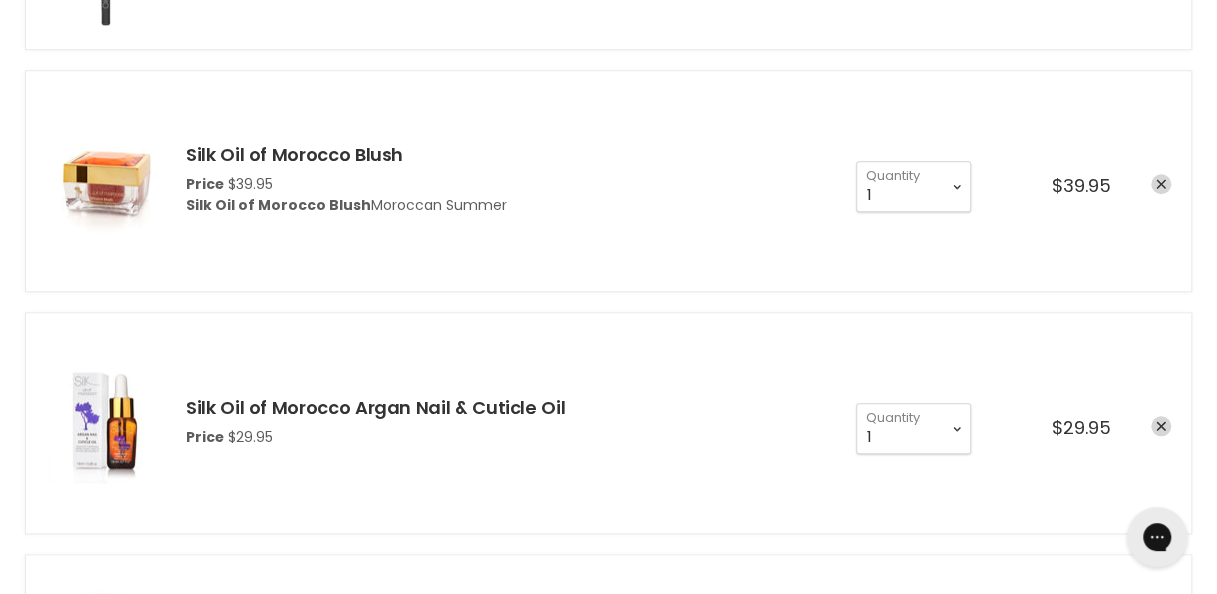 scroll, scrollTop: 739, scrollLeft: 0, axis: vertical 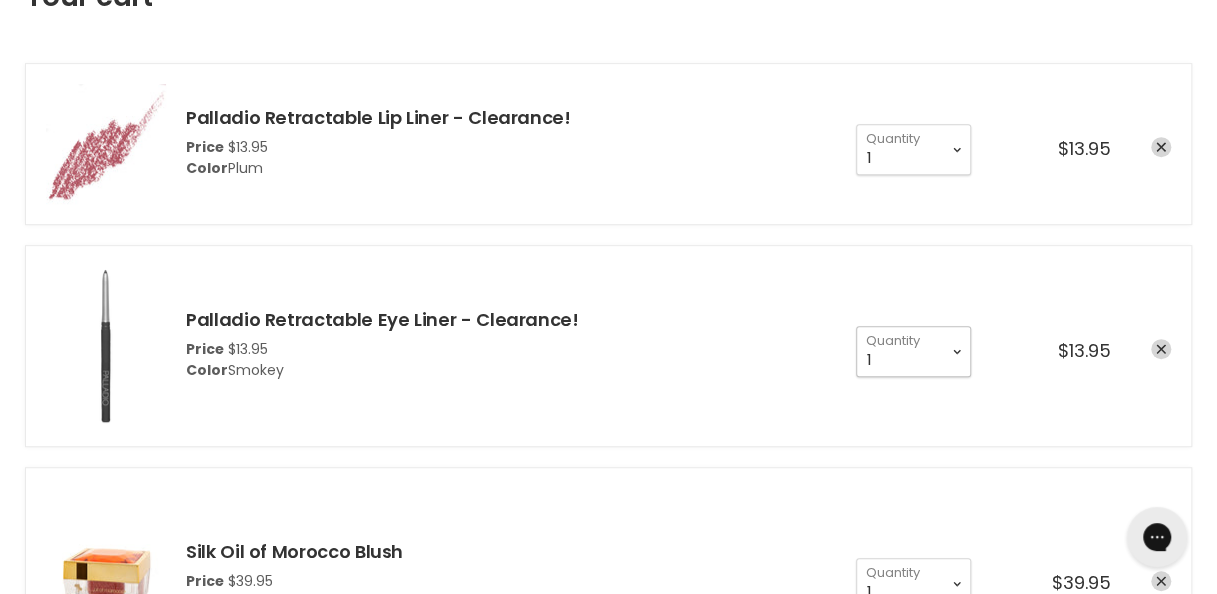 click on "1
2
3
4
5
6
7
8
9
10+" at bounding box center (913, 351) 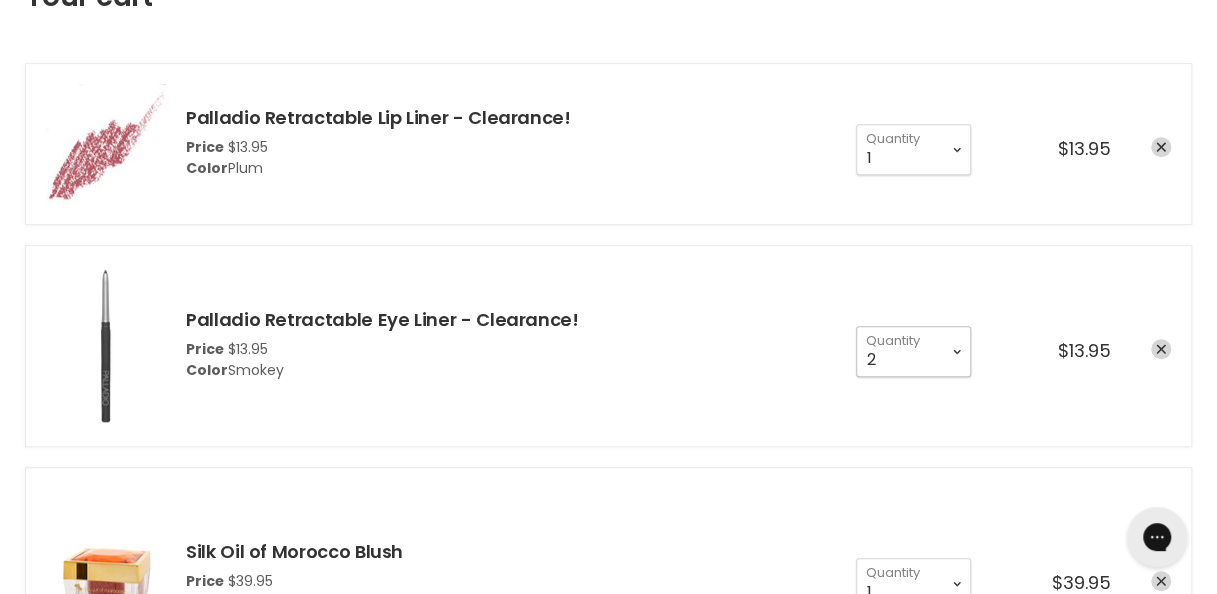 click on "1
2
3
4
5
6
7
8
9
10+" at bounding box center (913, 351) 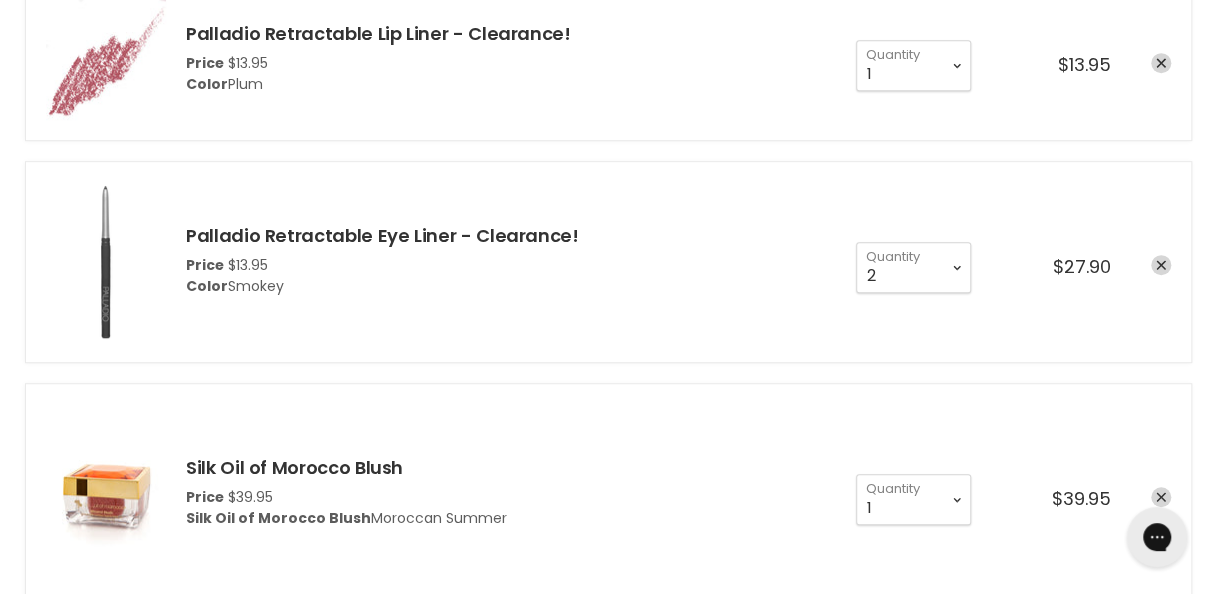 scroll, scrollTop: 0, scrollLeft: 0, axis: both 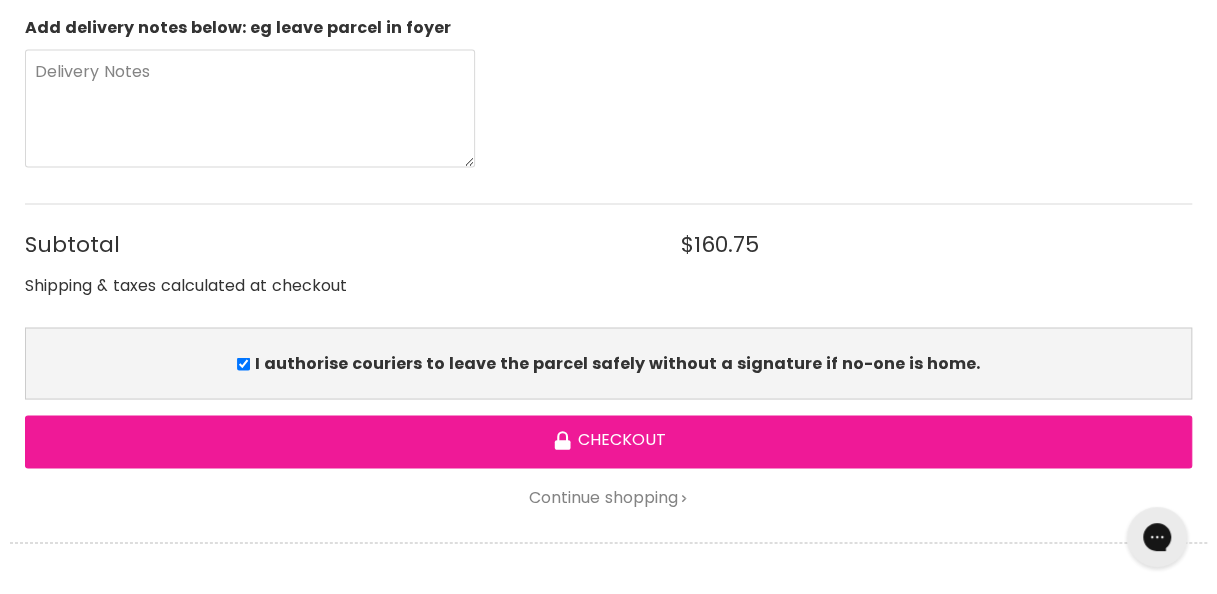 click on "Checkout" at bounding box center (608, 441) 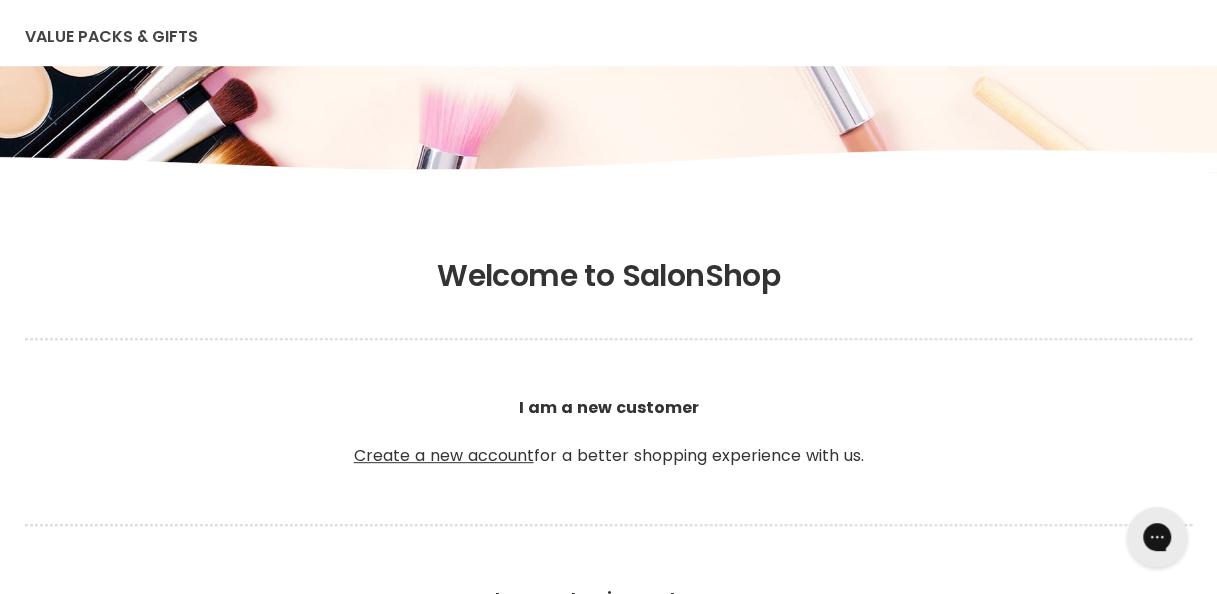 scroll, scrollTop: 371, scrollLeft: 0, axis: vertical 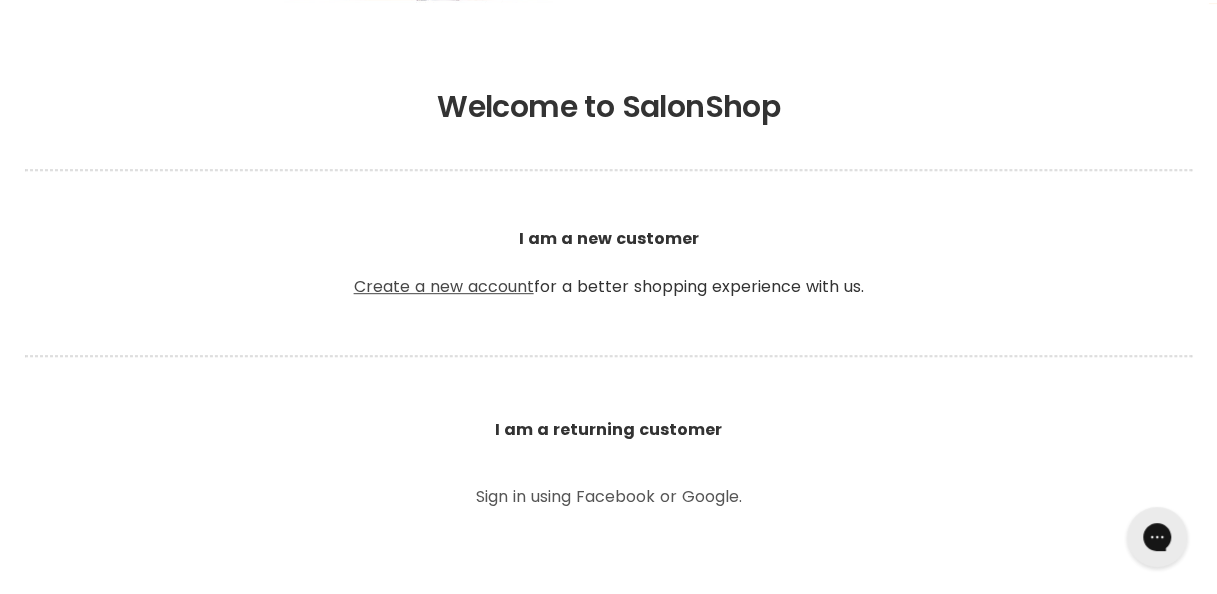 click on "Create a new account" at bounding box center [444, 286] 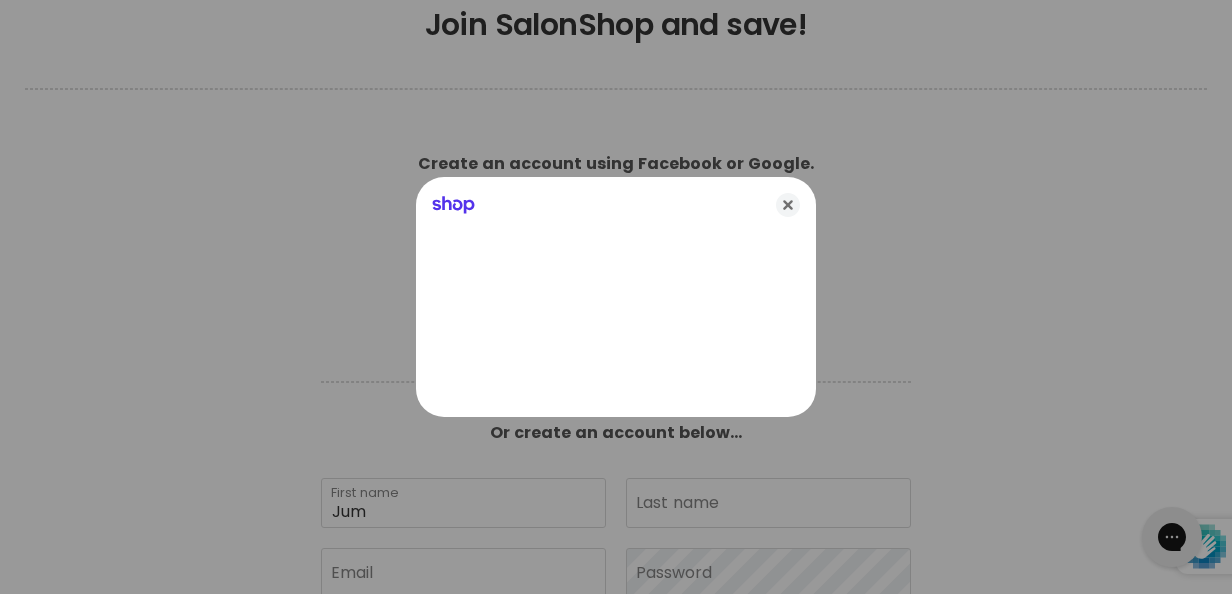 scroll, scrollTop: 0, scrollLeft: 0, axis: both 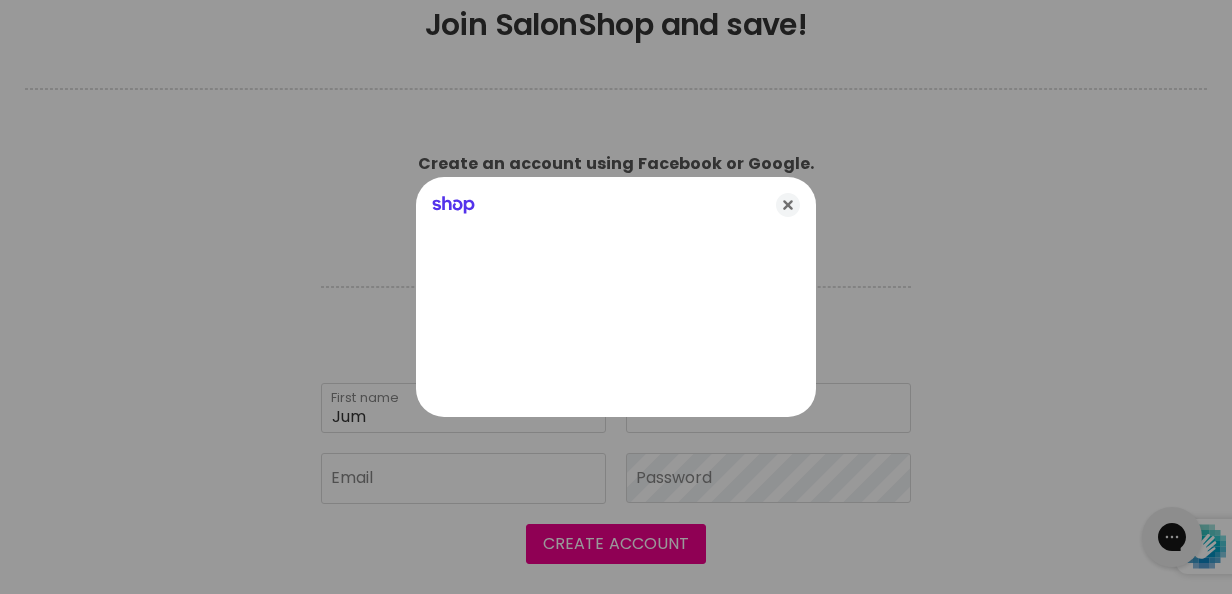click at bounding box center (616, 297) 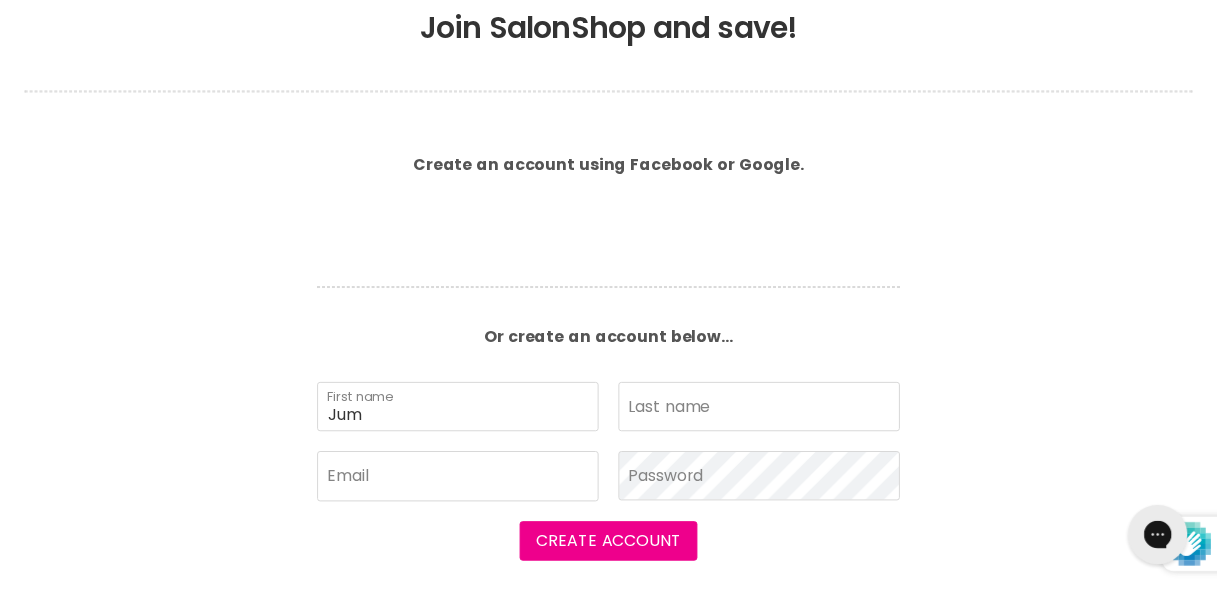 scroll, scrollTop: 446, scrollLeft: 0, axis: vertical 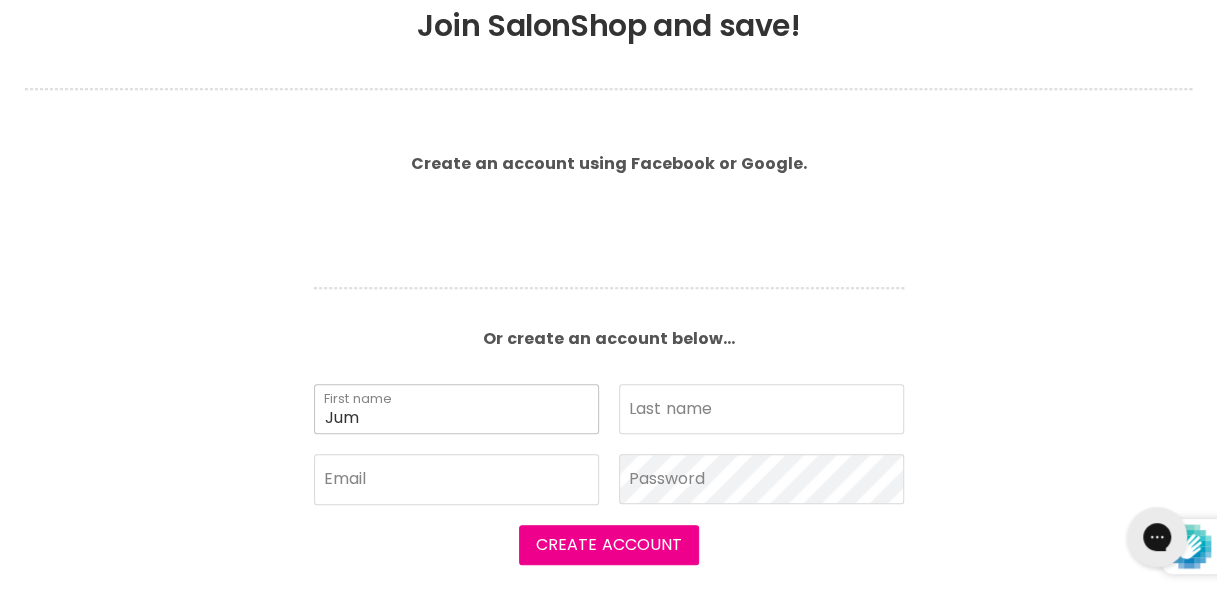 click on "Jum" at bounding box center (456, 409) 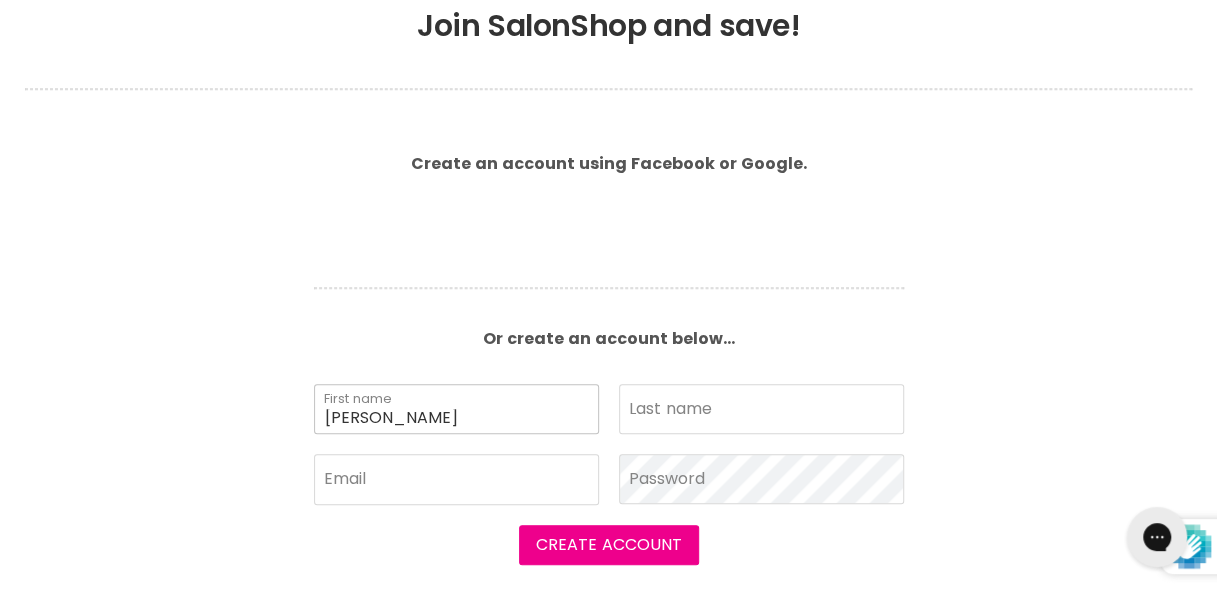 type on "Jumana" 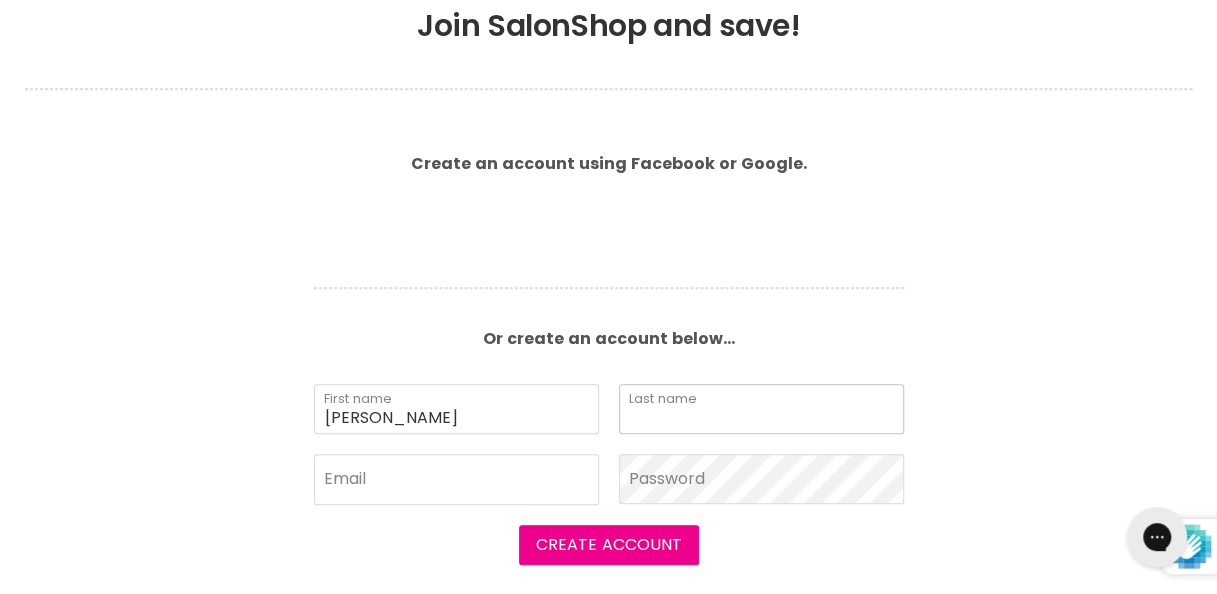 click on "Last name" at bounding box center [761, 409] 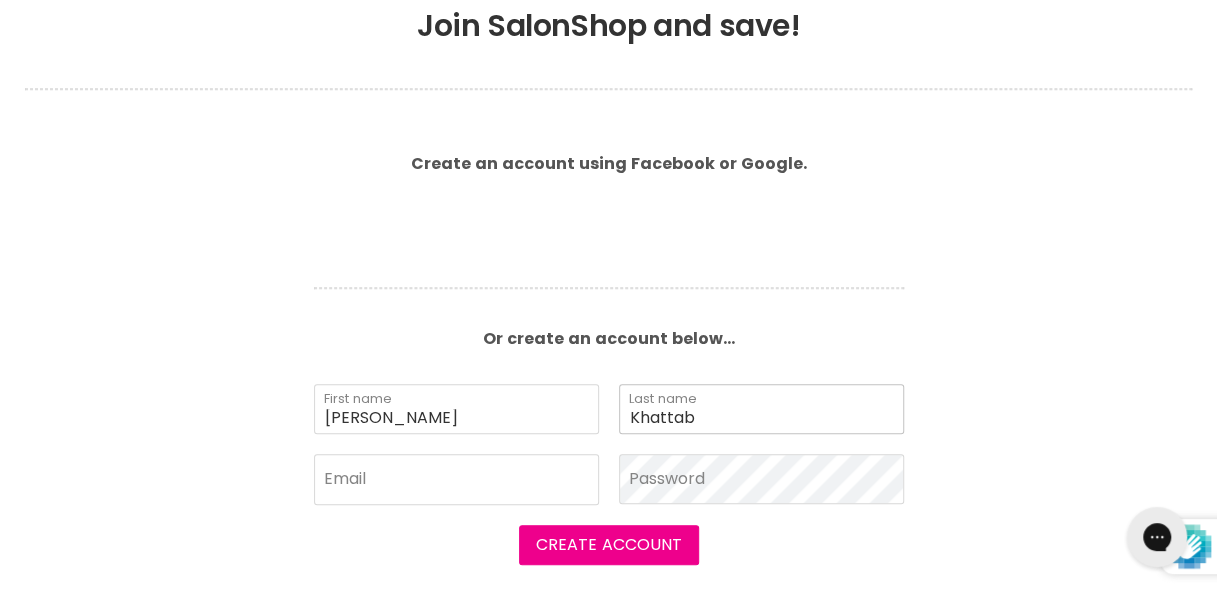 type on "Khattab" 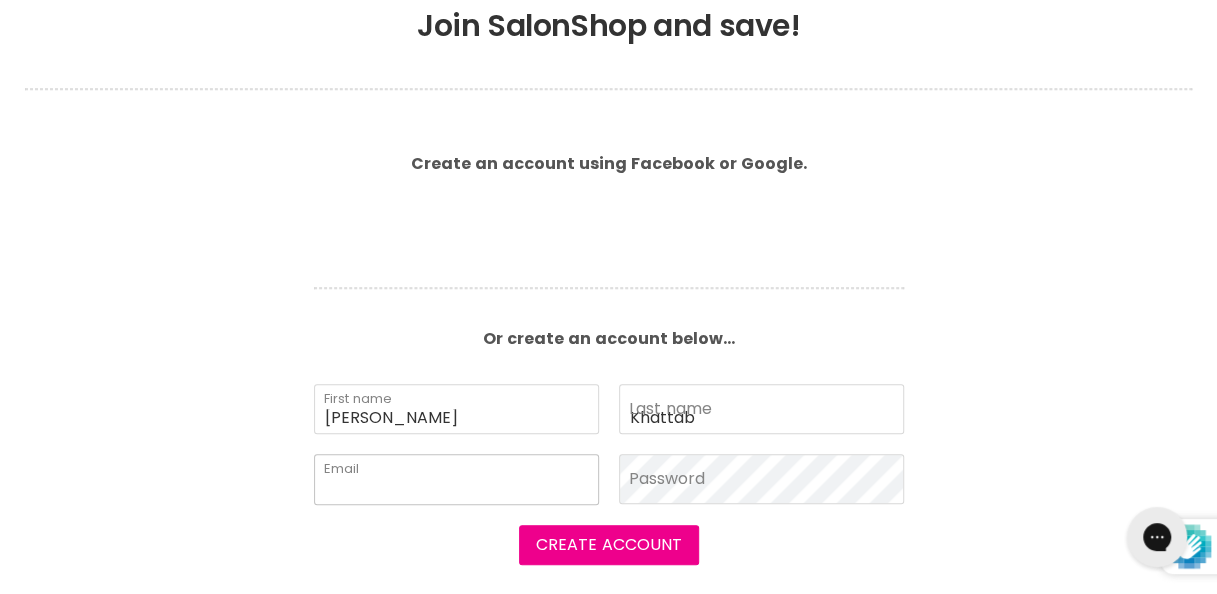 click on "Email" at bounding box center (456, 479) 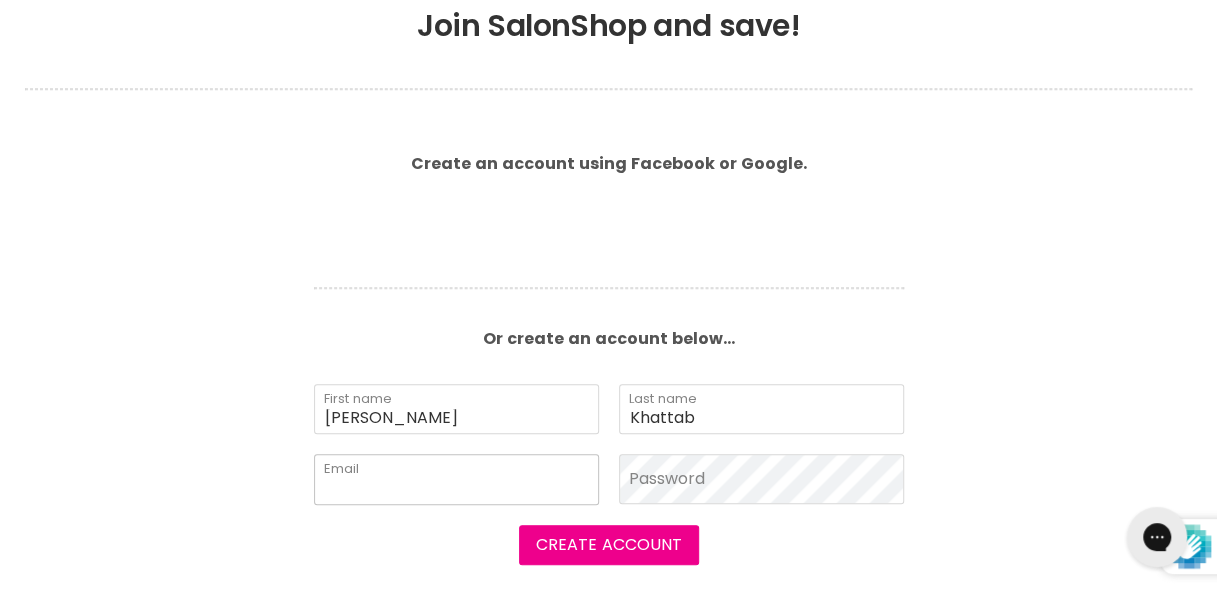 type on "jumana.elbabidi@gmail.com" 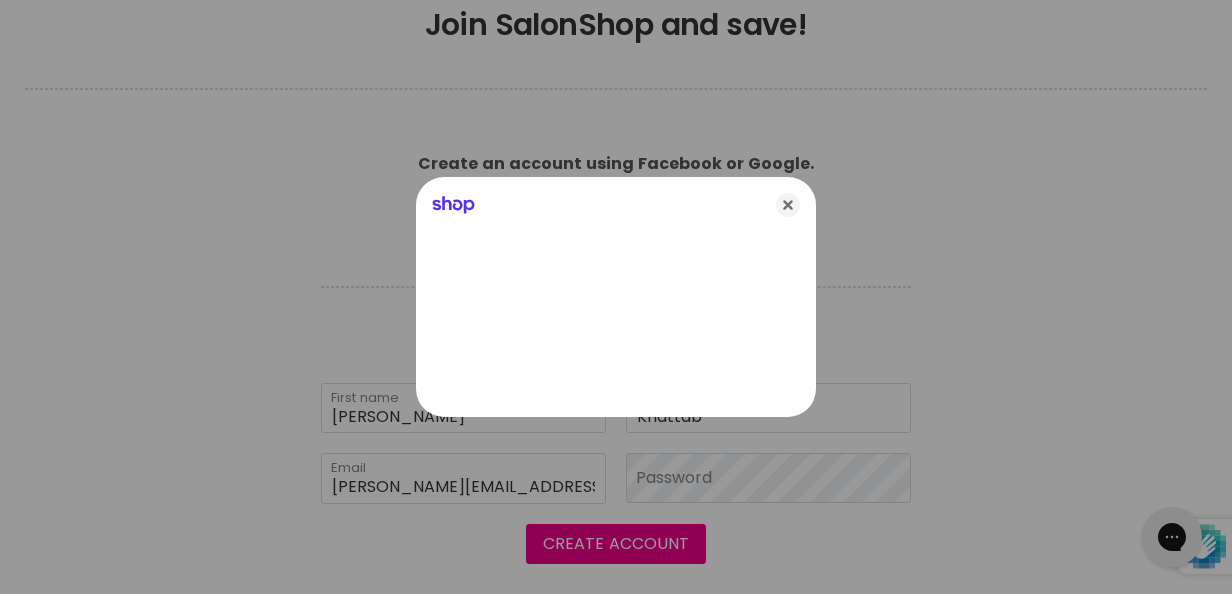 click at bounding box center (616, 297) 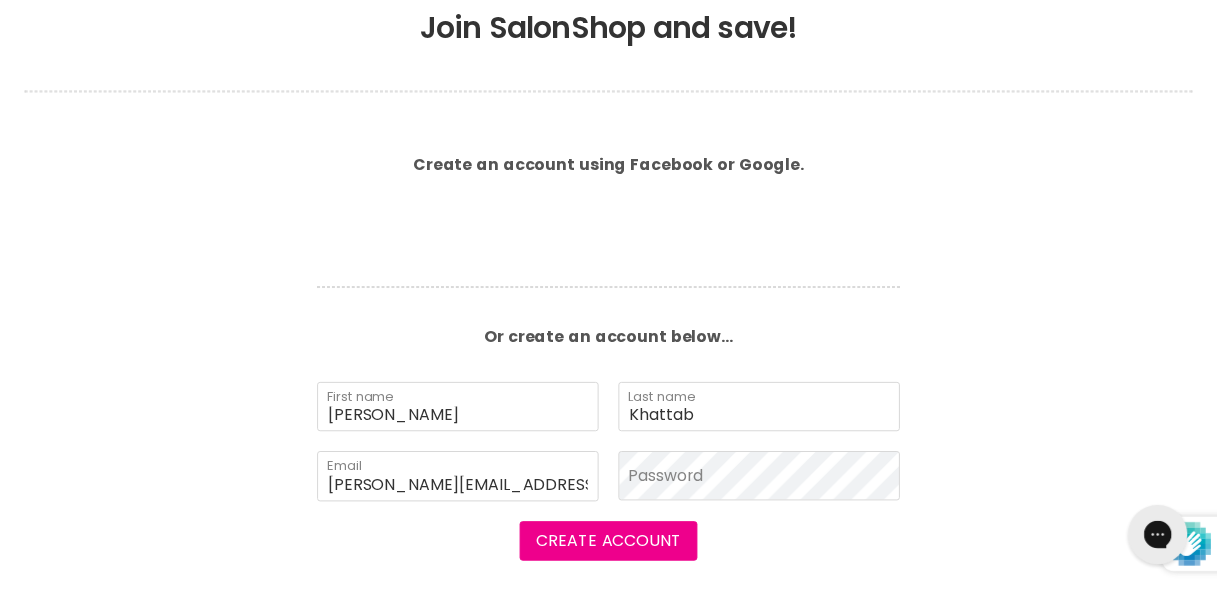 scroll, scrollTop: 446, scrollLeft: 0, axis: vertical 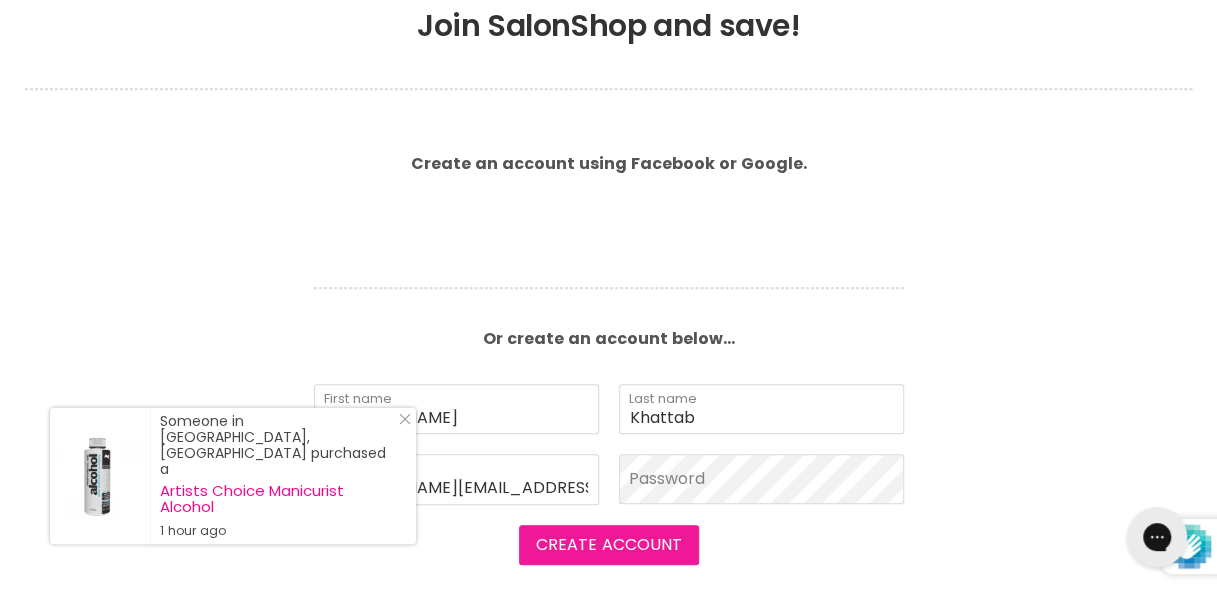 click on "Create Account" at bounding box center (609, 545) 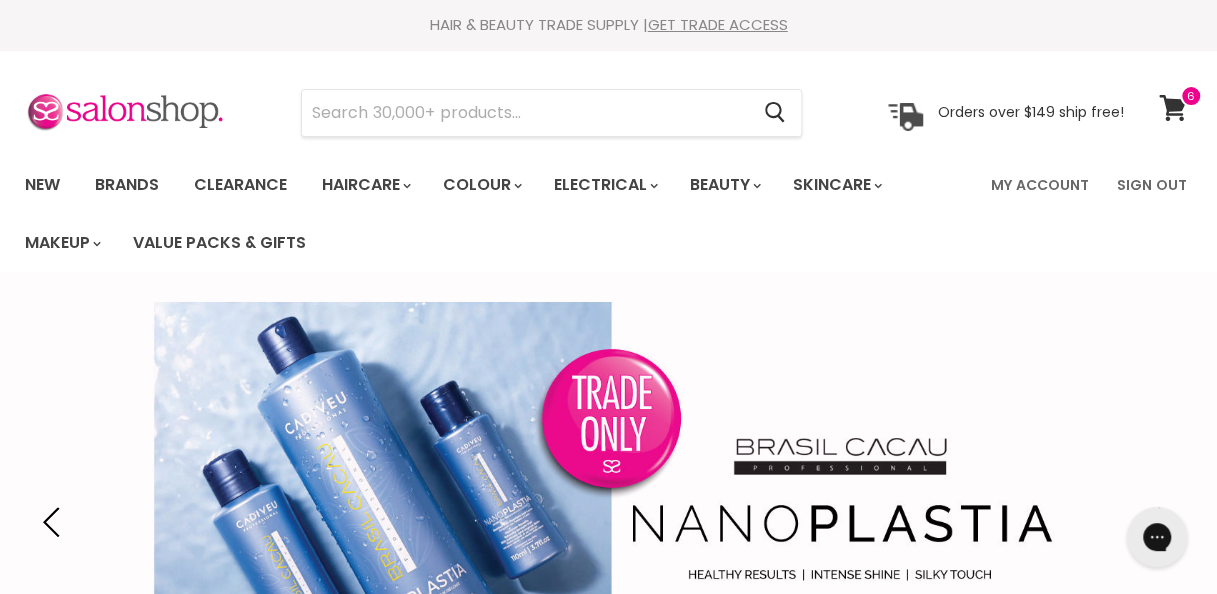 scroll, scrollTop: 0, scrollLeft: 0, axis: both 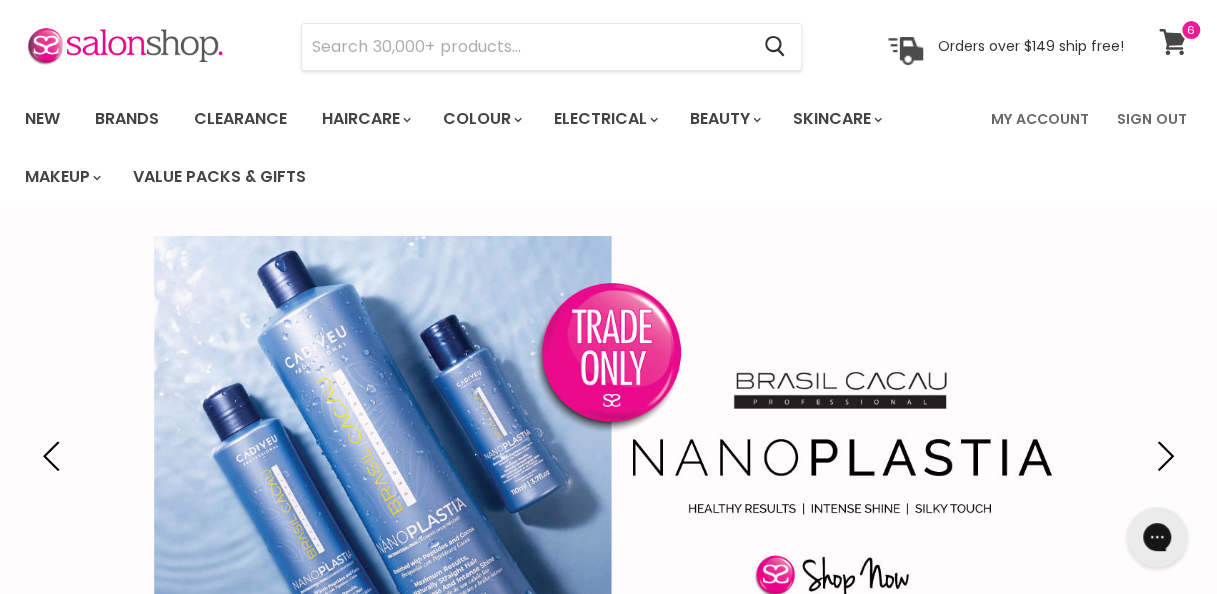 click at bounding box center [1191, 30] 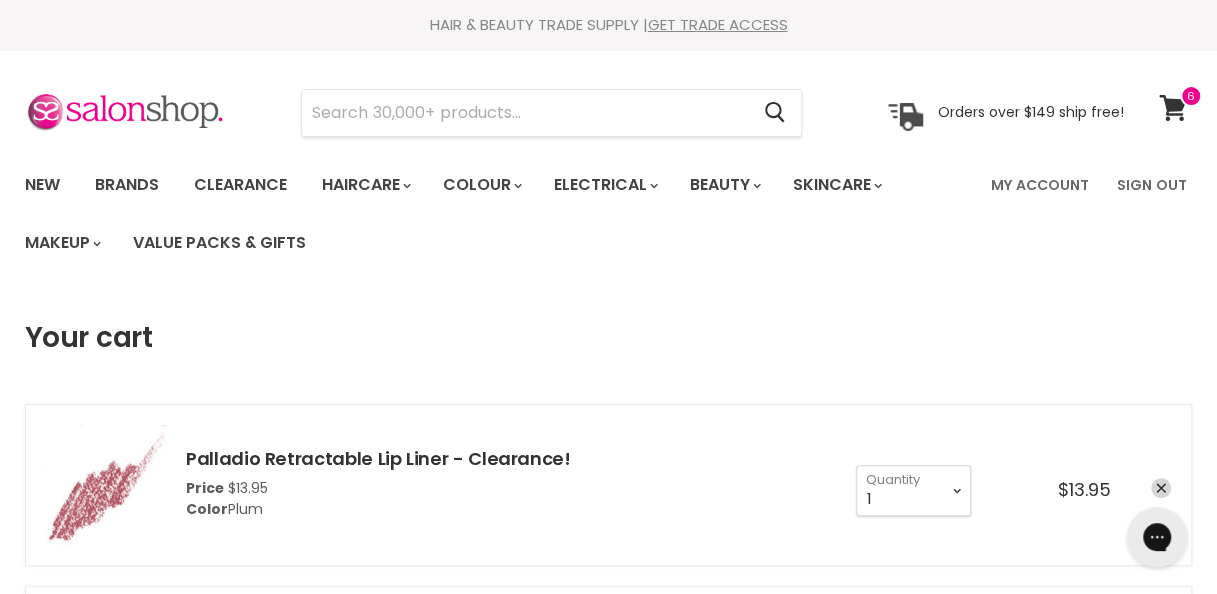 scroll, scrollTop: 0, scrollLeft: 0, axis: both 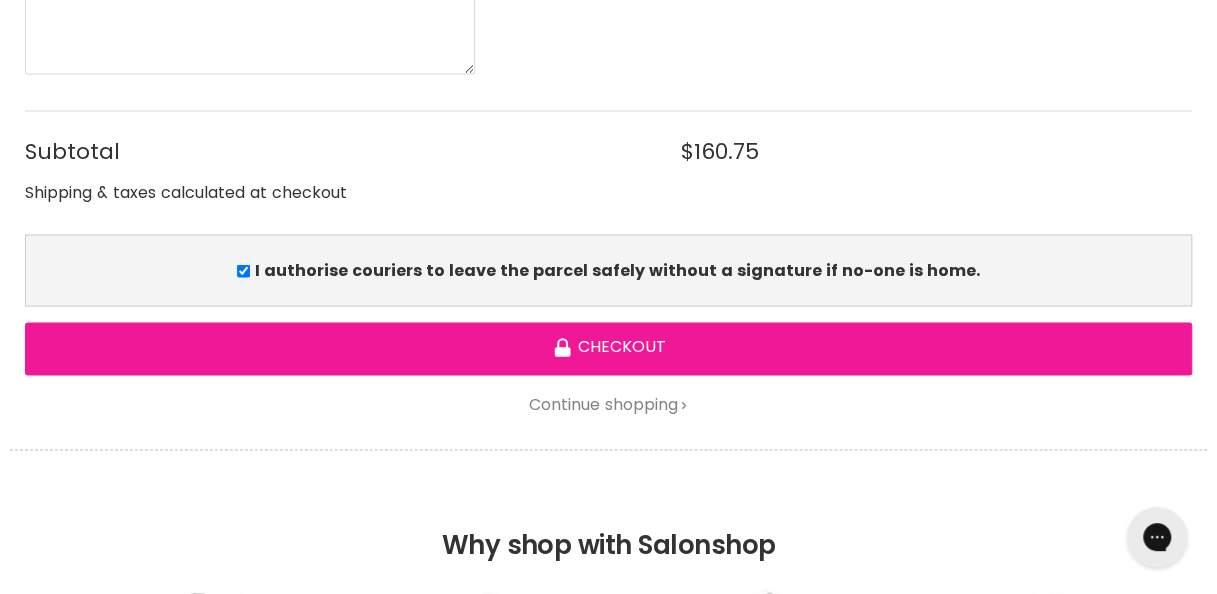 click on "Checkout" at bounding box center (608, 348) 